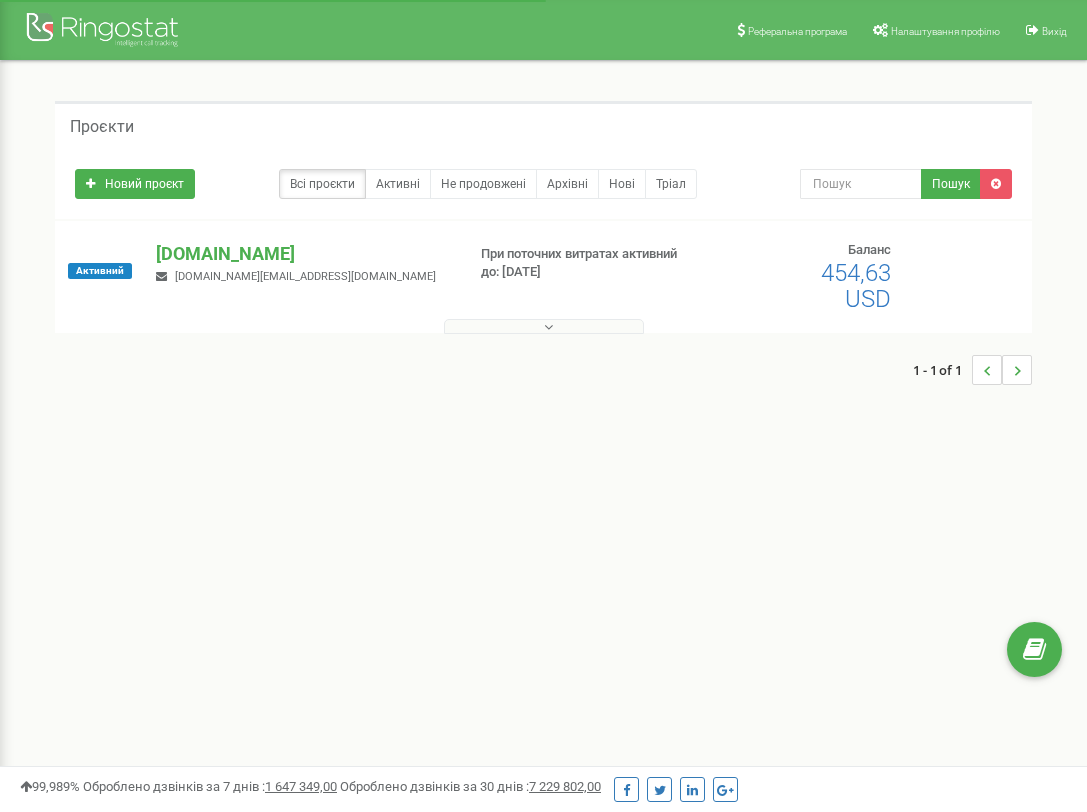 scroll, scrollTop: 0, scrollLeft: 0, axis: both 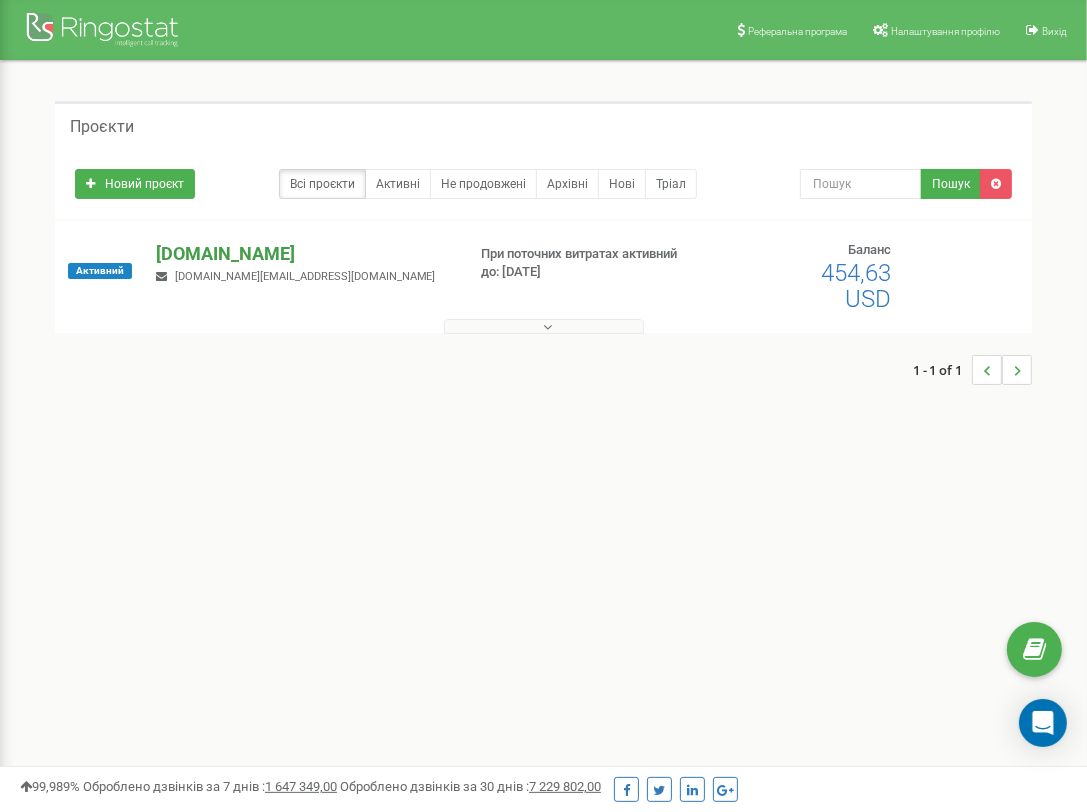 click on "[DOMAIN_NAME]" at bounding box center [302, 254] 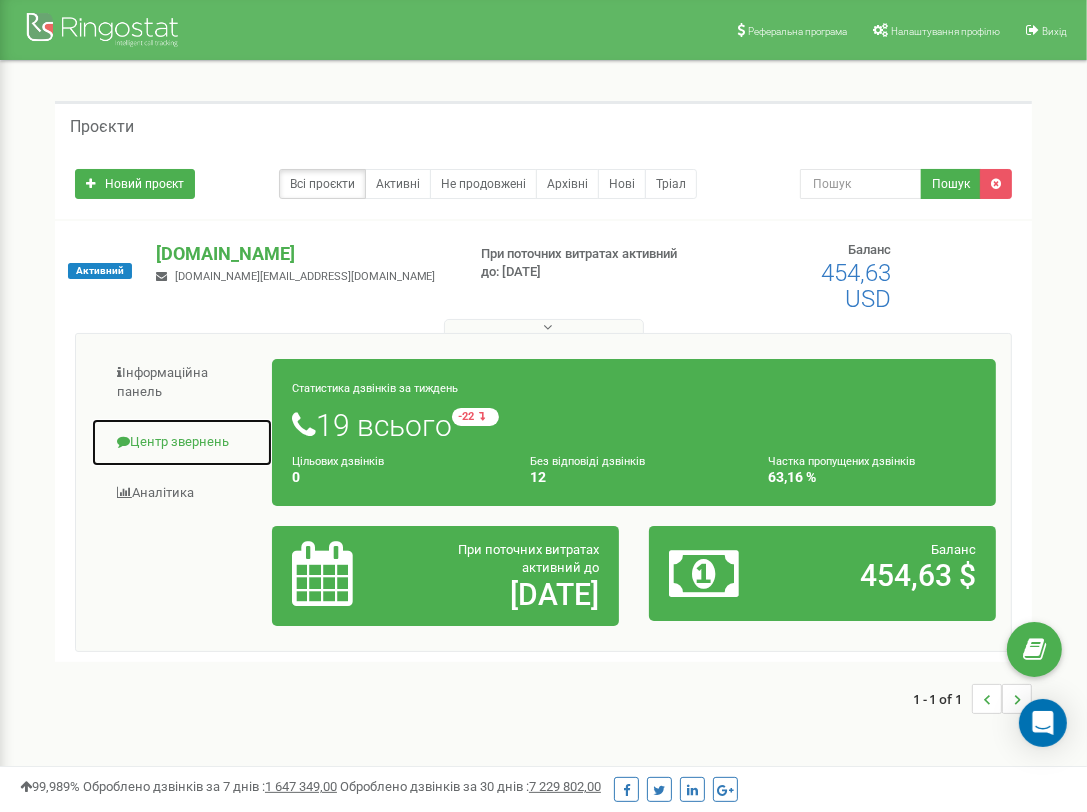 click on "Центр звернень" at bounding box center [182, 442] 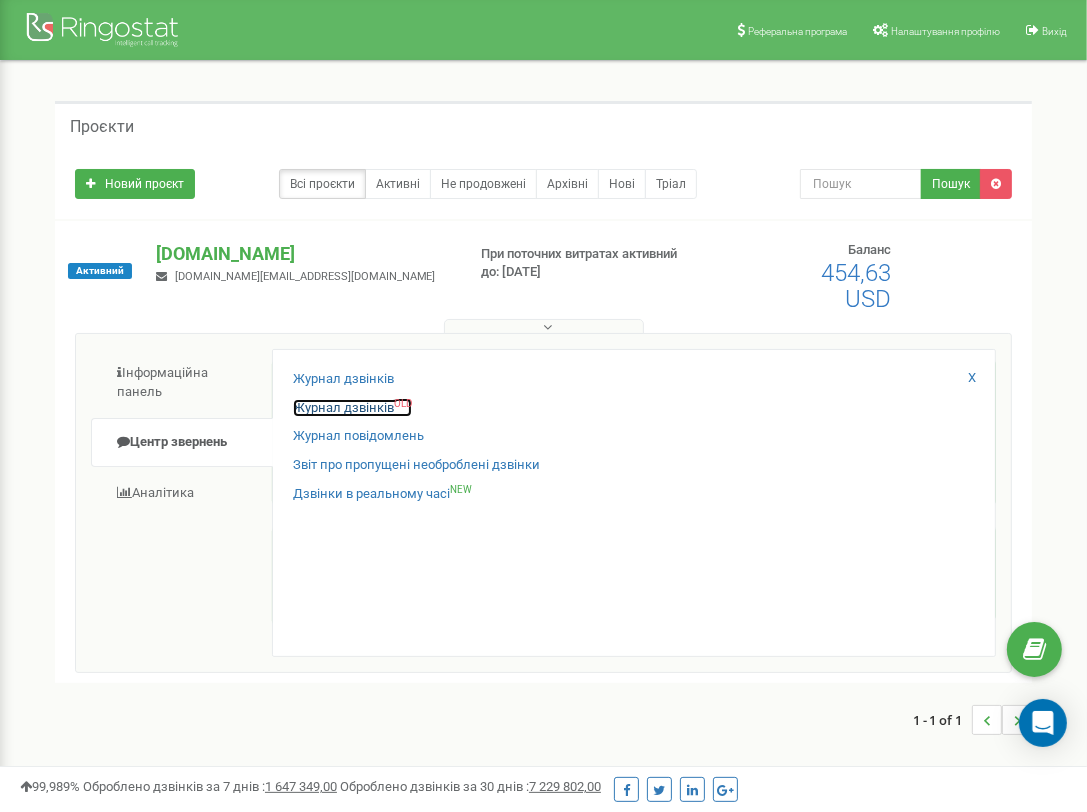click on "Журнал дзвінків  OLD" at bounding box center [352, 408] 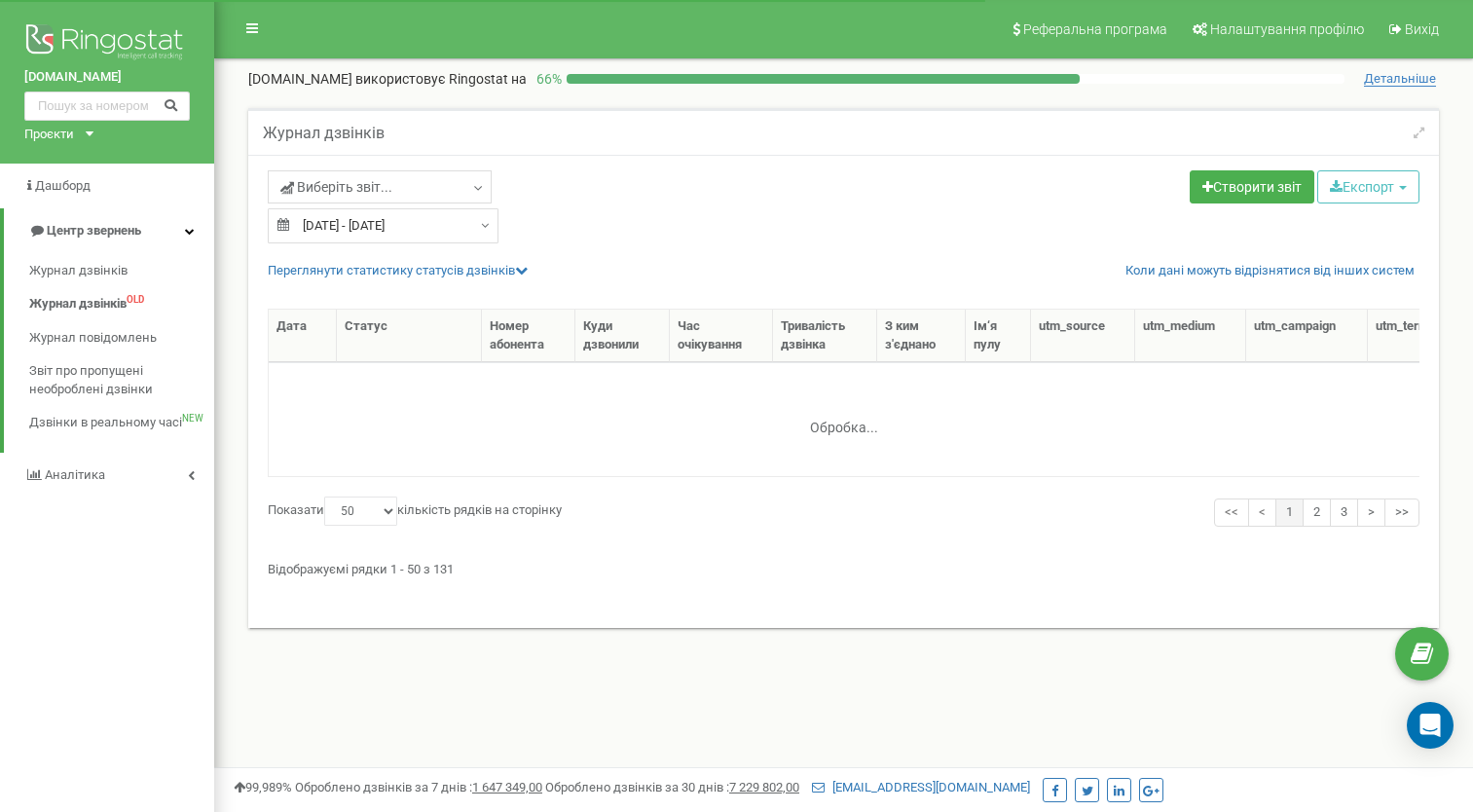 select on "50" 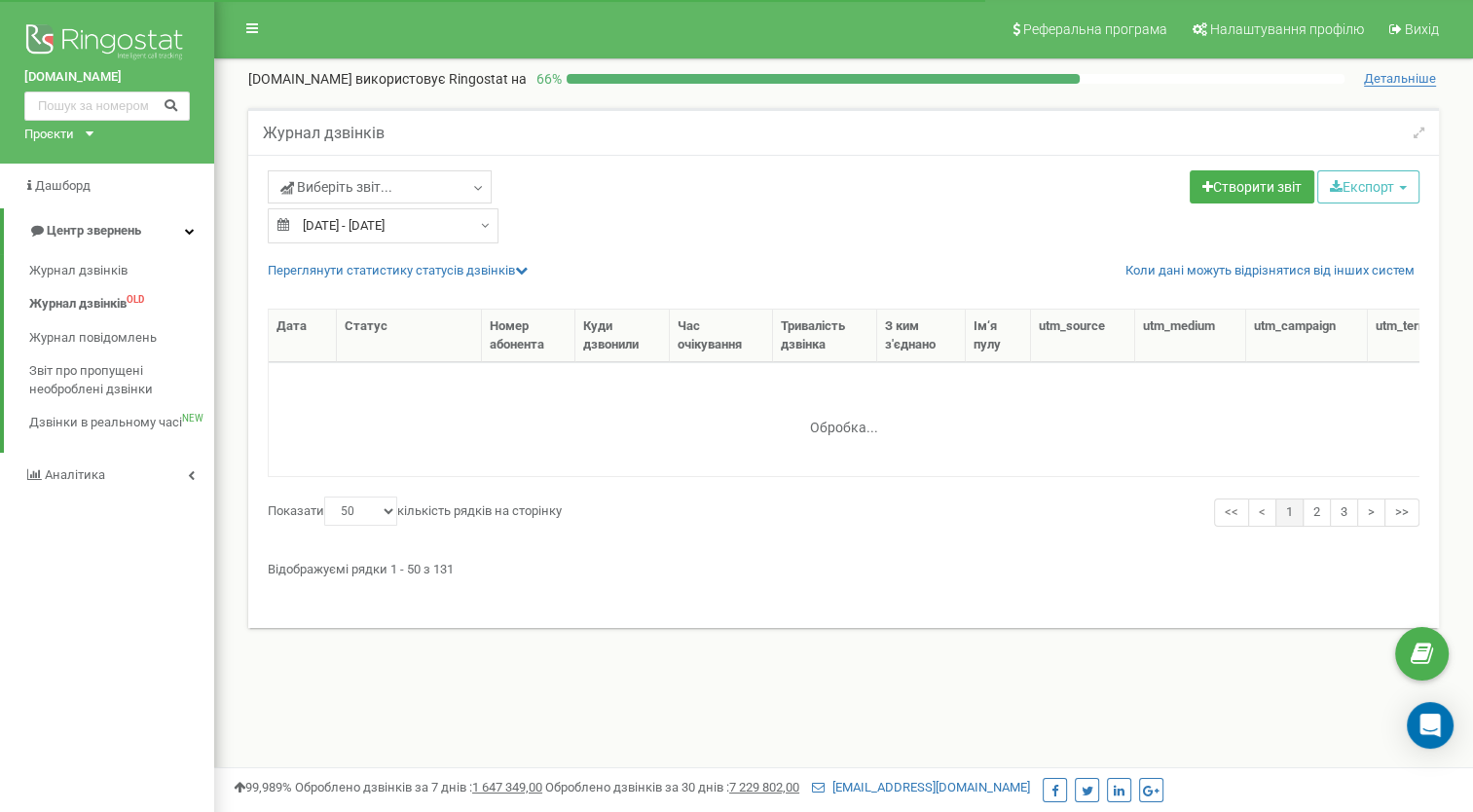 scroll, scrollTop: 0, scrollLeft: 0, axis: both 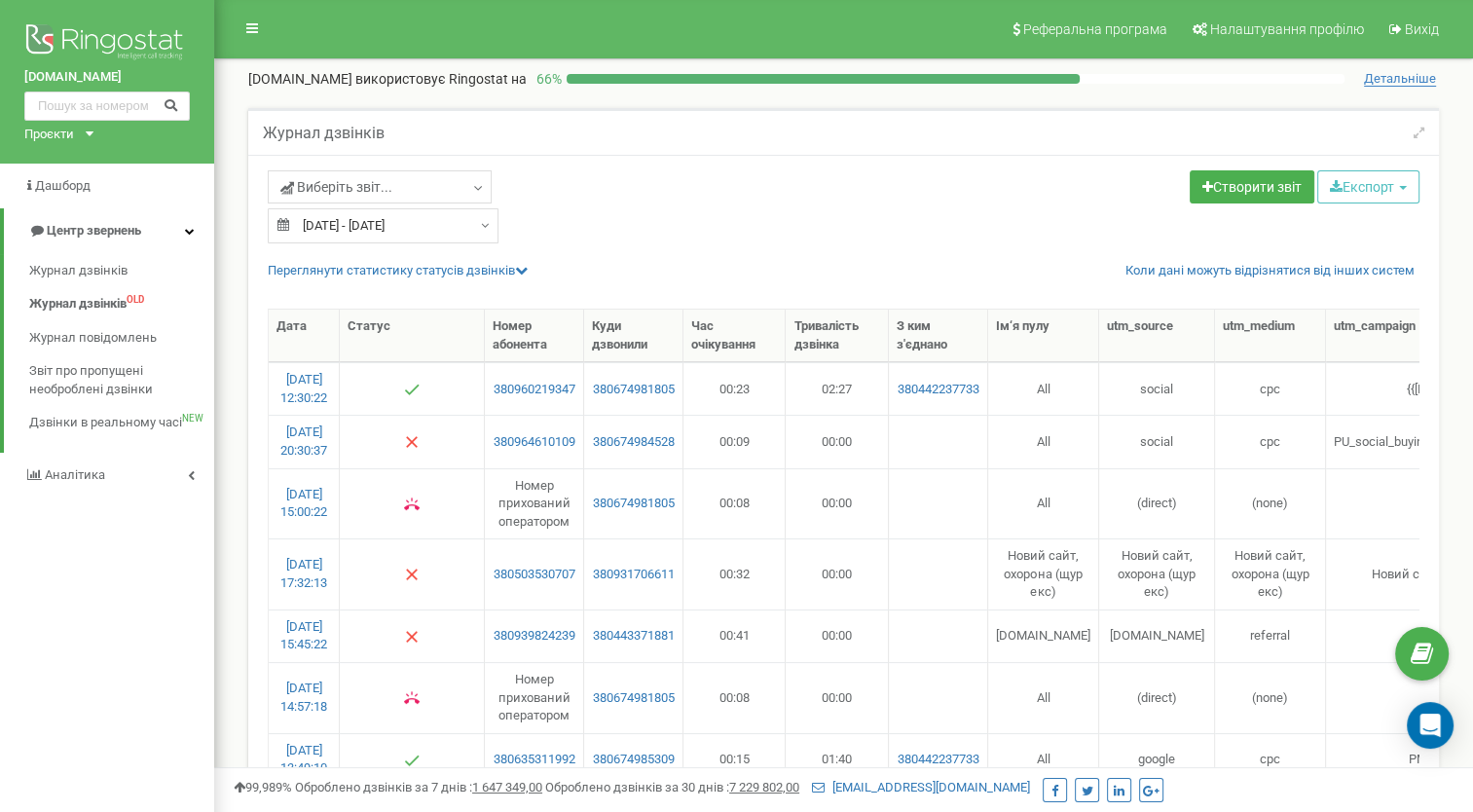click at bounding box center [1274, 299] 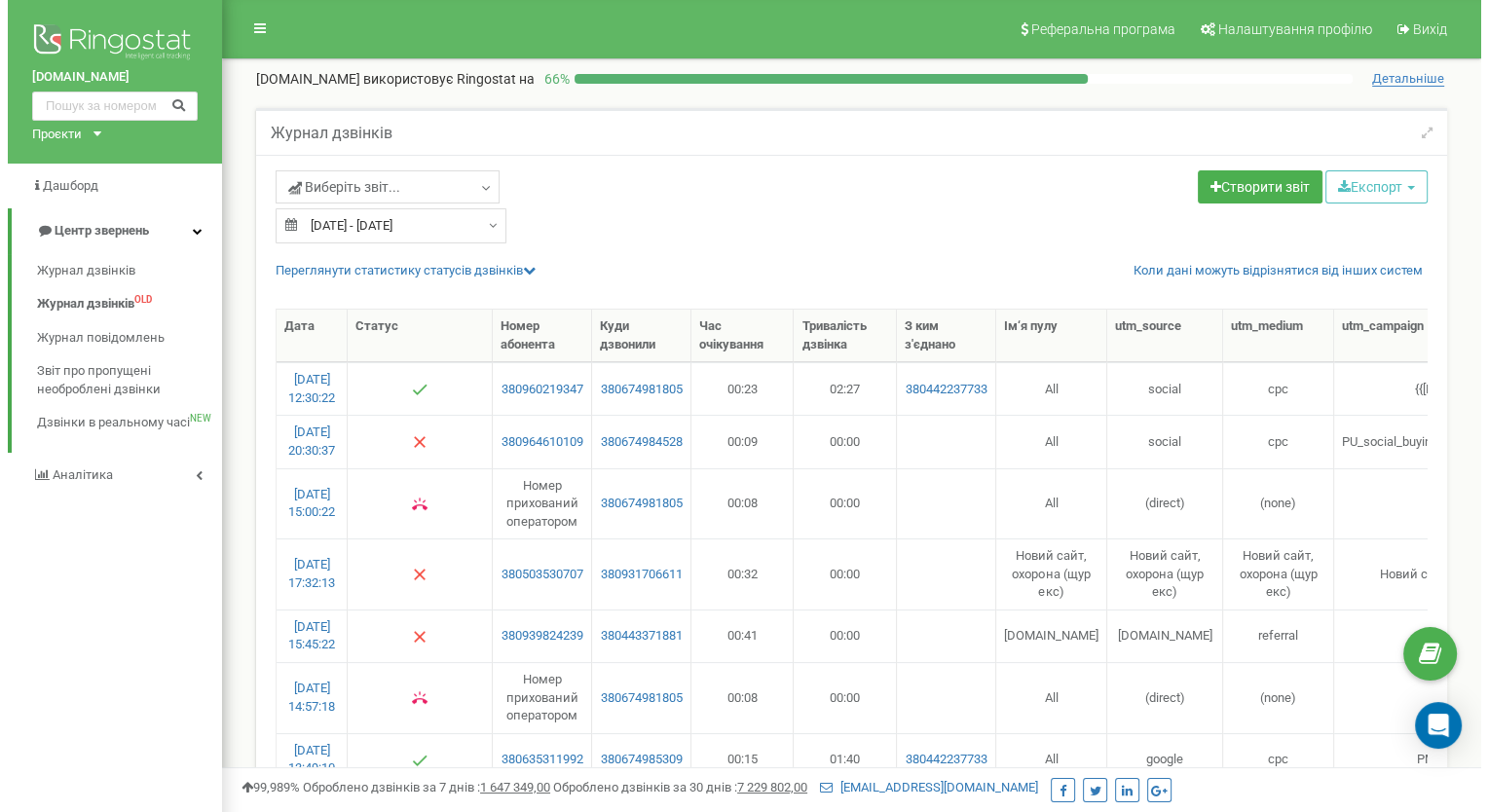 scroll, scrollTop: 0, scrollLeft: 861, axis: horizontal 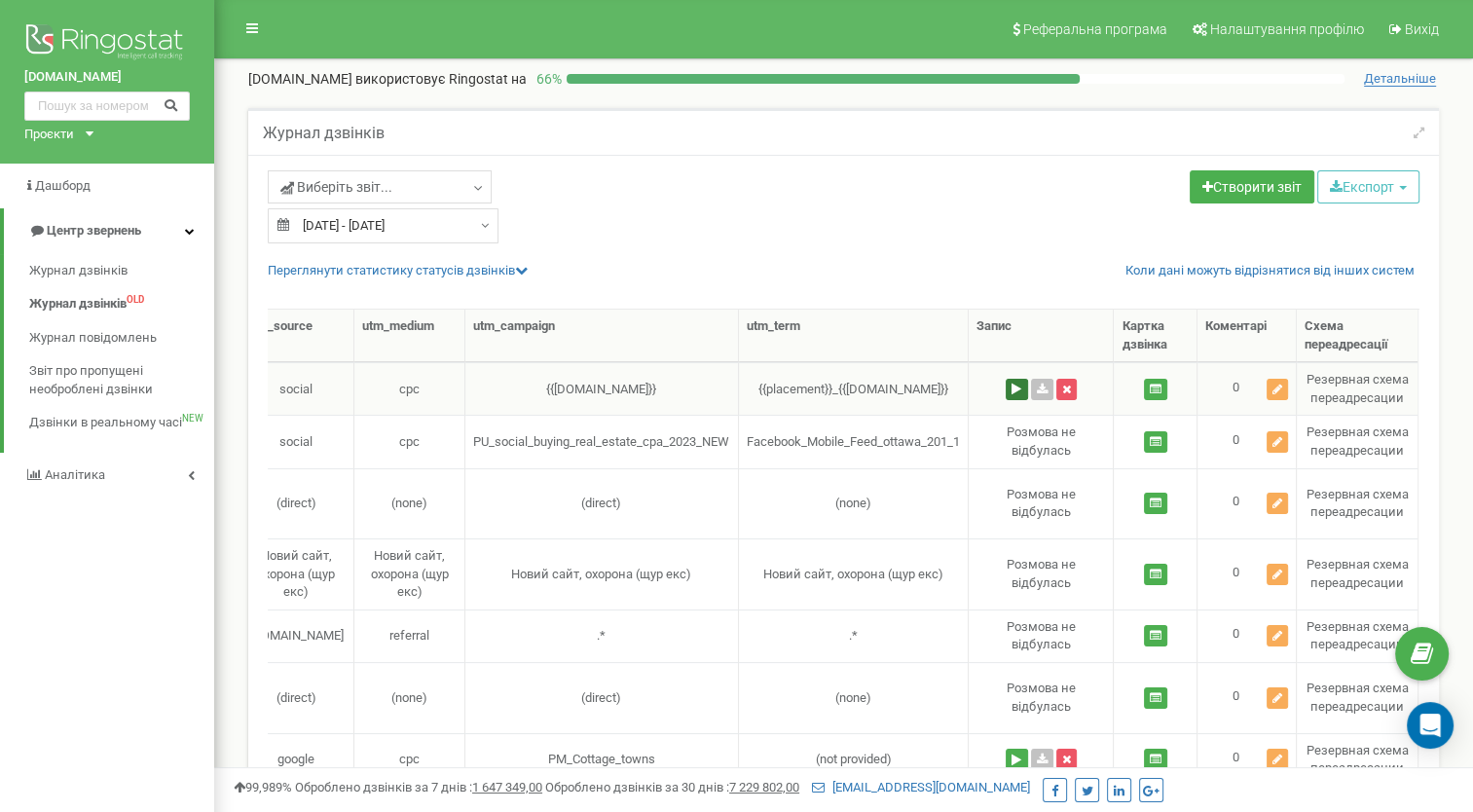 click at bounding box center [1016, 389] 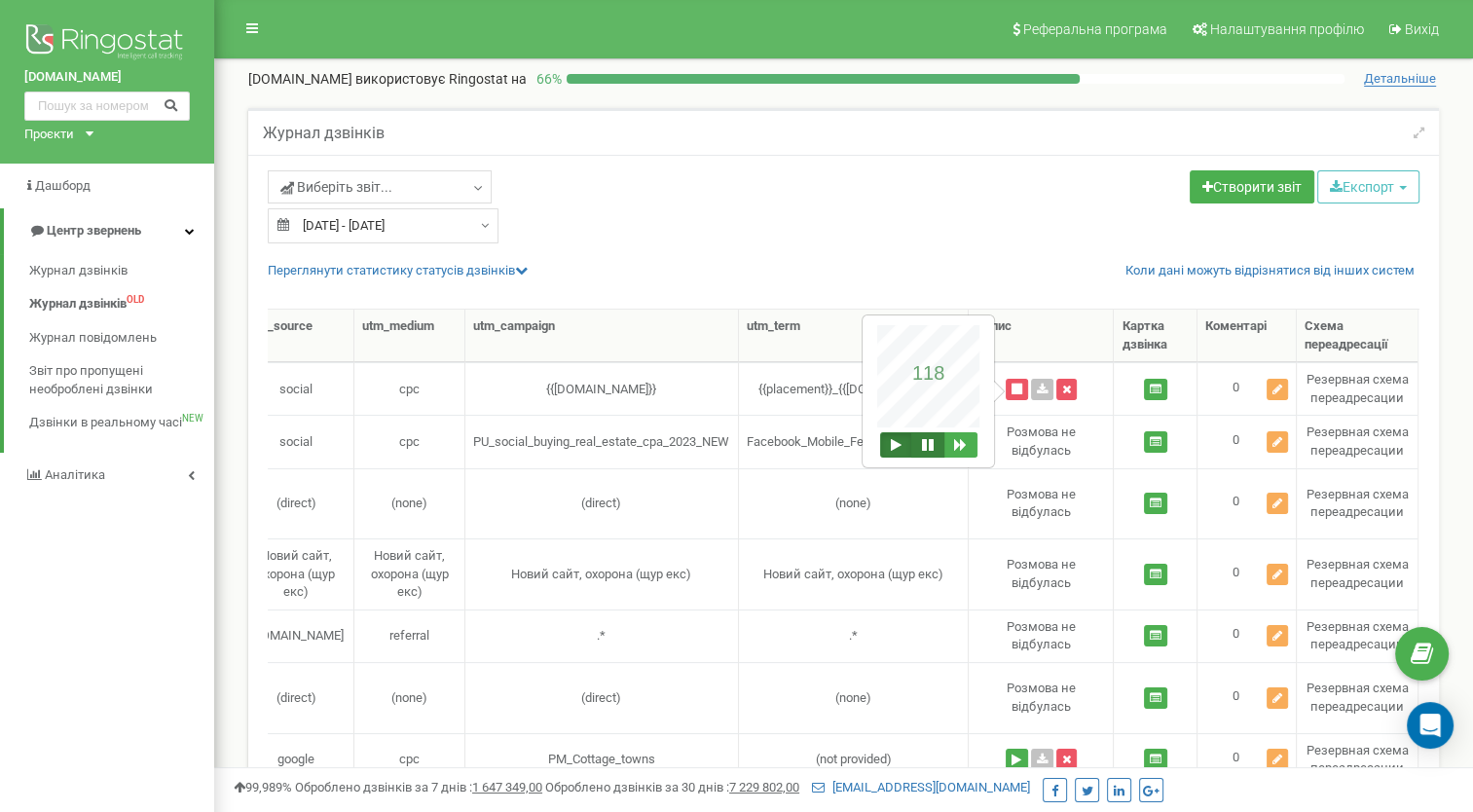 click at bounding box center [928, 445] 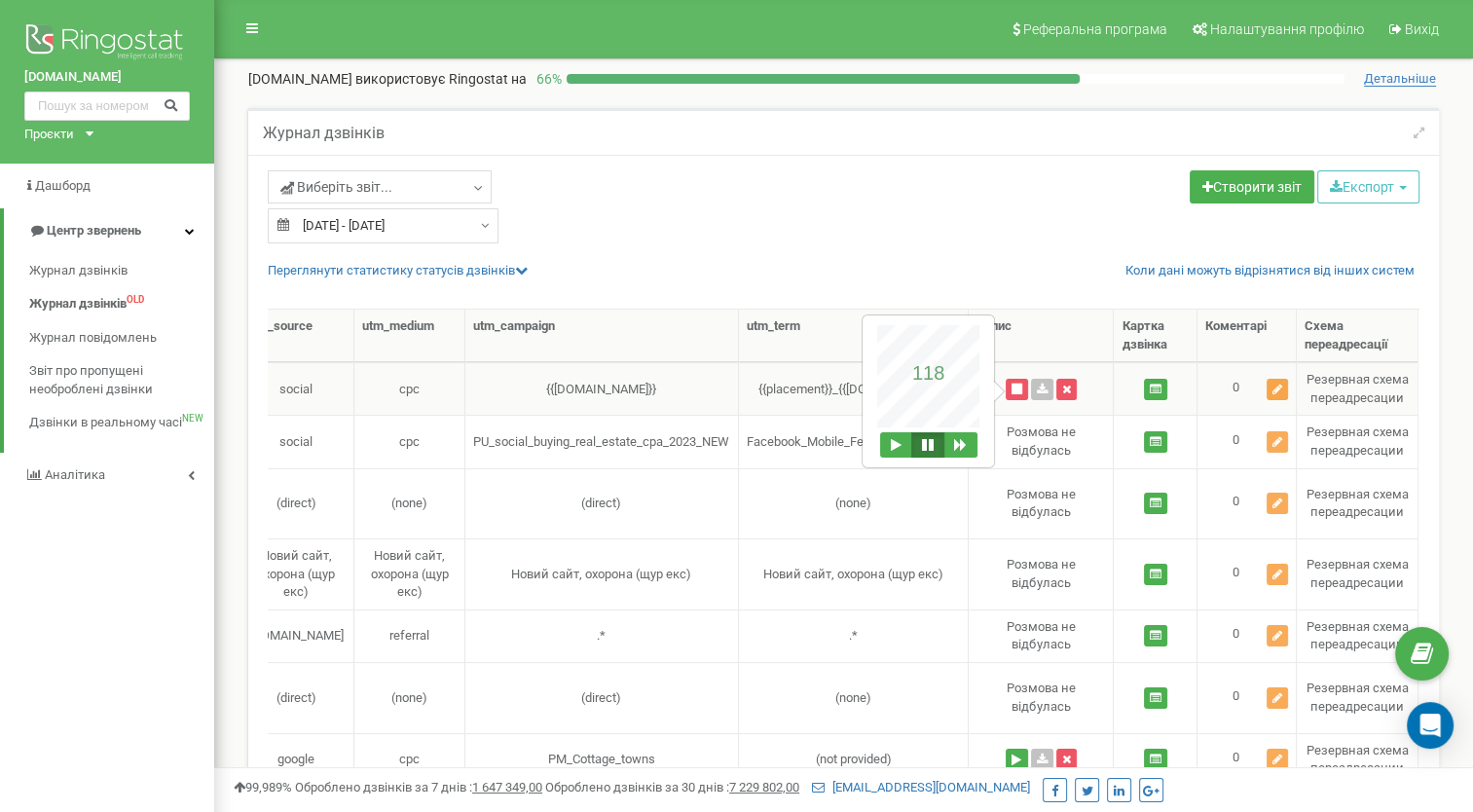 click at bounding box center (1277, 389) 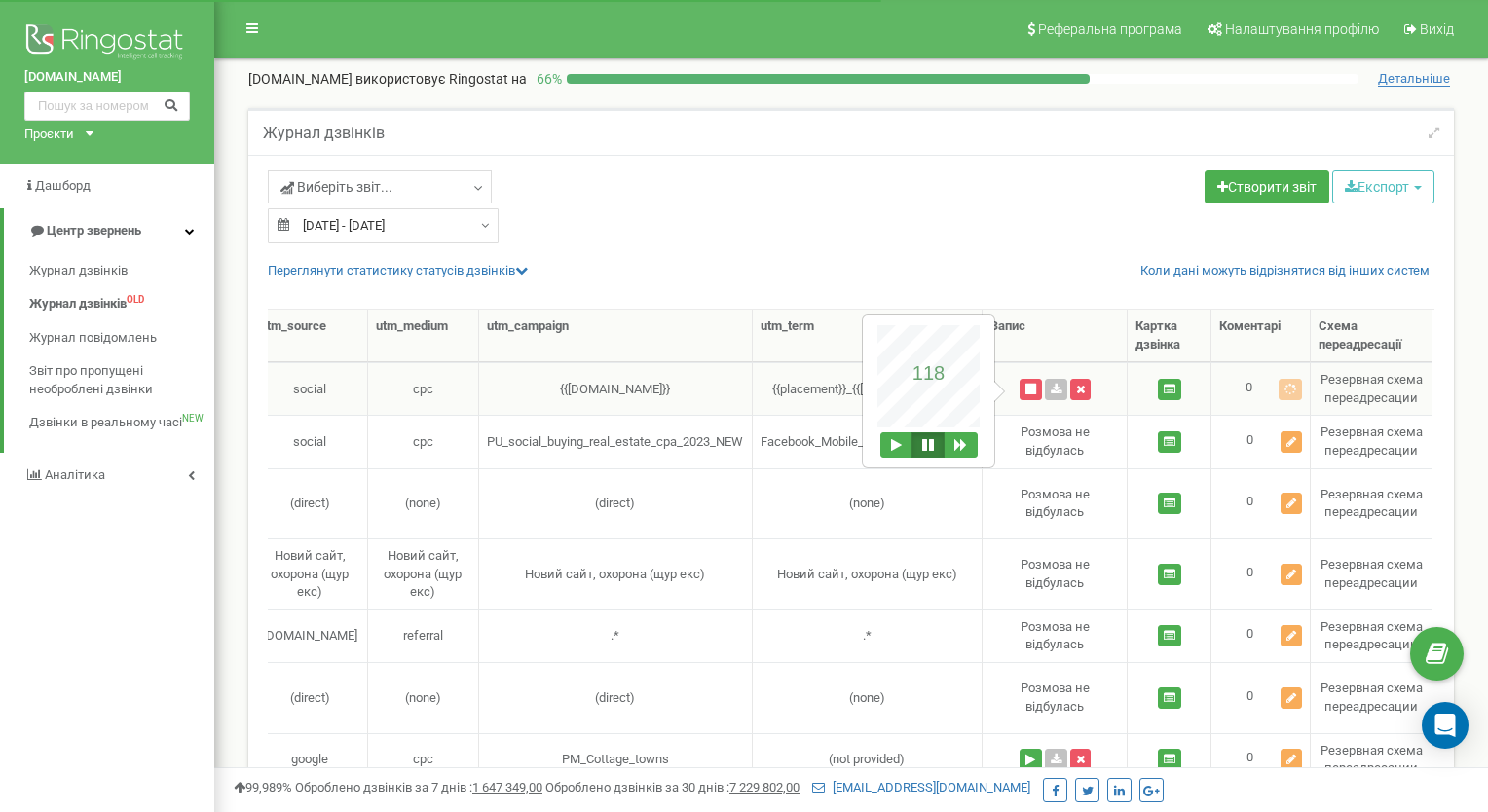 scroll, scrollTop: 0, scrollLeft: 846, axis: horizontal 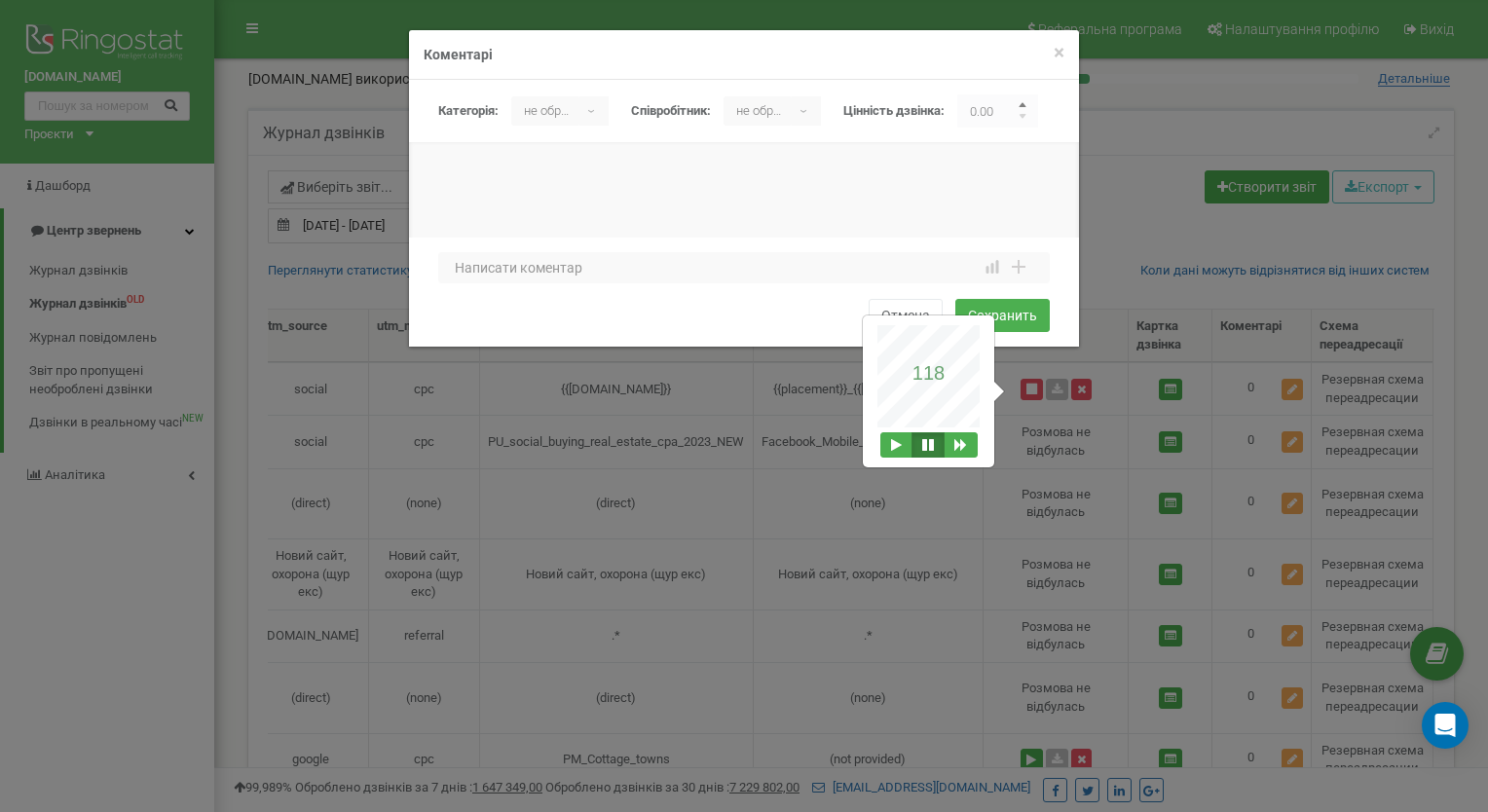 click at bounding box center [1023, 107] 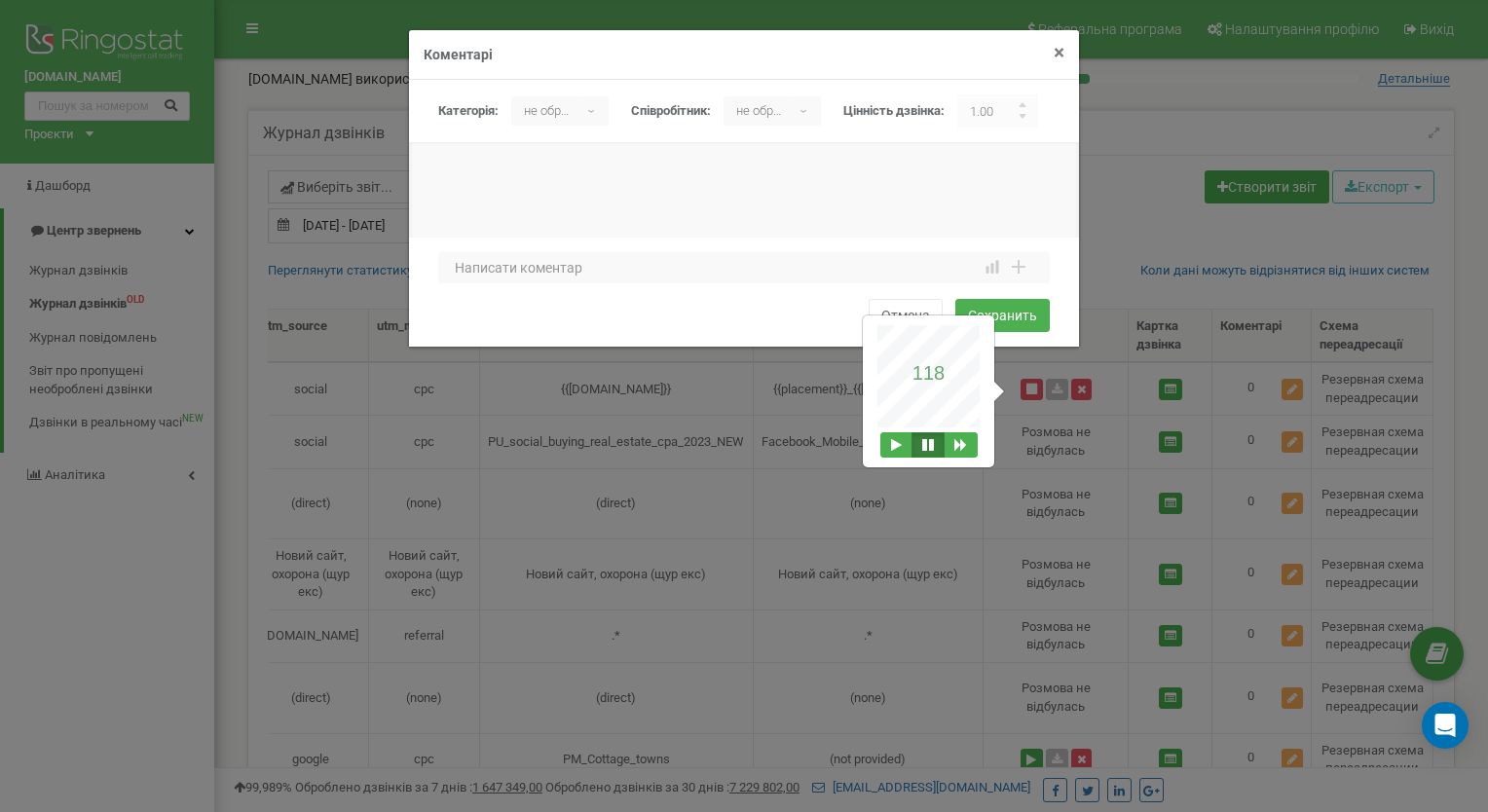 click on "×" at bounding box center (1059, 53) 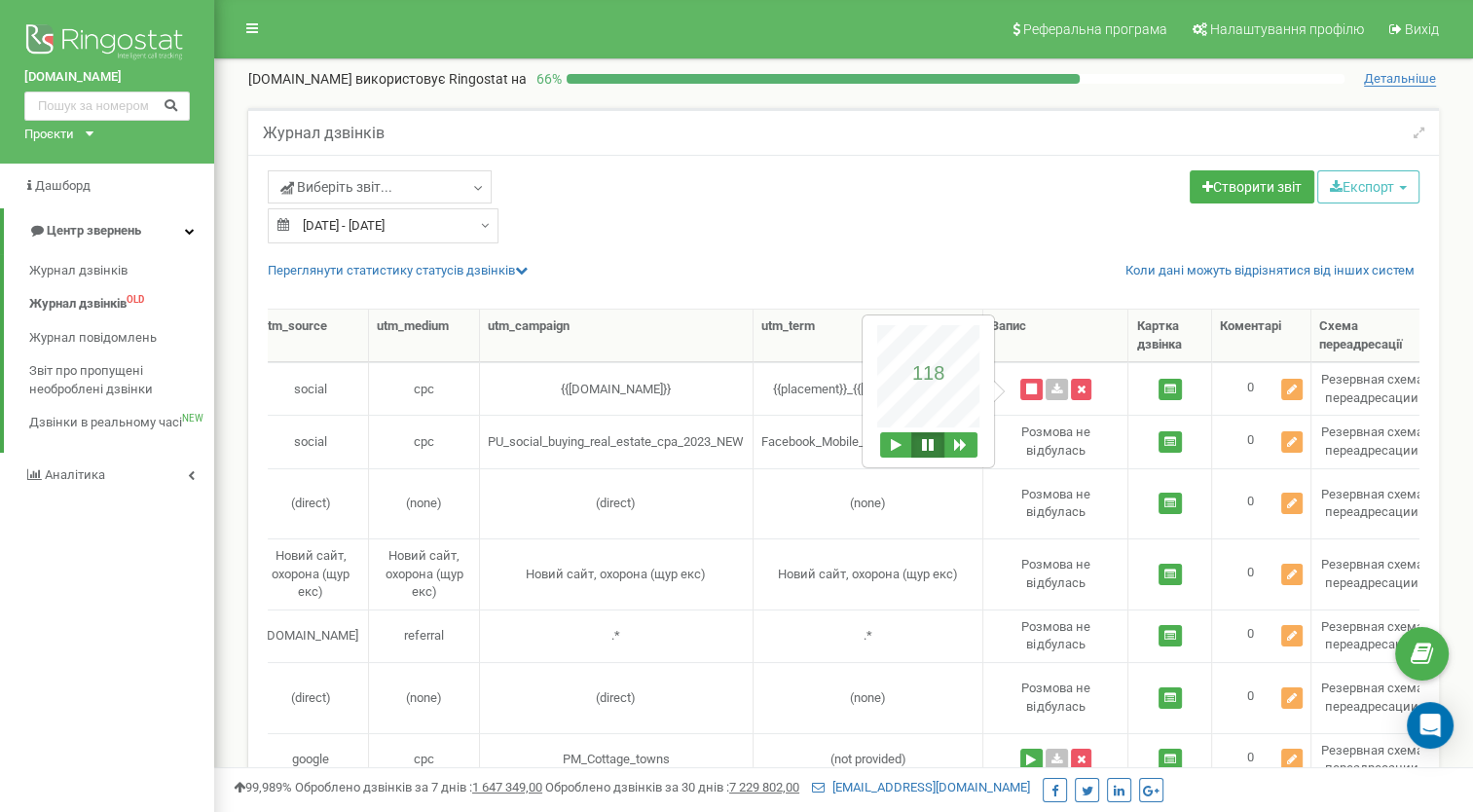 scroll, scrollTop: 0, scrollLeft: 0, axis: both 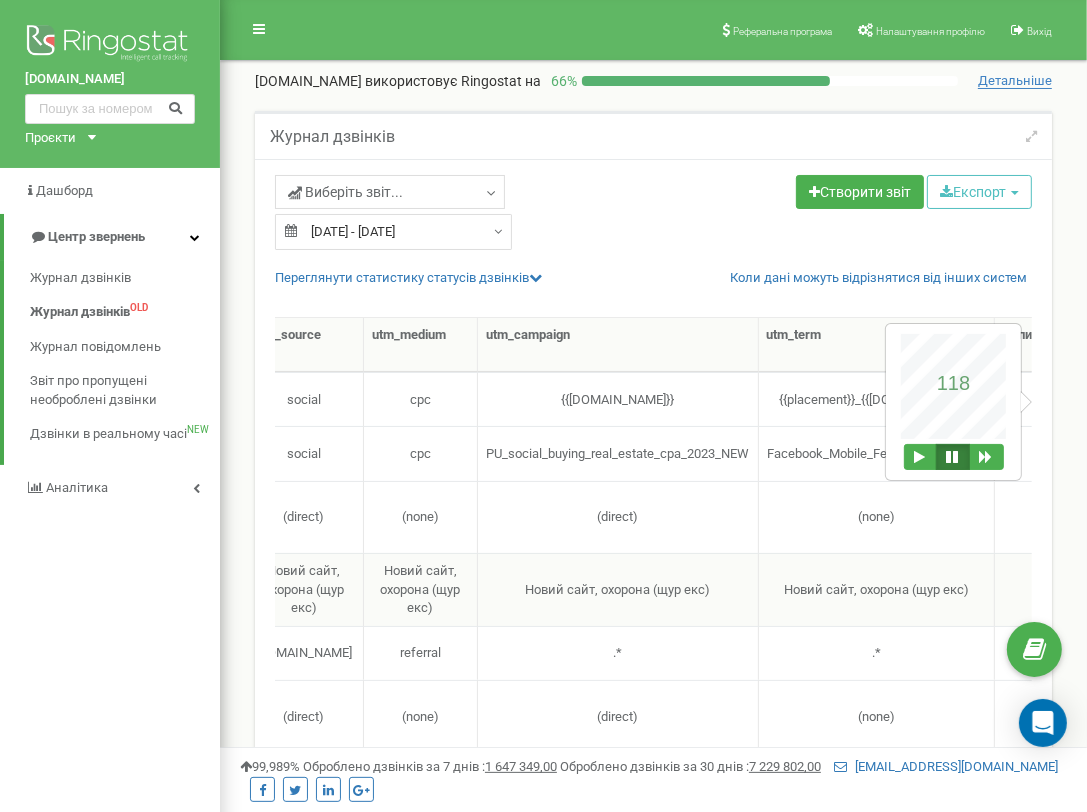 click on "Новий сайт, охорона (щур екс)" at bounding box center (618, 589) 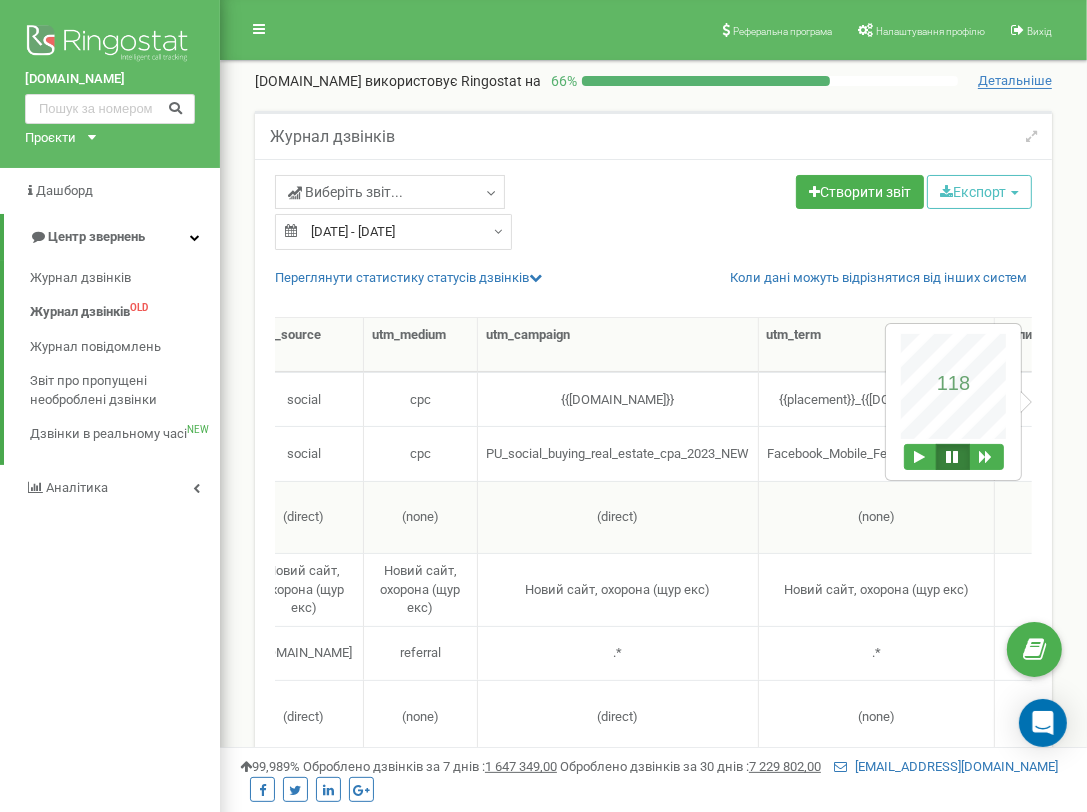 scroll, scrollTop: 0, scrollLeft: 856, axis: horizontal 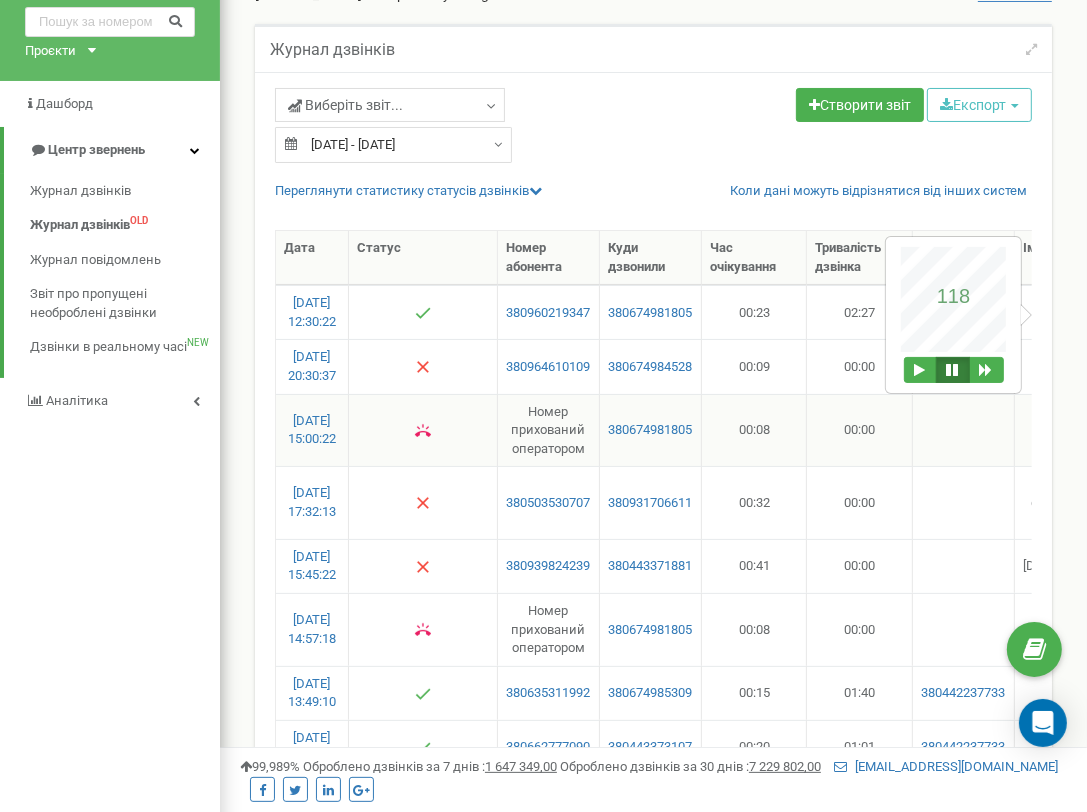 click at bounding box center [423, 430] 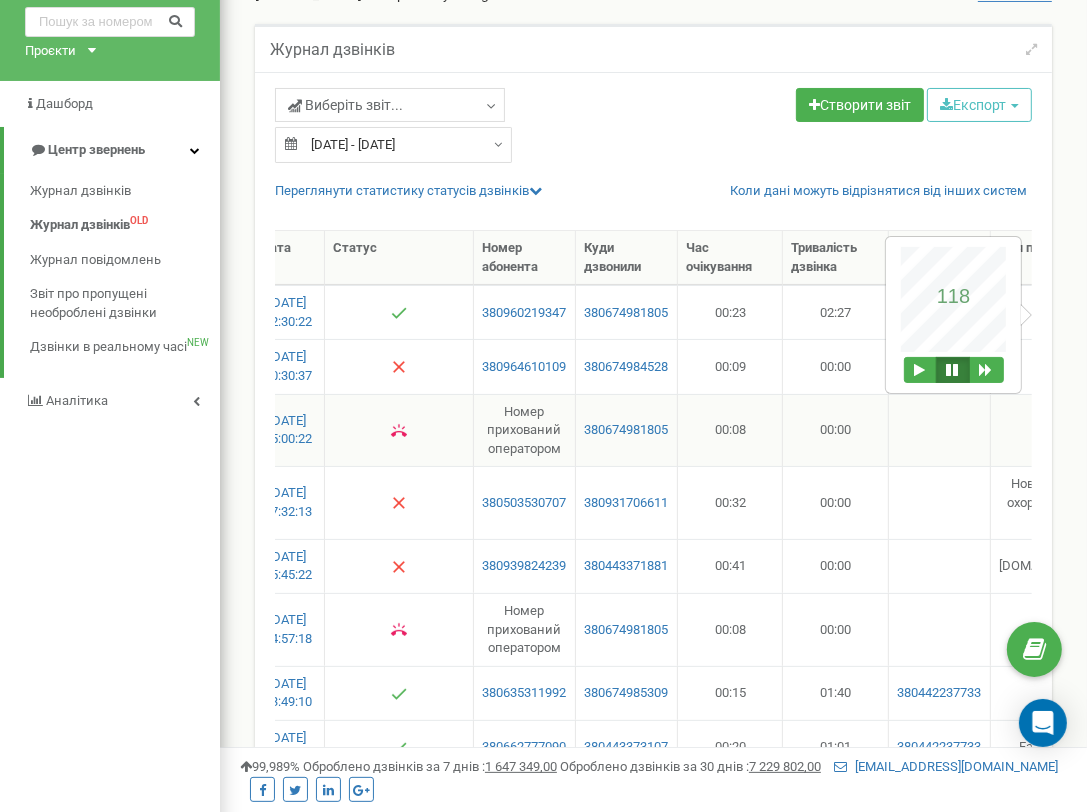 scroll, scrollTop: 0, scrollLeft: 34, axis: horizontal 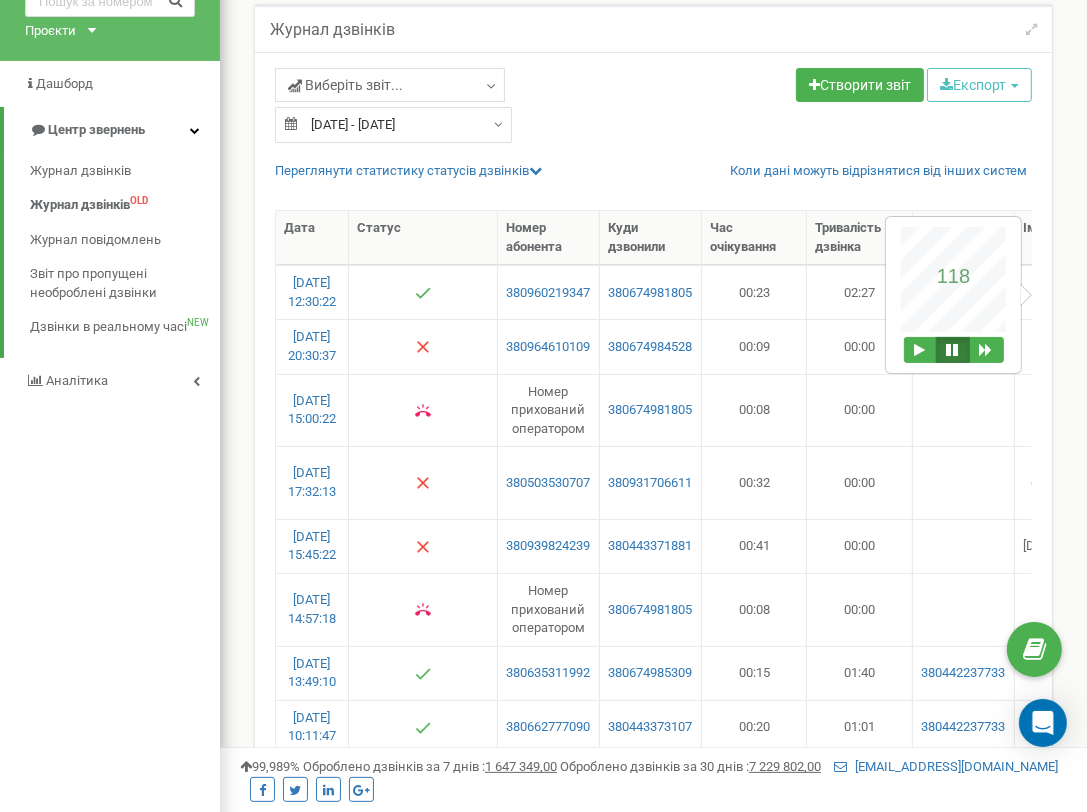 click on "Виберіть звіт...
Цільові
Колбек
Вихідні
Контекстна реклама (CPC)
Вхідні
Пропущені" at bounding box center (653, 105) 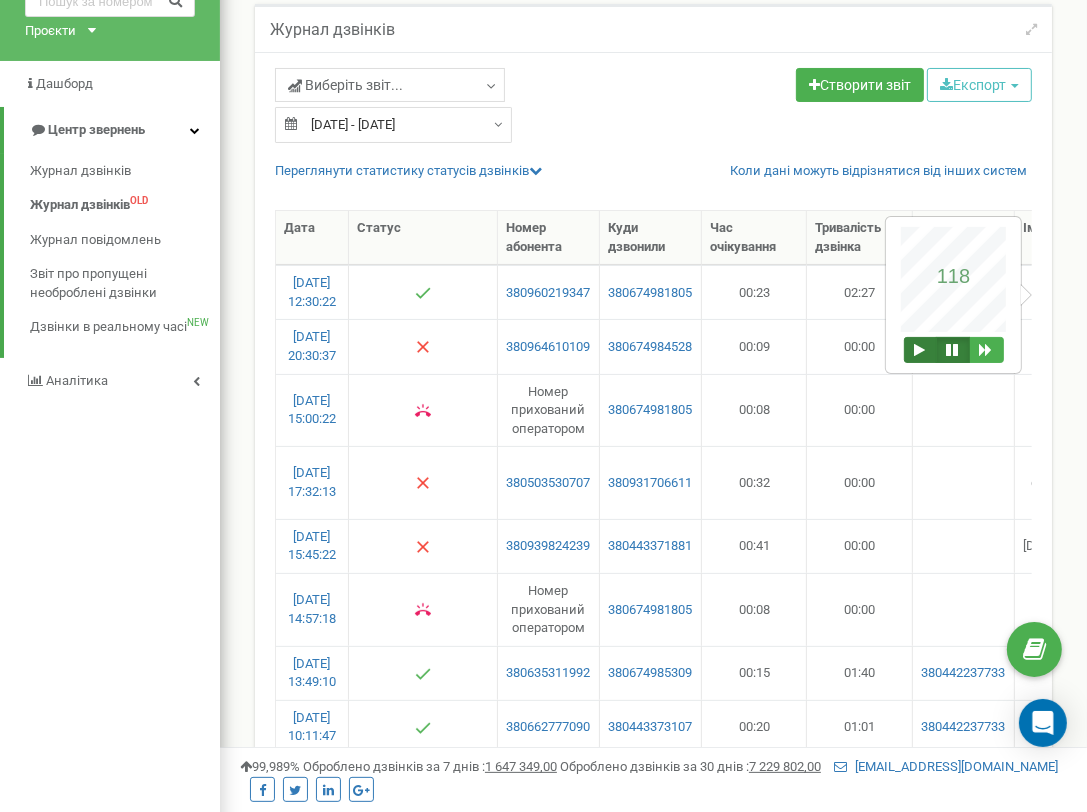 click at bounding box center [920, 350] 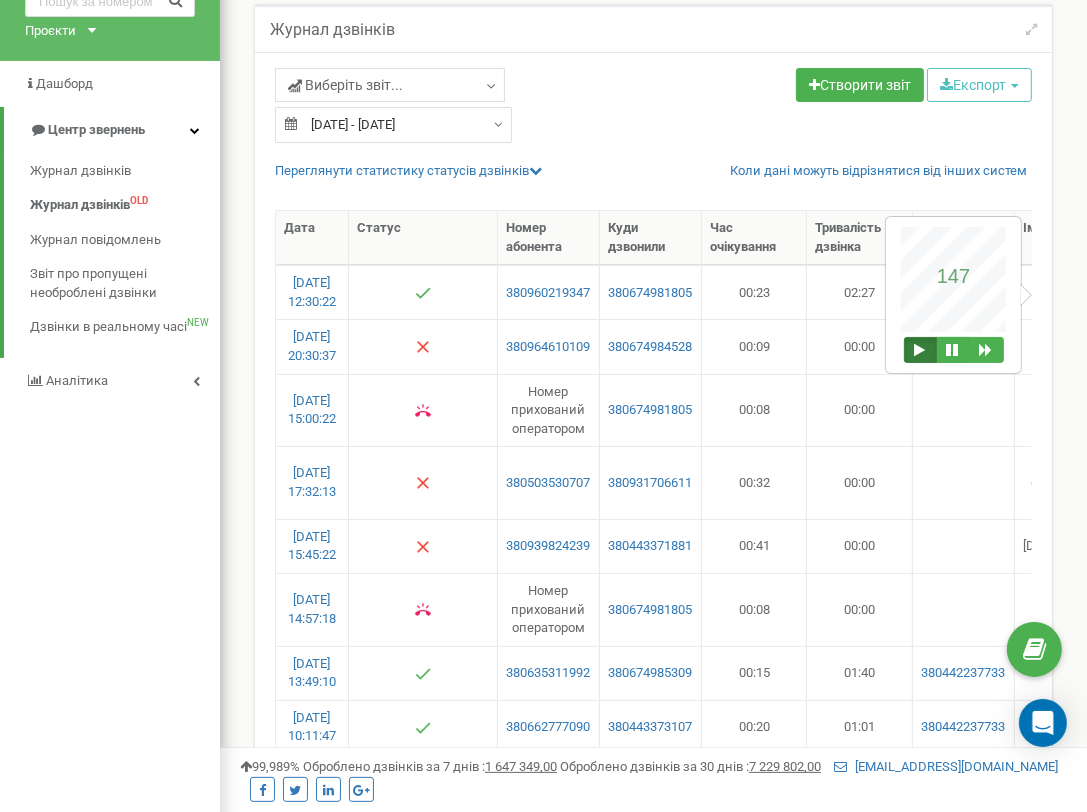 type 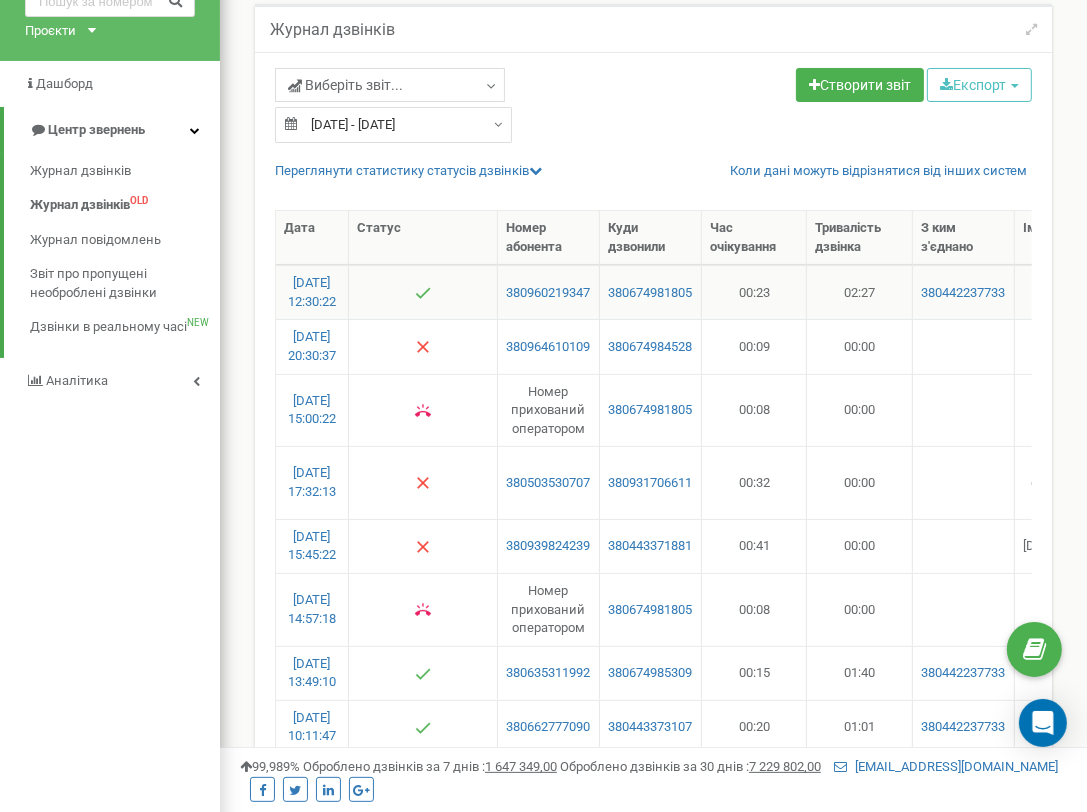 scroll, scrollTop: 0, scrollLeft: 38, axis: horizontal 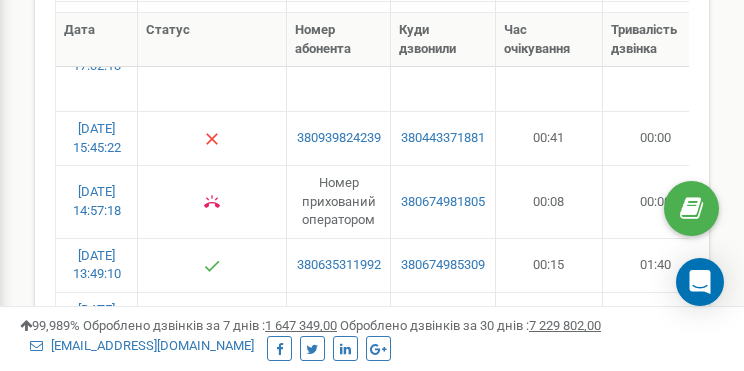 click on "99,989%
Оброблено дзвінків за 7 днів            :  1 647 349,00
Оброблено дзвінків за 30 днів            :  7 229 802,00
support@ringostat.com" at bounding box center (372, 339) 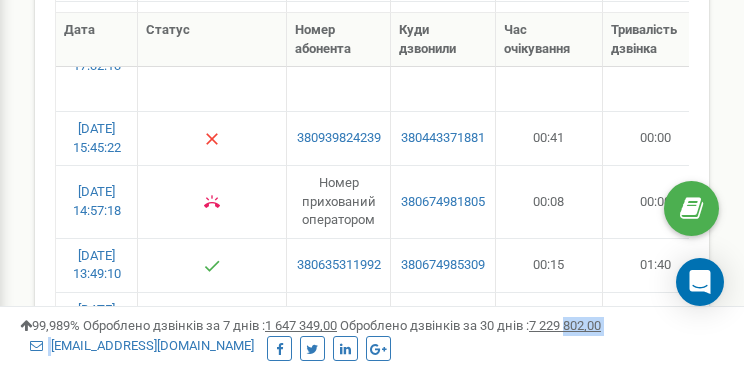 click on "99,989%
Оброблено дзвінків за 7 днів            :  1 647 349,00
Оброблено дзвінків за 30 днів            :  7 229 802,00
support@ringostat.com" at bounding box center (372, 339) 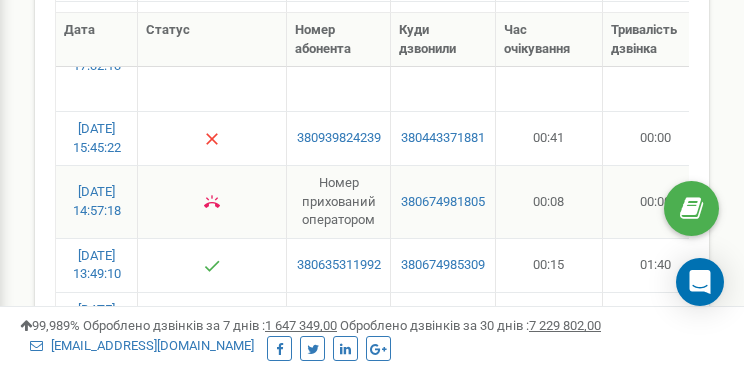 click at bounding box center [212, 201] 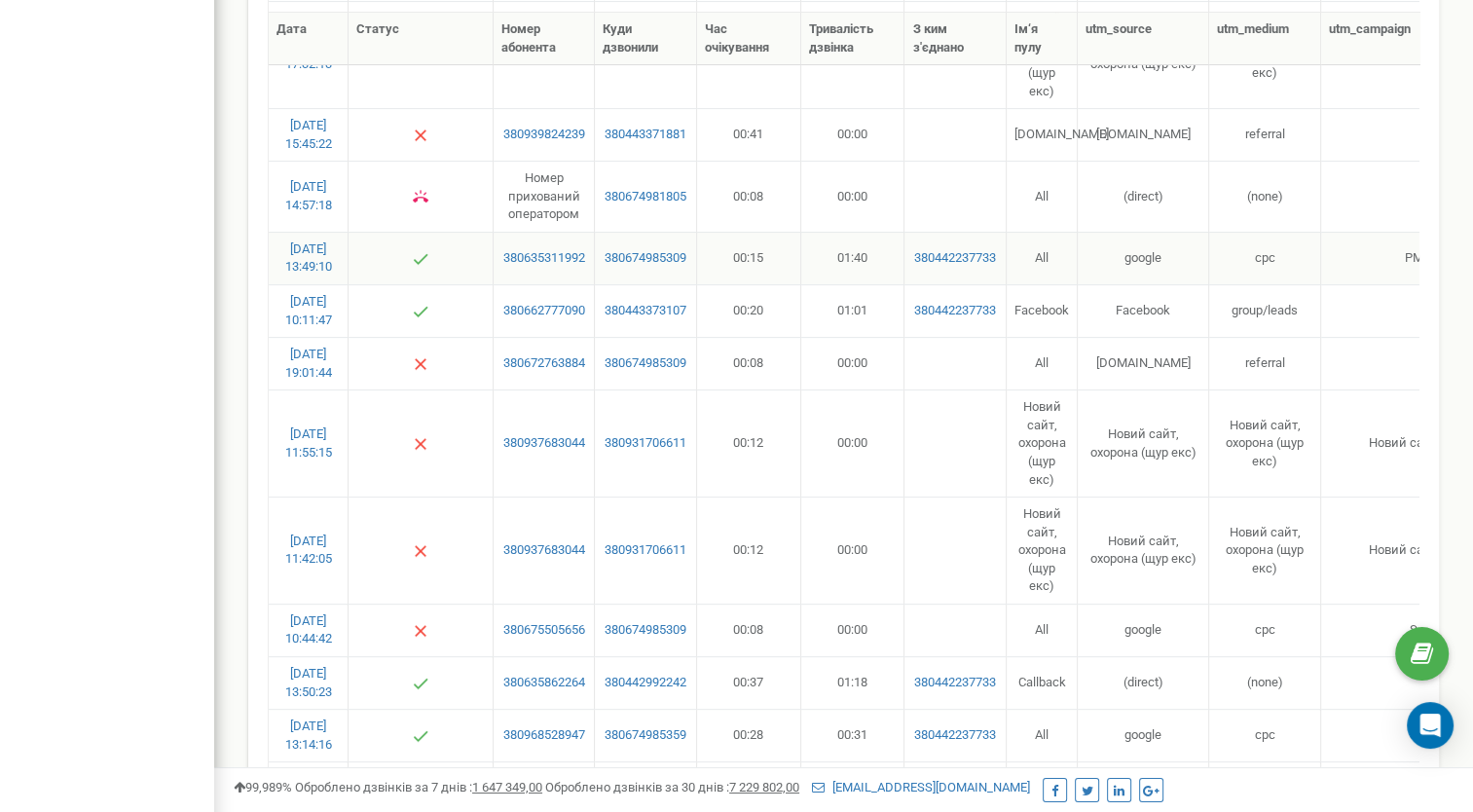 scroll, scrollTop: 0, scrollLeft: 55, axis: horizontal 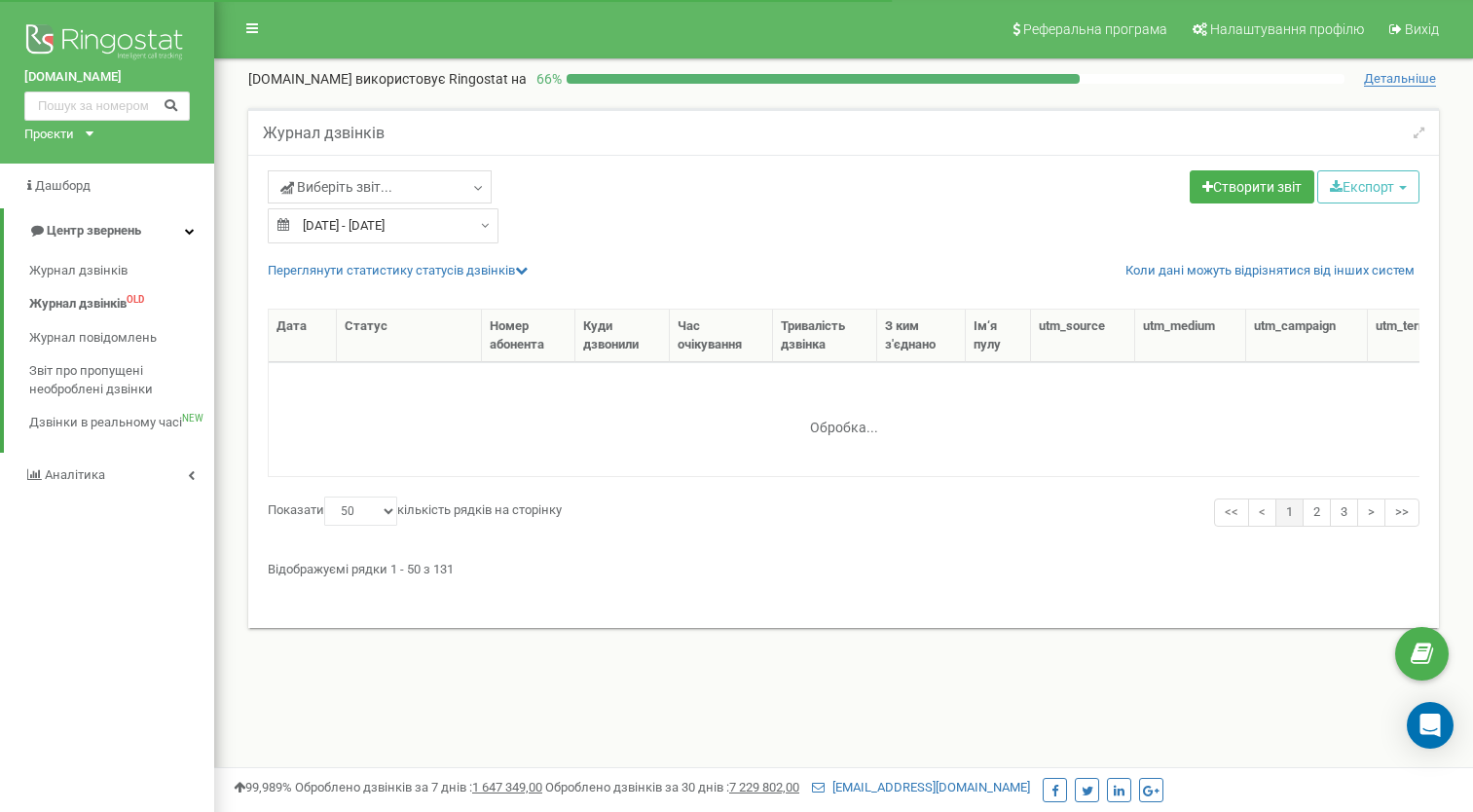 select on "50" 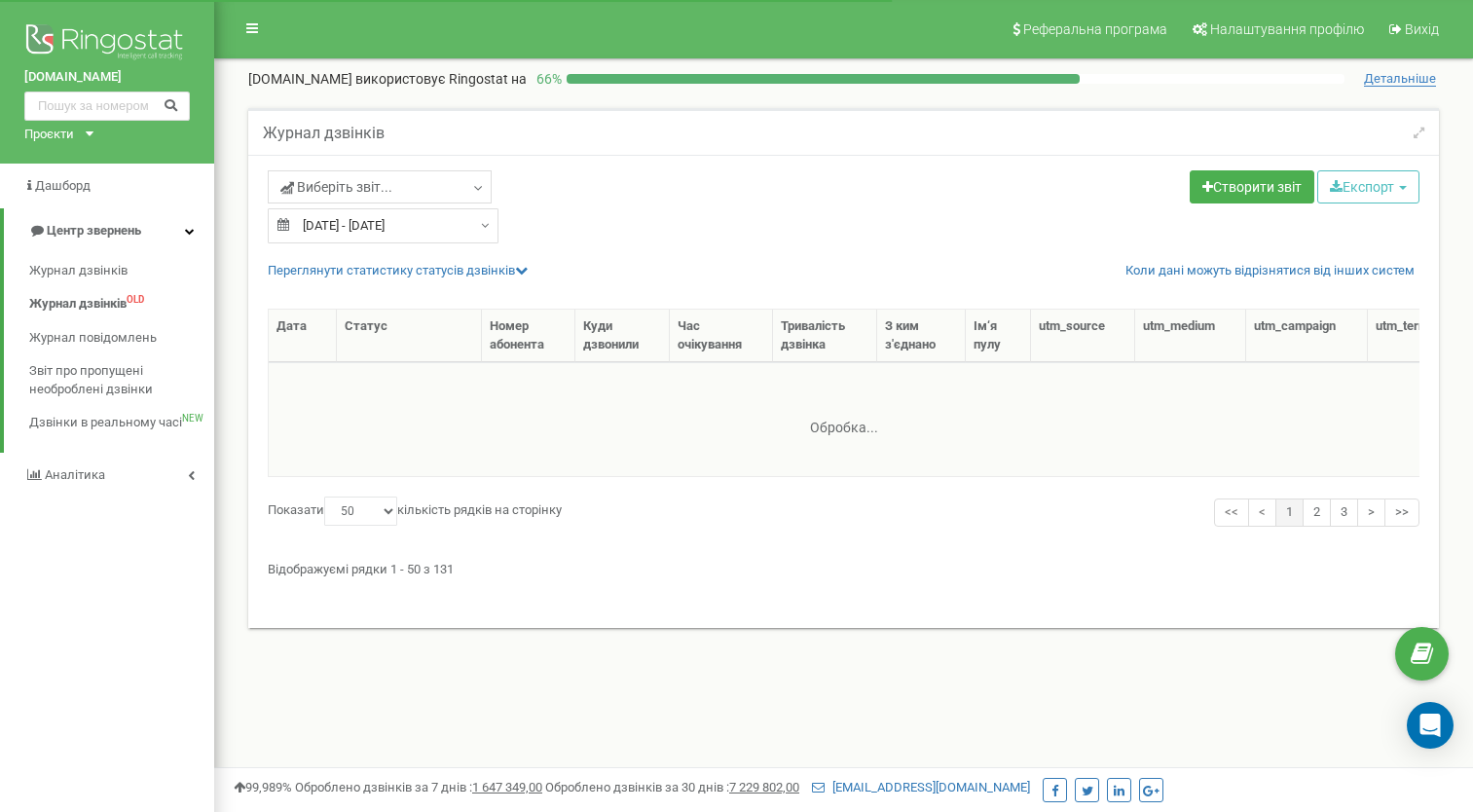 scroll, scrollTop: 115, scrollLeft: 0, axis: vertical 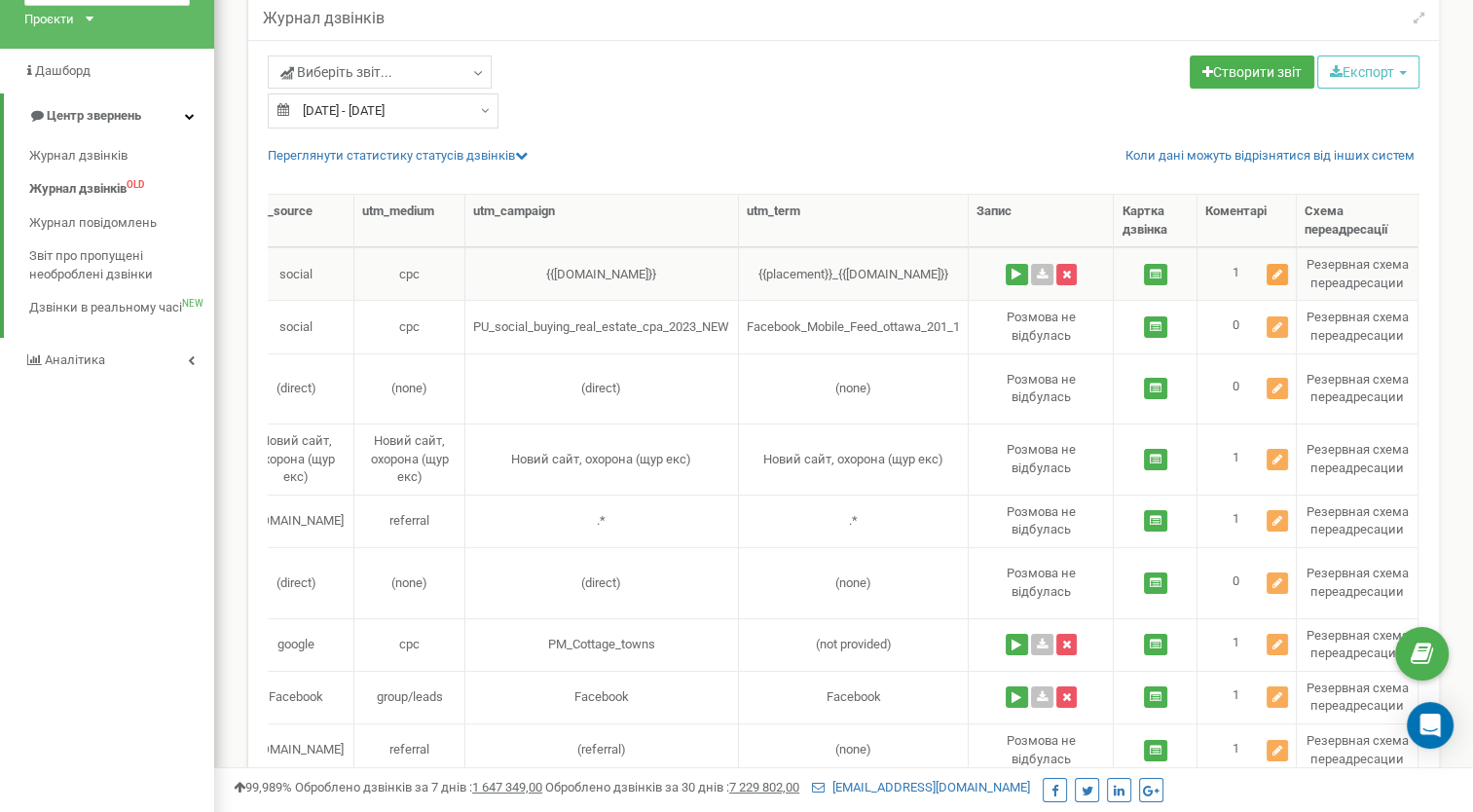 click at bounding box center (1277, 275) 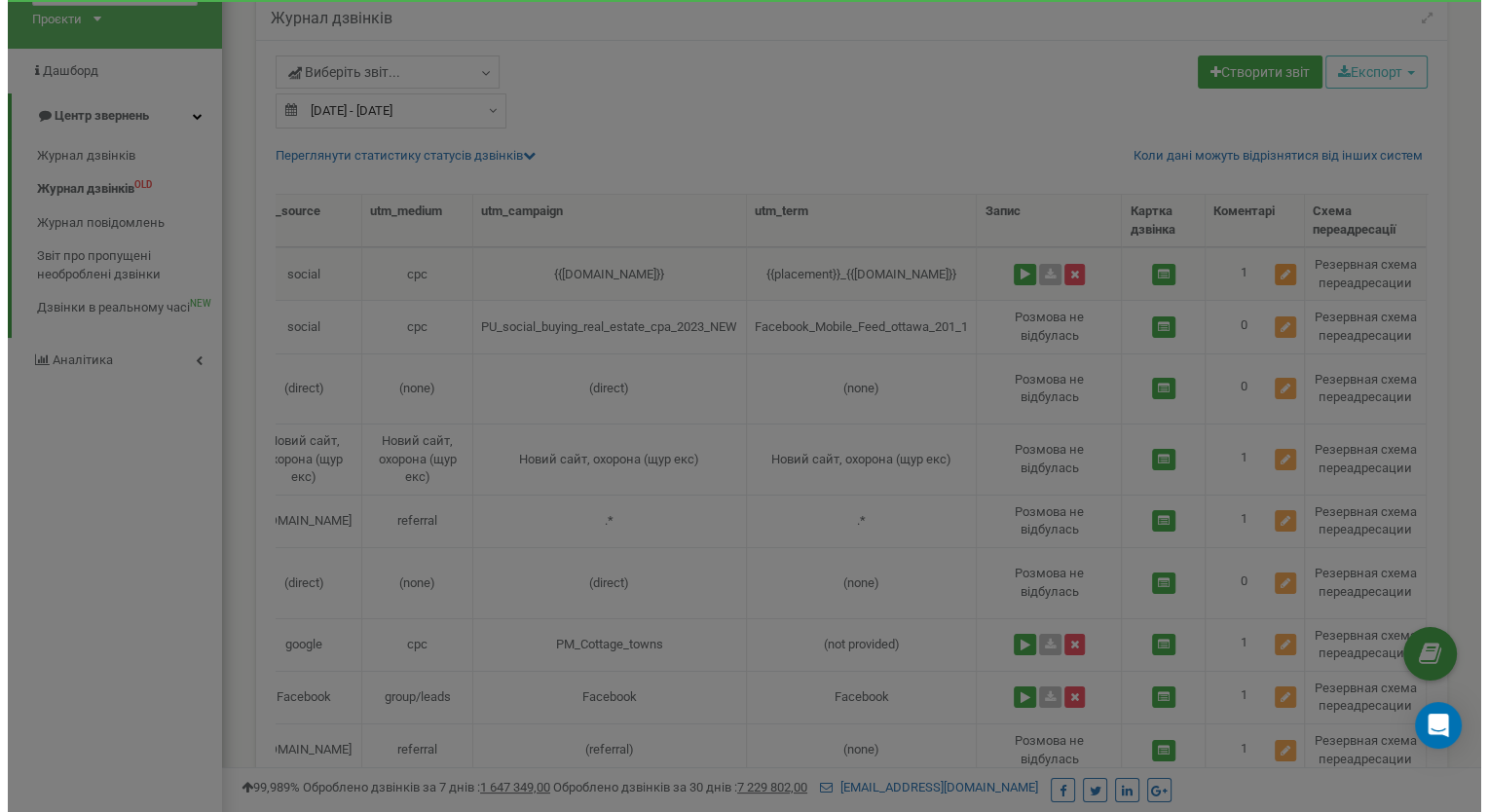 scroll, scrollTop: 0, scrollLeft: 846, axis: horizontal 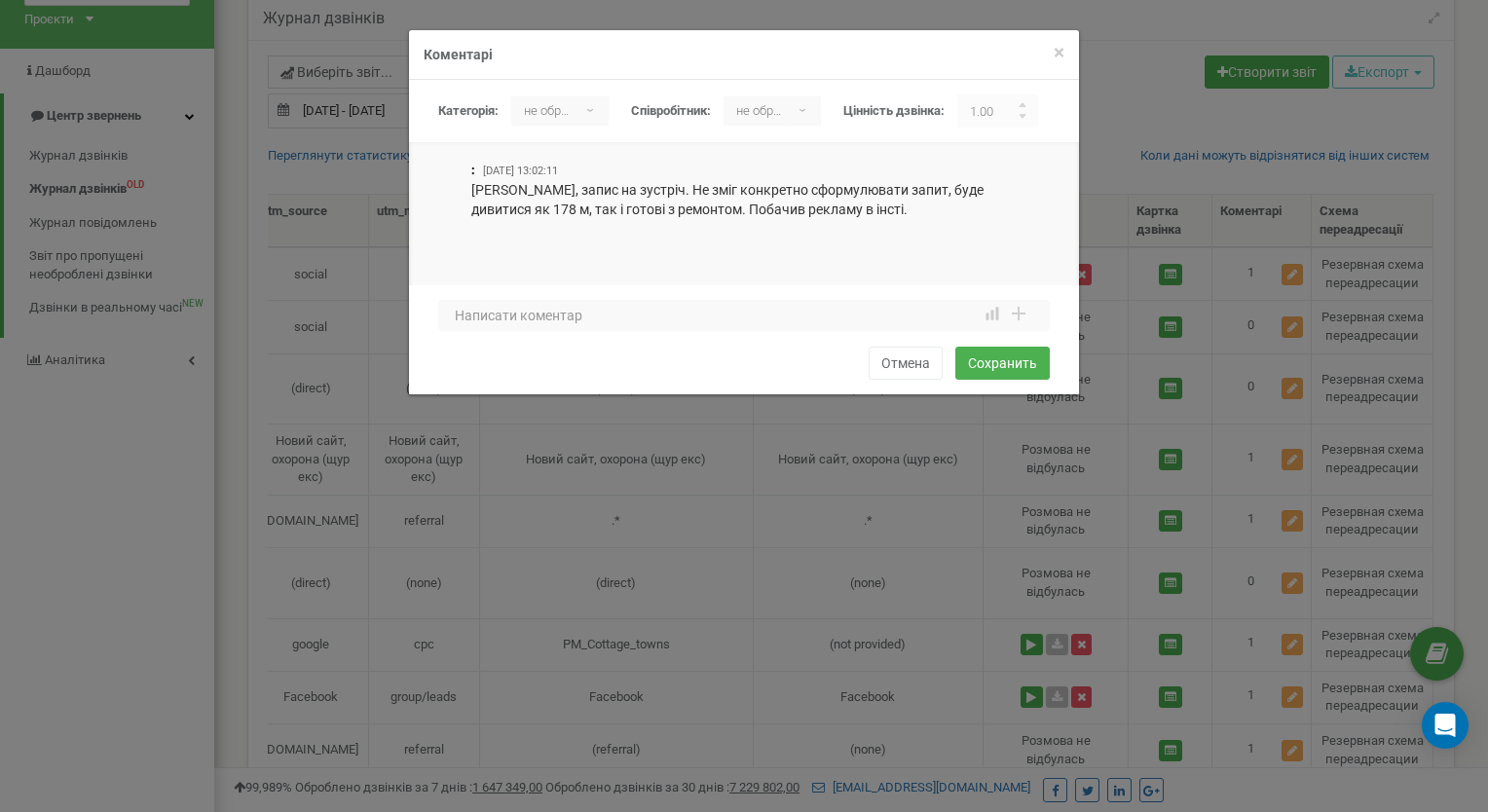 click on ":
[DATE]	13:02:11" at bounding box center [744, 204] 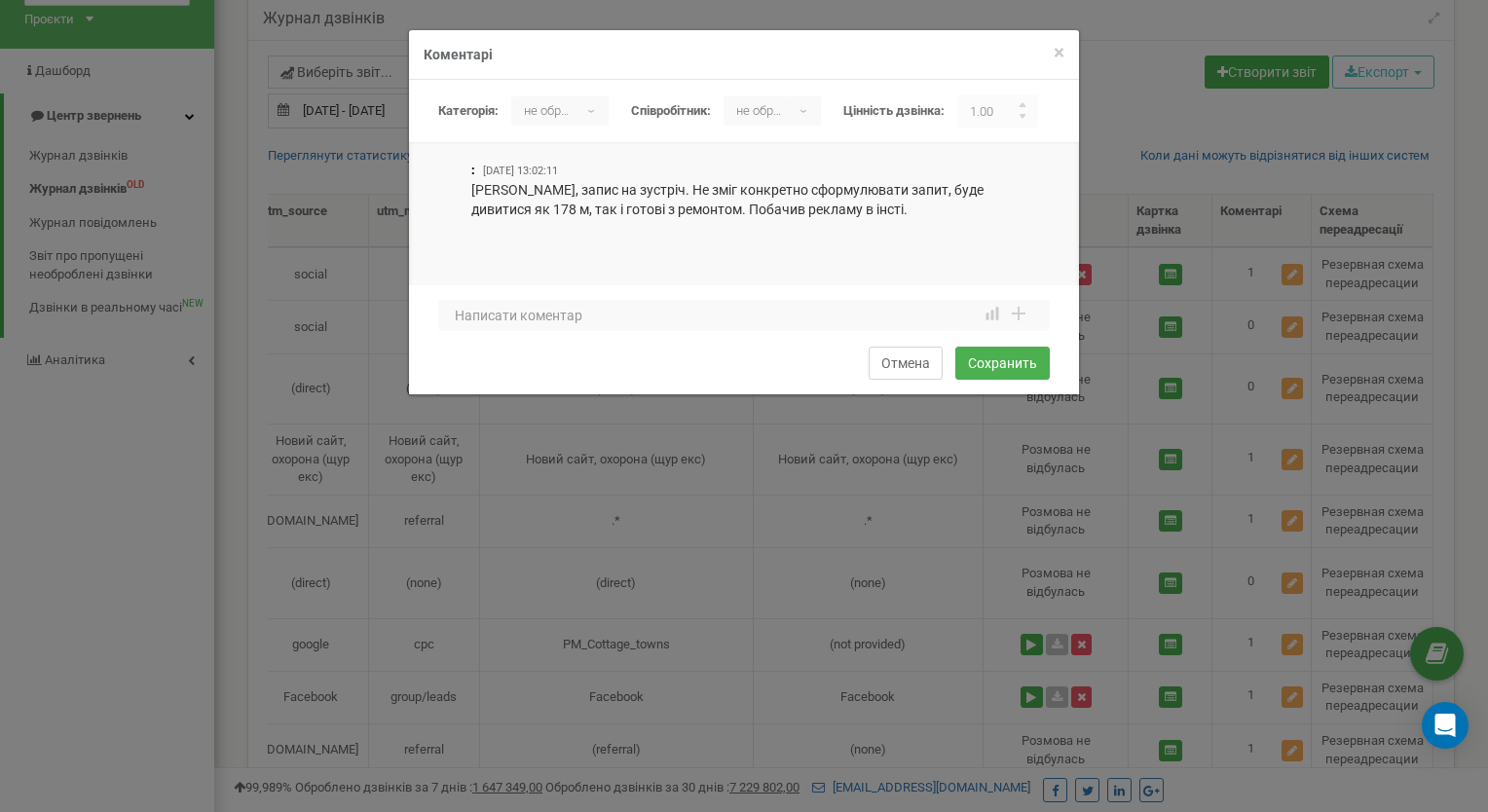 click on "Отмена" at bounding box center [906, 363] 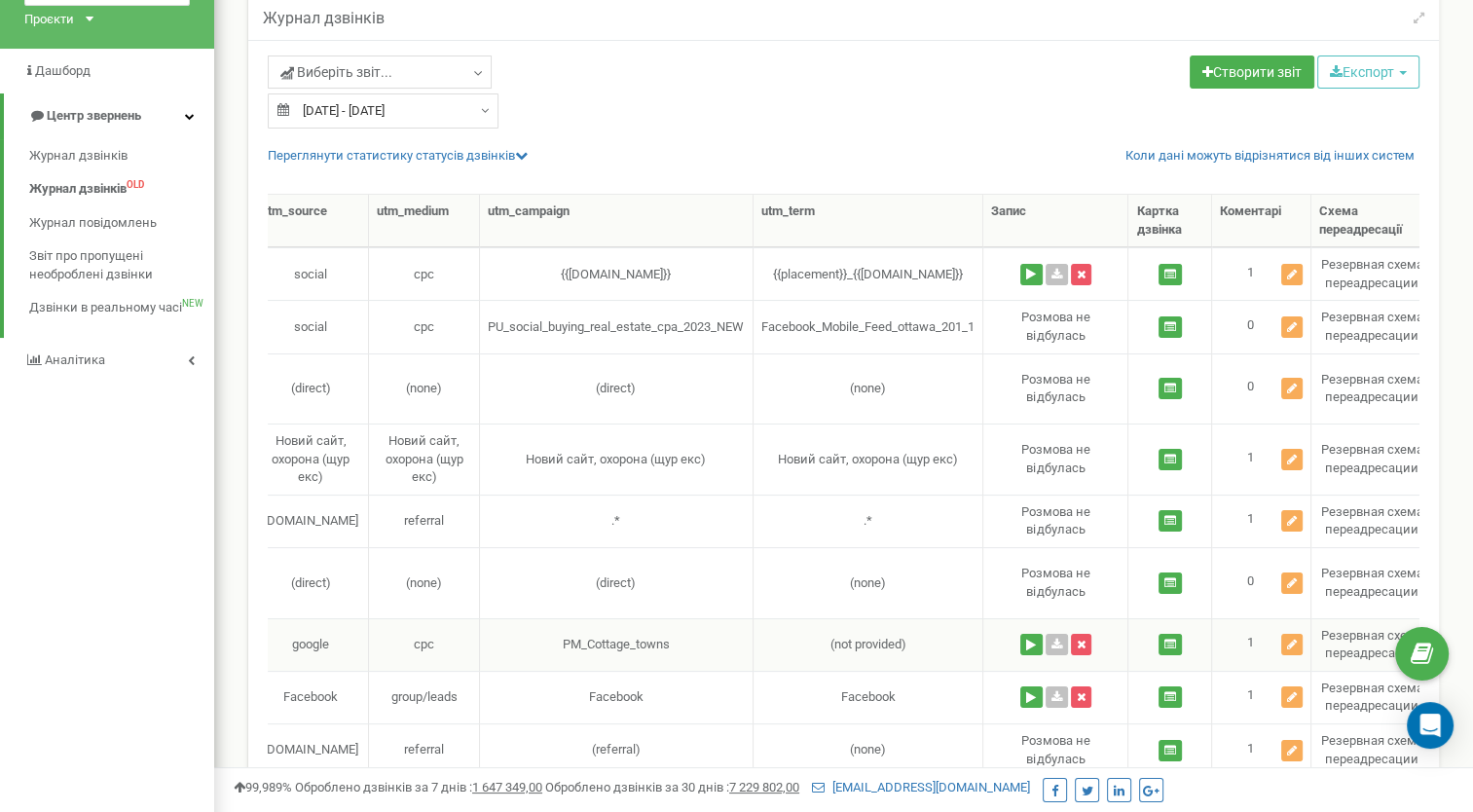 click on "PM_Cottage_towns" at bounding box center (616, 645) 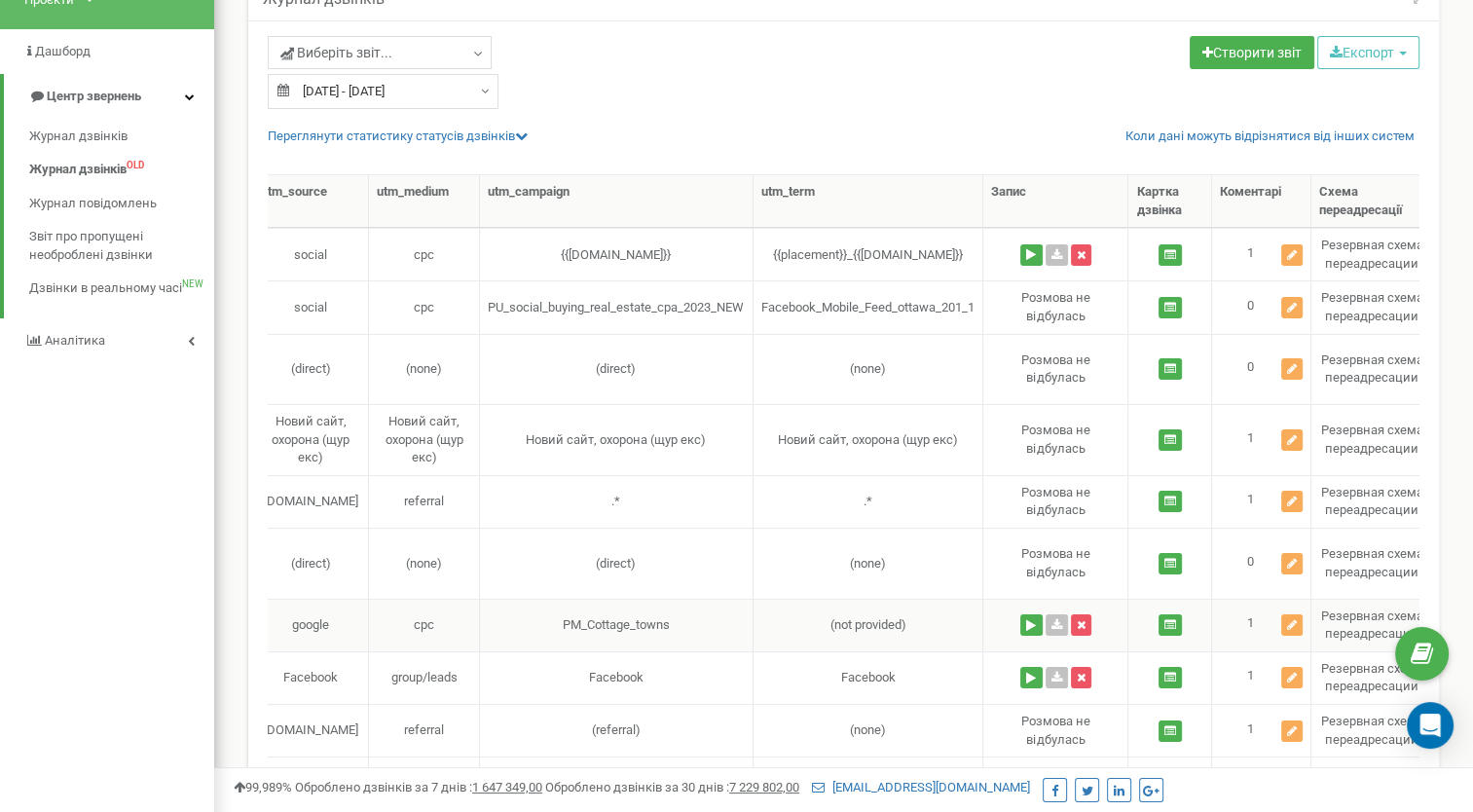scroll, scrollTop: 129, scrollLeft: 0, axis: vertical 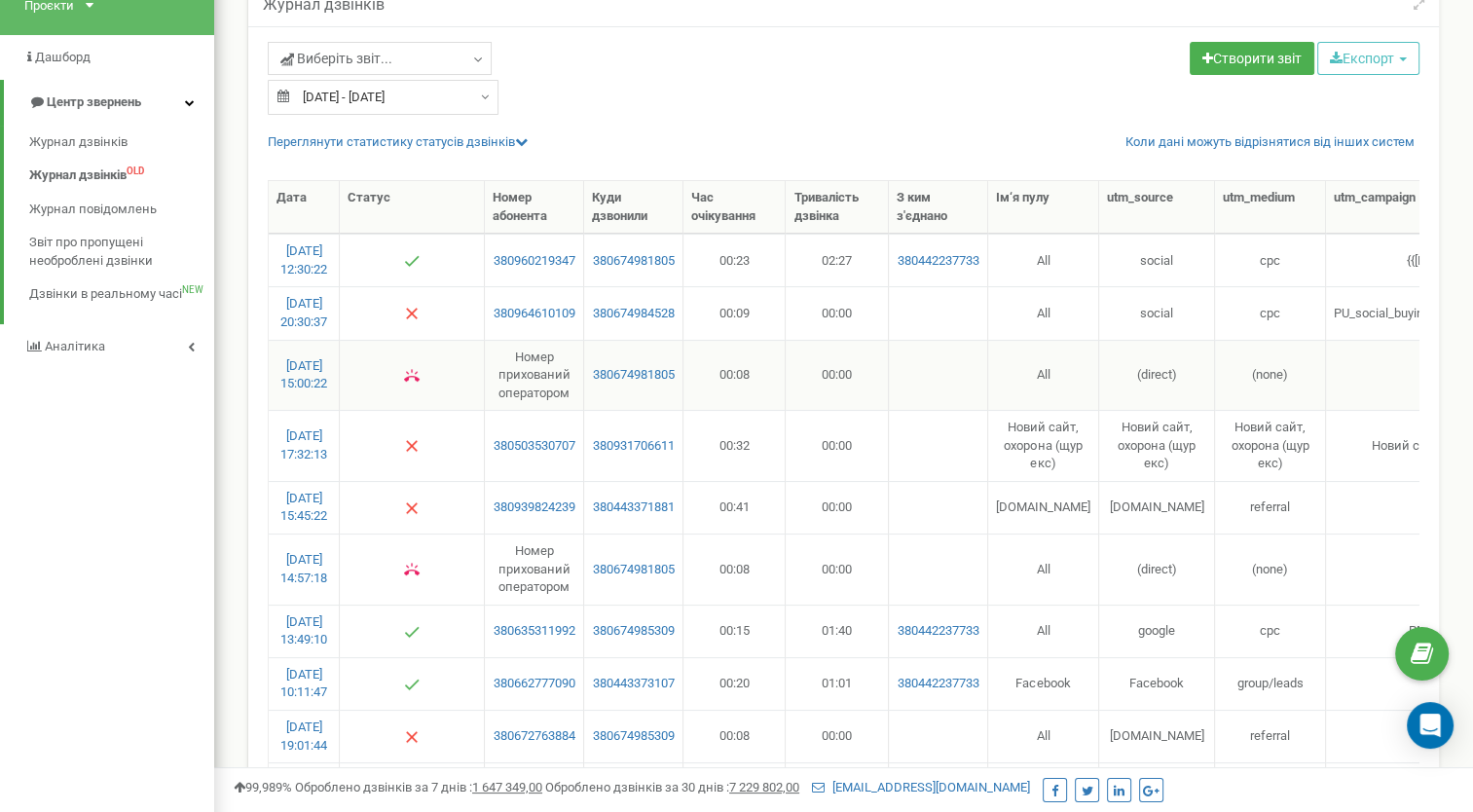 click on "00:00" at bounding box center (837, 375) 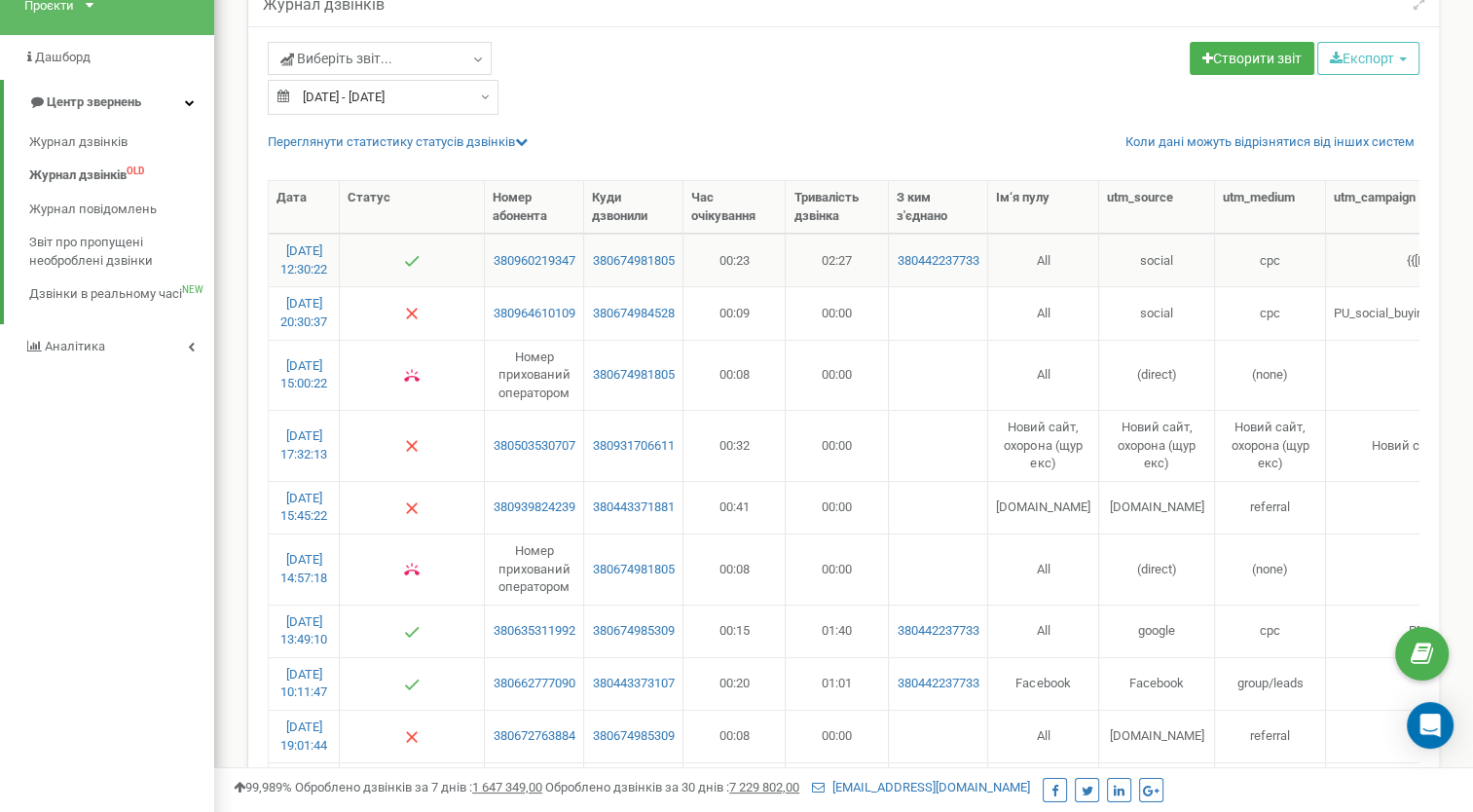 scroll, scrollTop: 0, scrollLeft: 0, axis: both 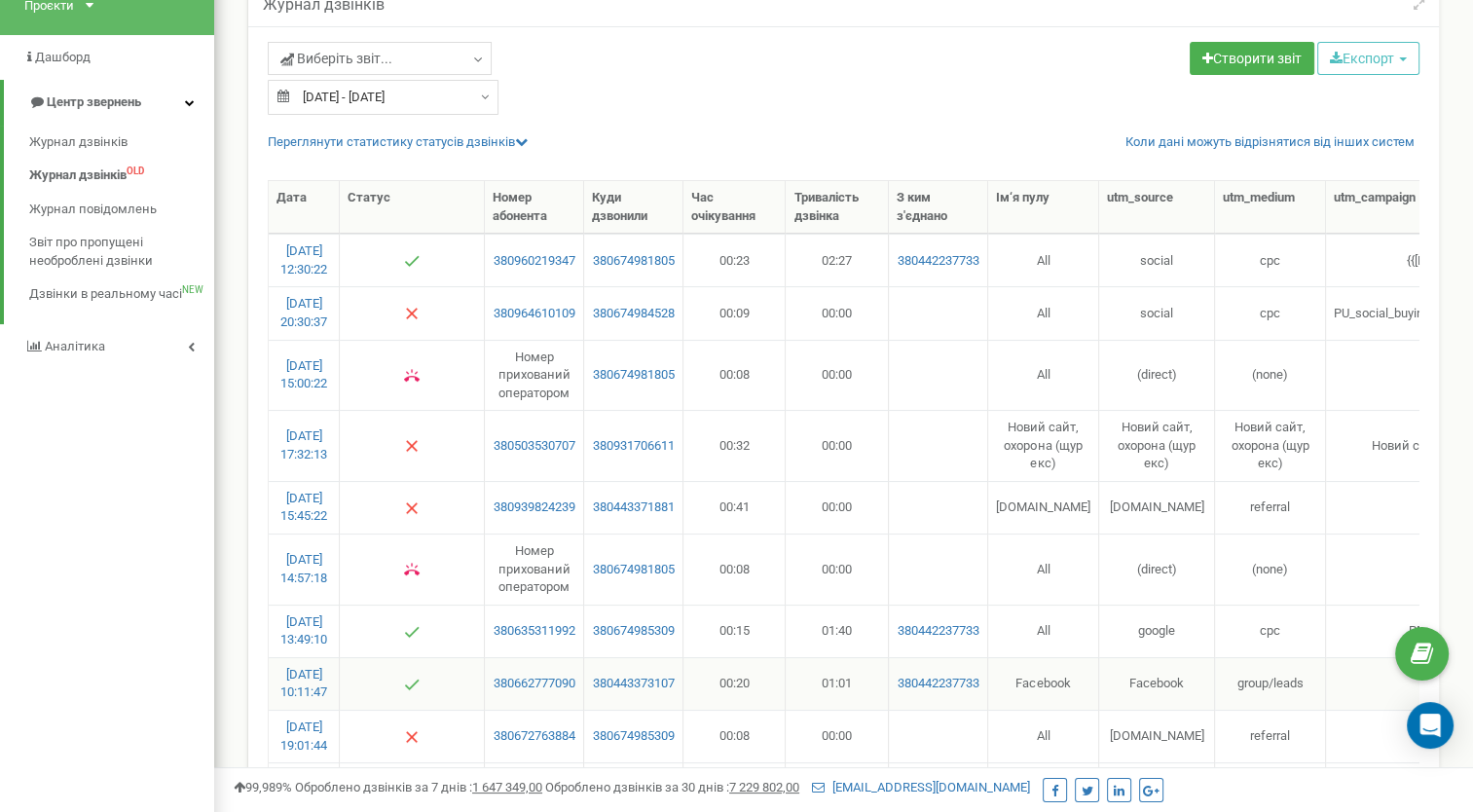 click on "00:20" at bounding box center (735, 683) 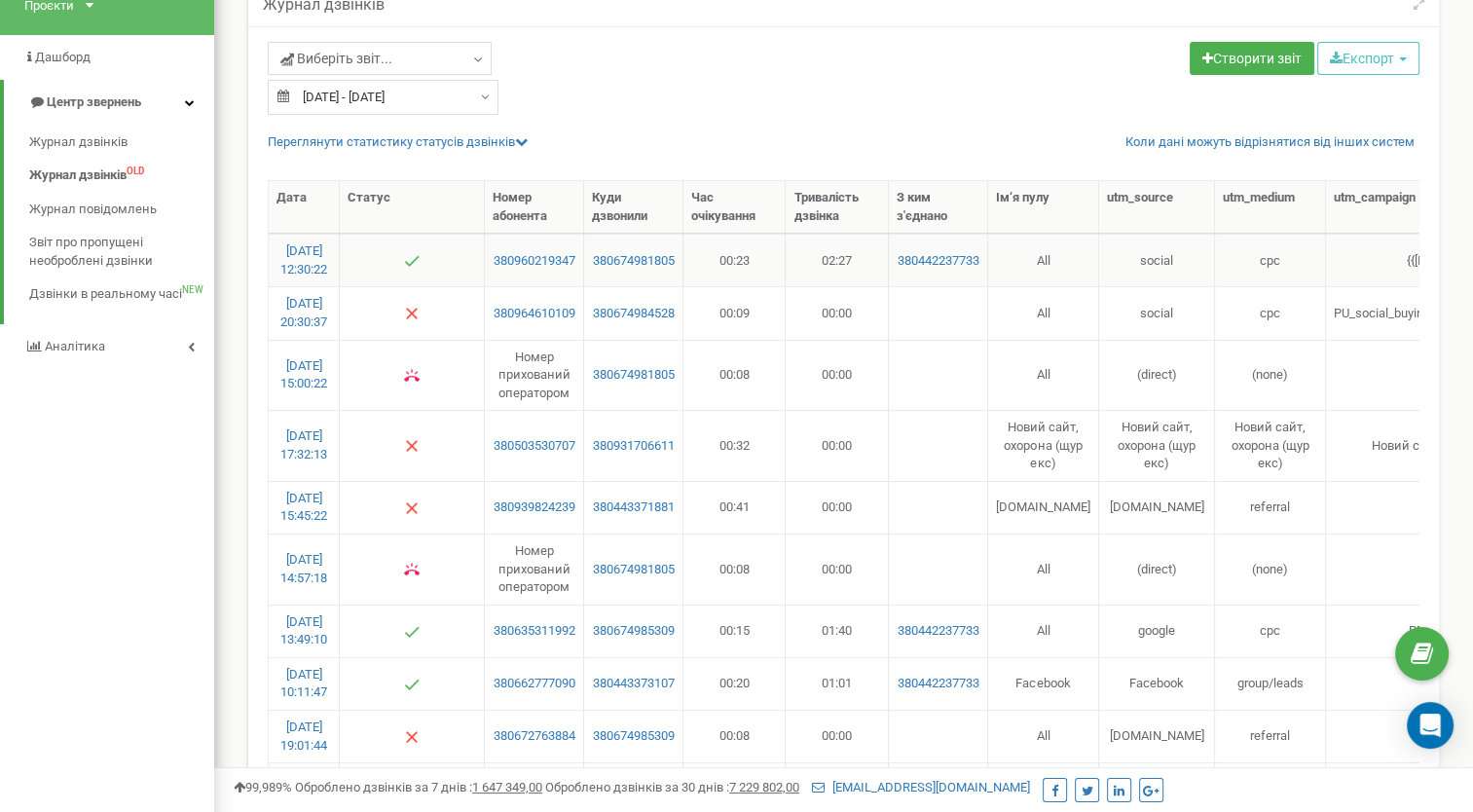 click on "02:27" at bounding box center [837, 260] 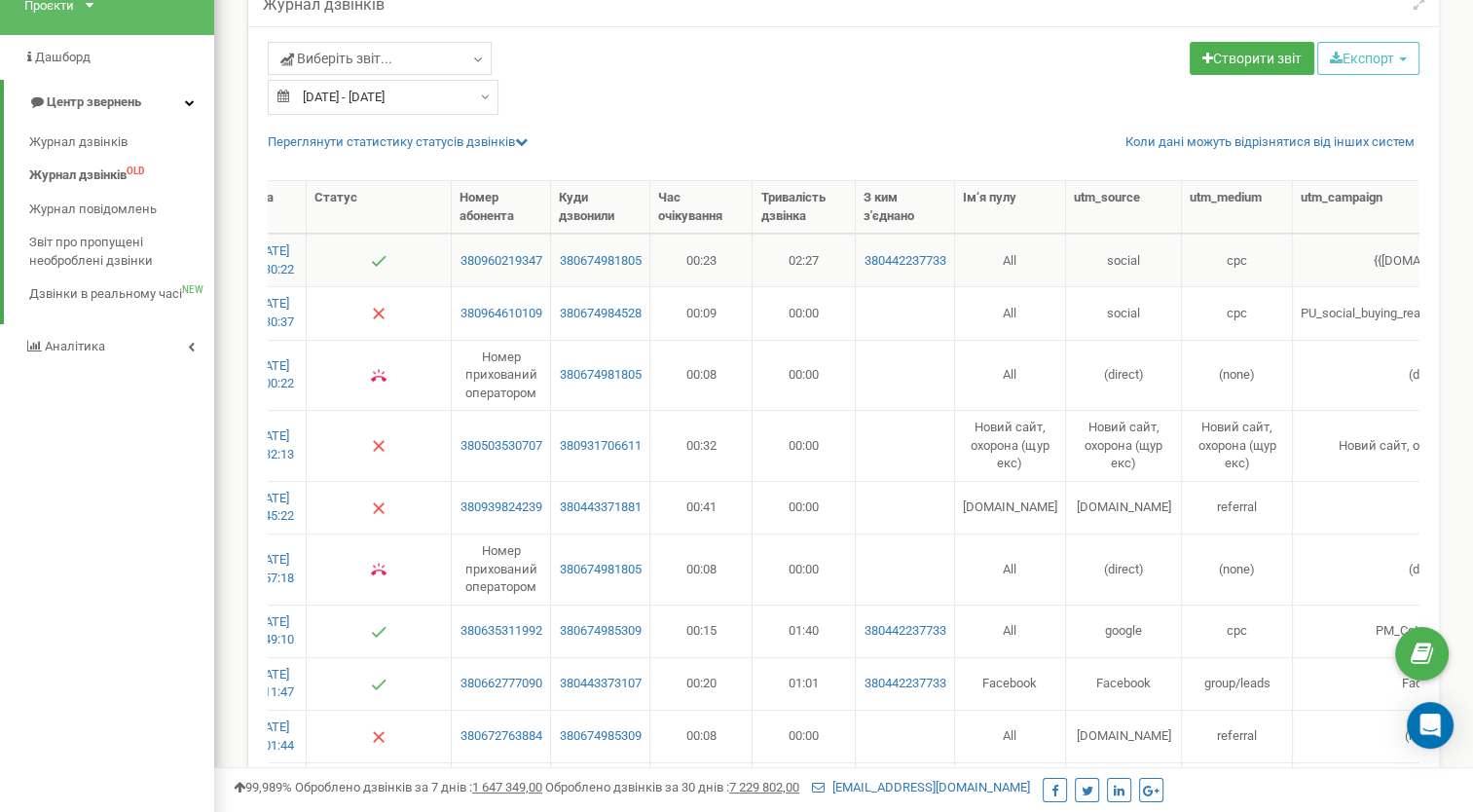 scroll, scrollTop: 0, scrollLeft: 65, axis: horizontal 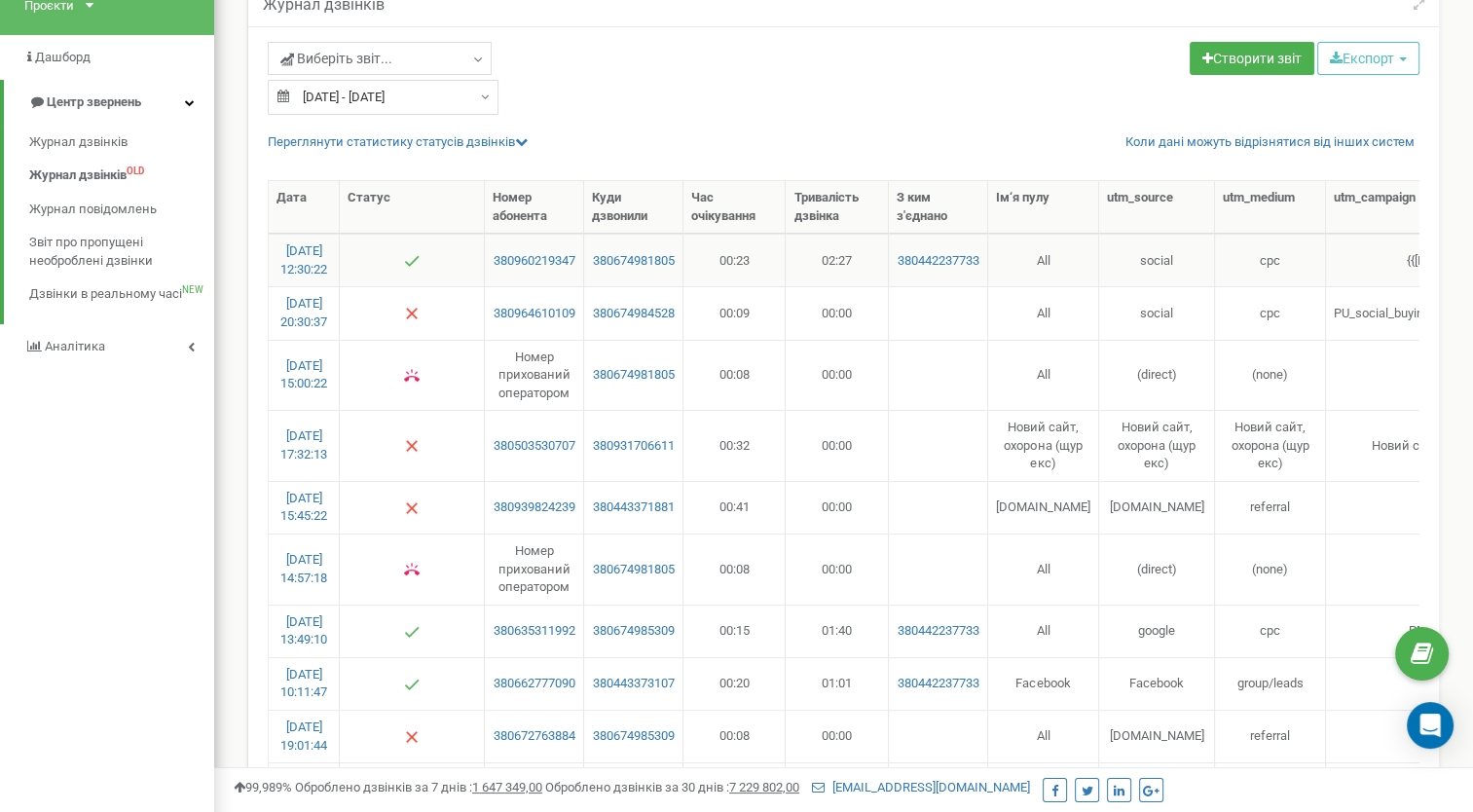 click on "380960219347" at bounding box center [534, 260] 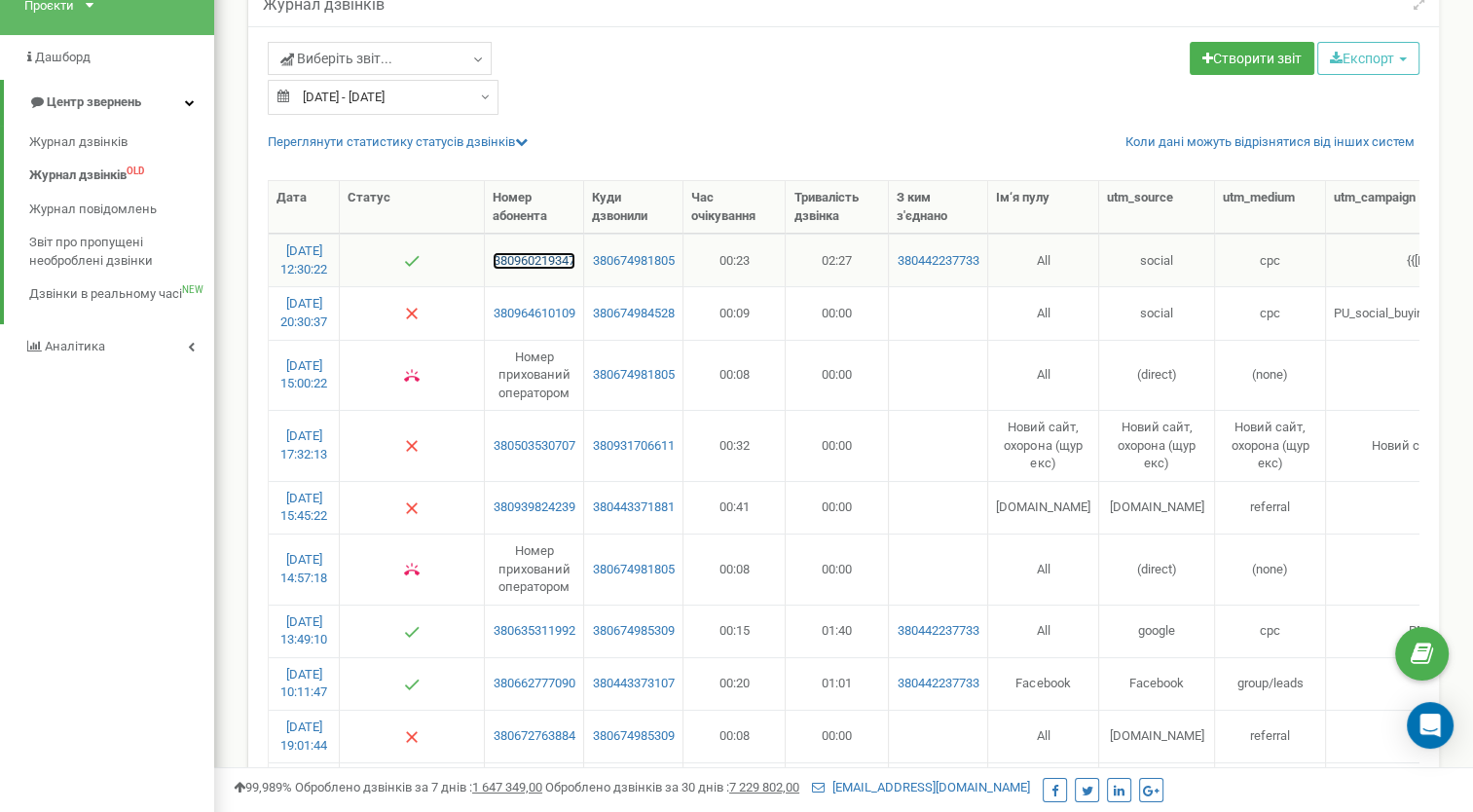click on "380960219347" at bounding box center (534, 261) 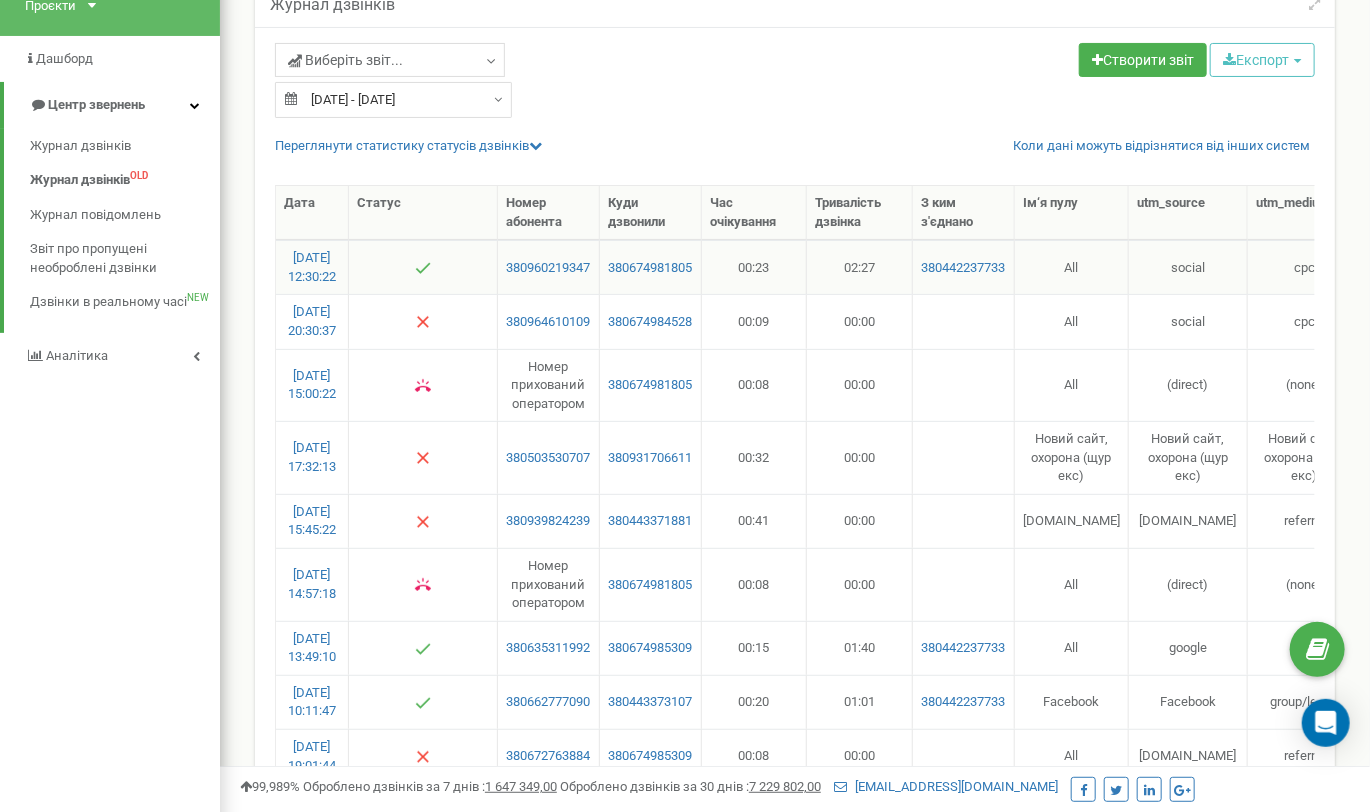 scroll, scrollTop: 0, scrollLeft: 232, axis: horizontal 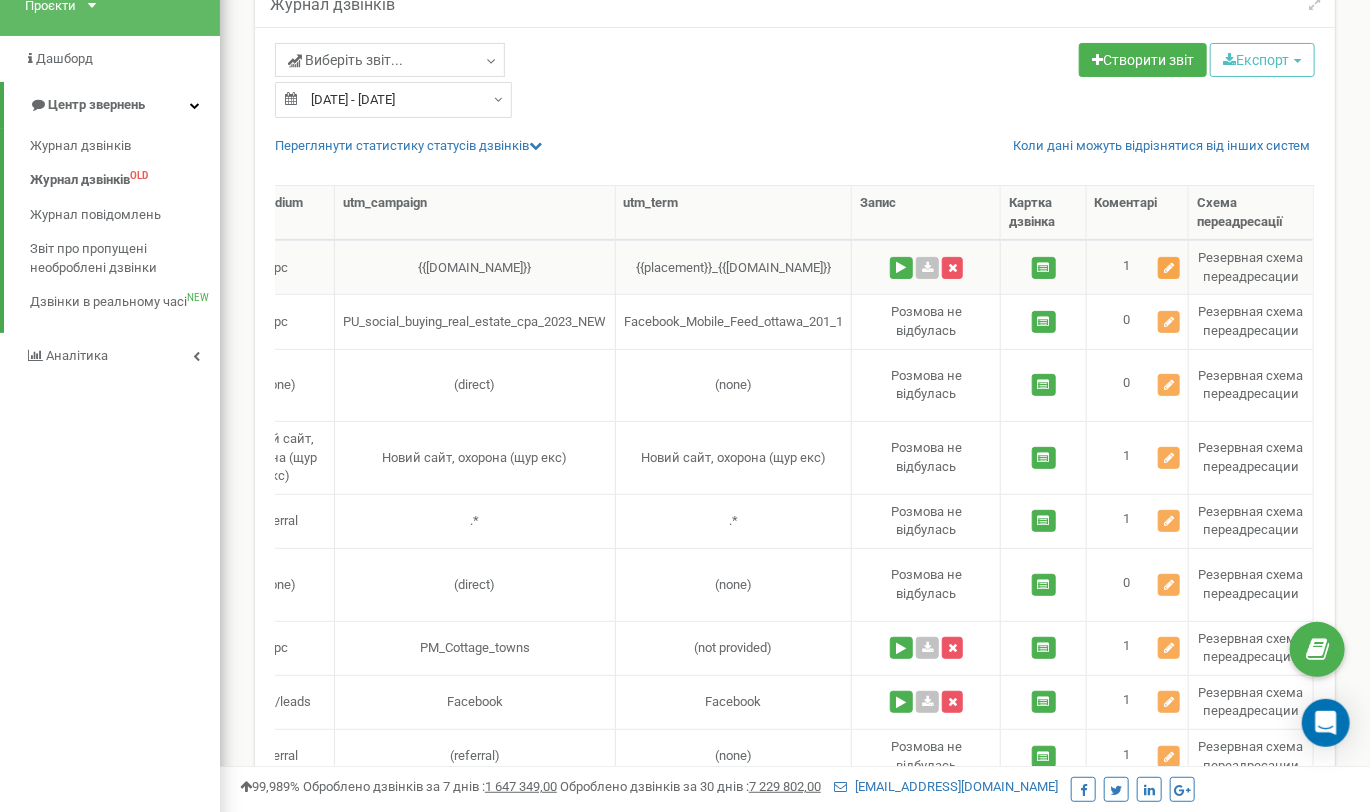 click at bounding box center [1169, 268] 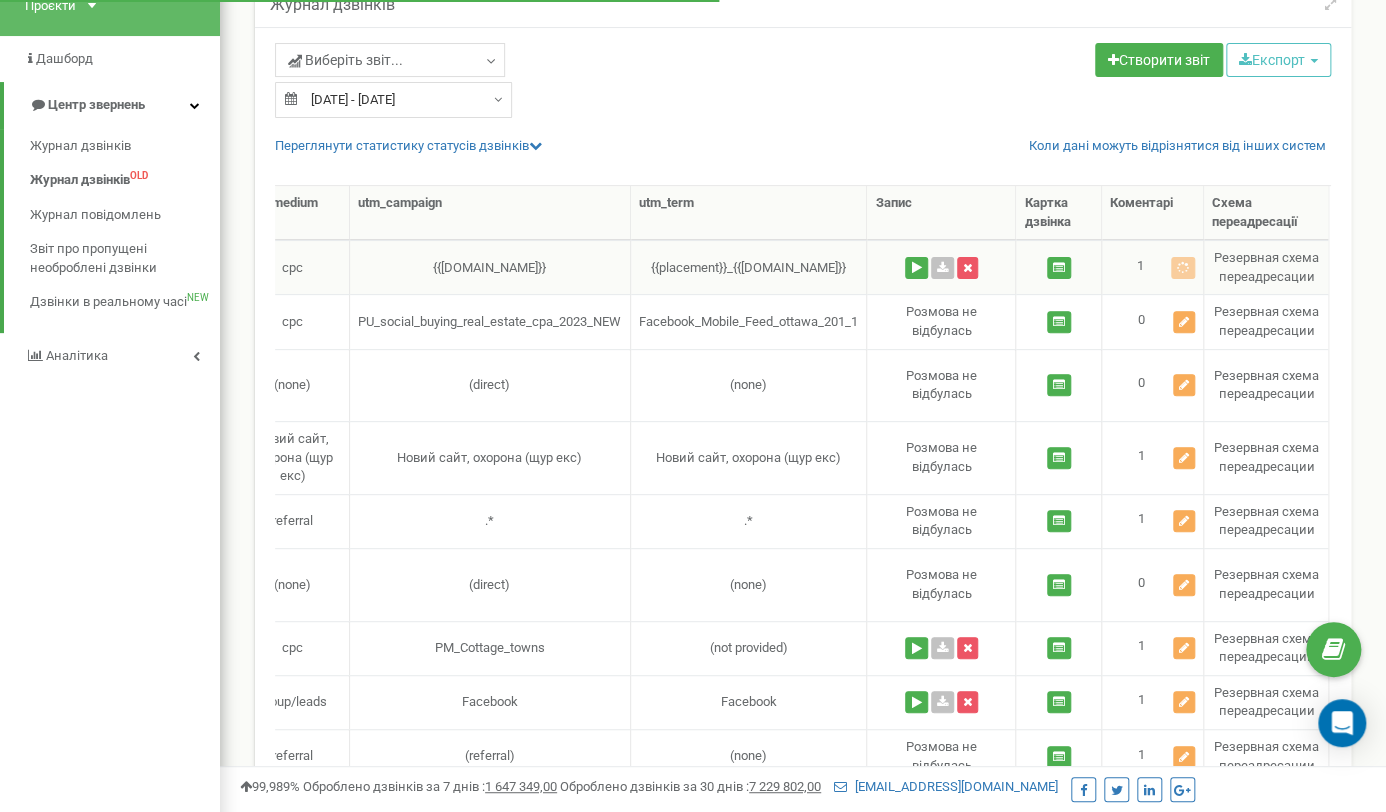 scroll, scrollTop: 0, scrollLeft: 1012, axis: horizontal 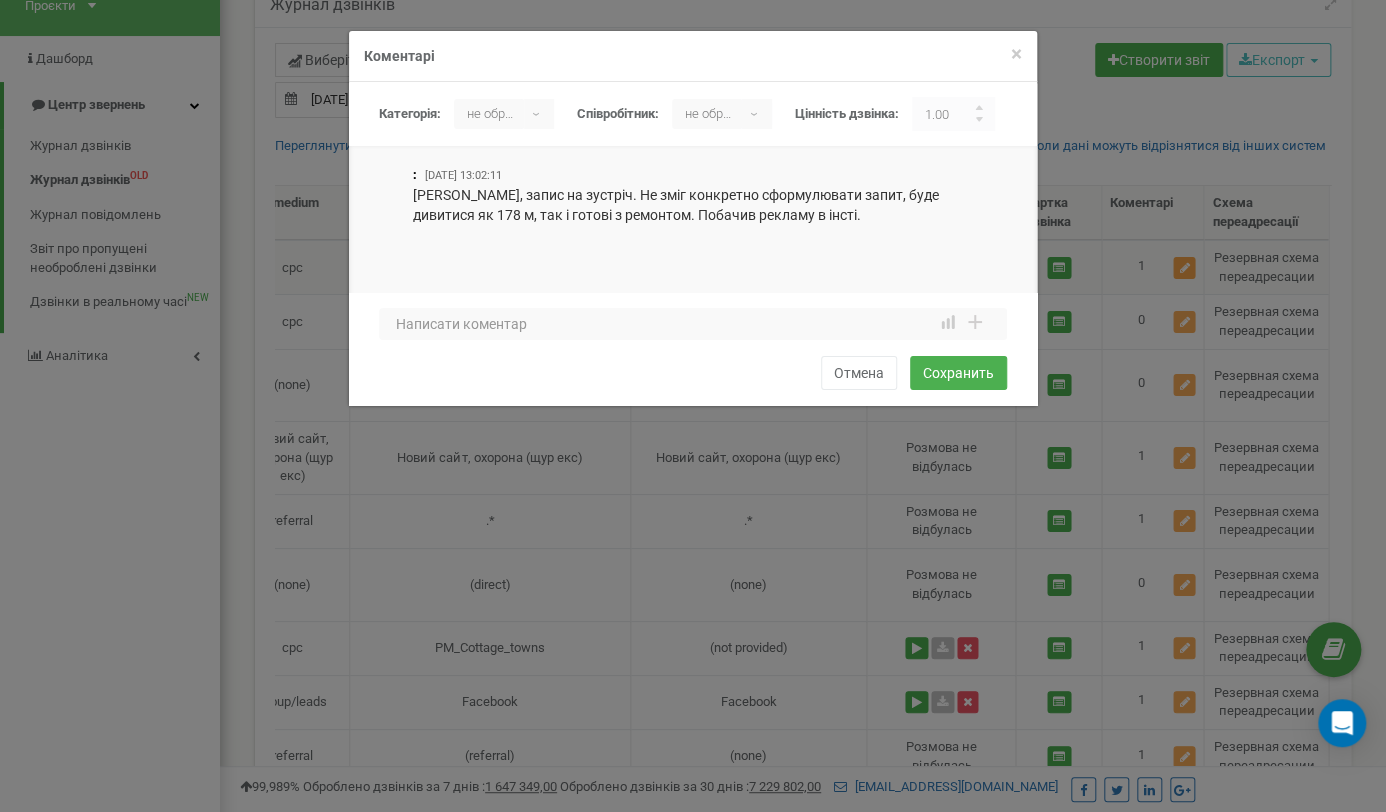 click on "× Закрити
Коментарі
[GEOGRAPHIC_DATA]:
не обрано
[PERSON_NAME]
не обрано  ▾  не обрано  [PERSON_NAME]:
не обрано  ▾ 1.00 1 2 3 4 5" at bounding box center [693, 406] 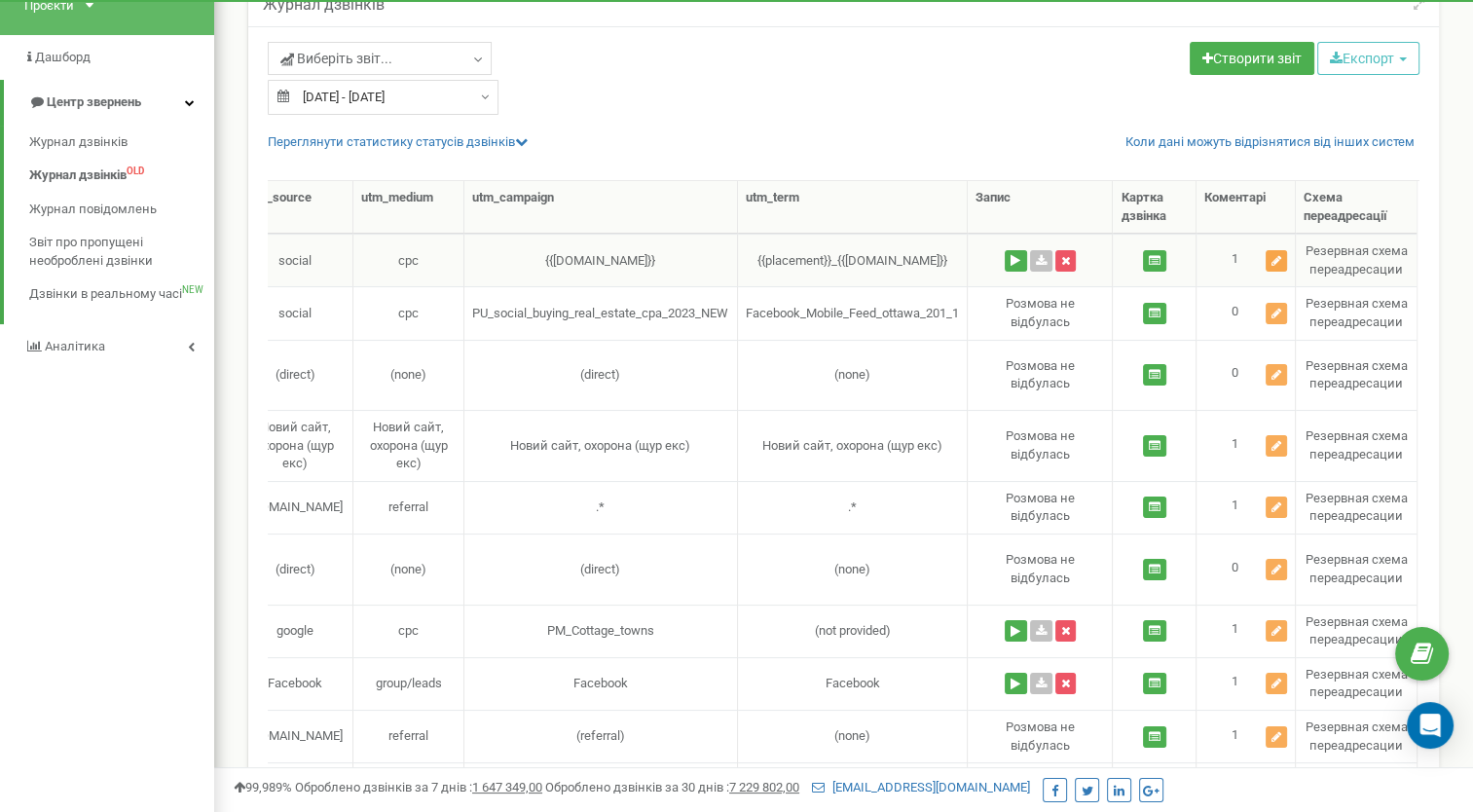 scroll, scrollTop: 0, scrollLeft: 861, axis: horizontal 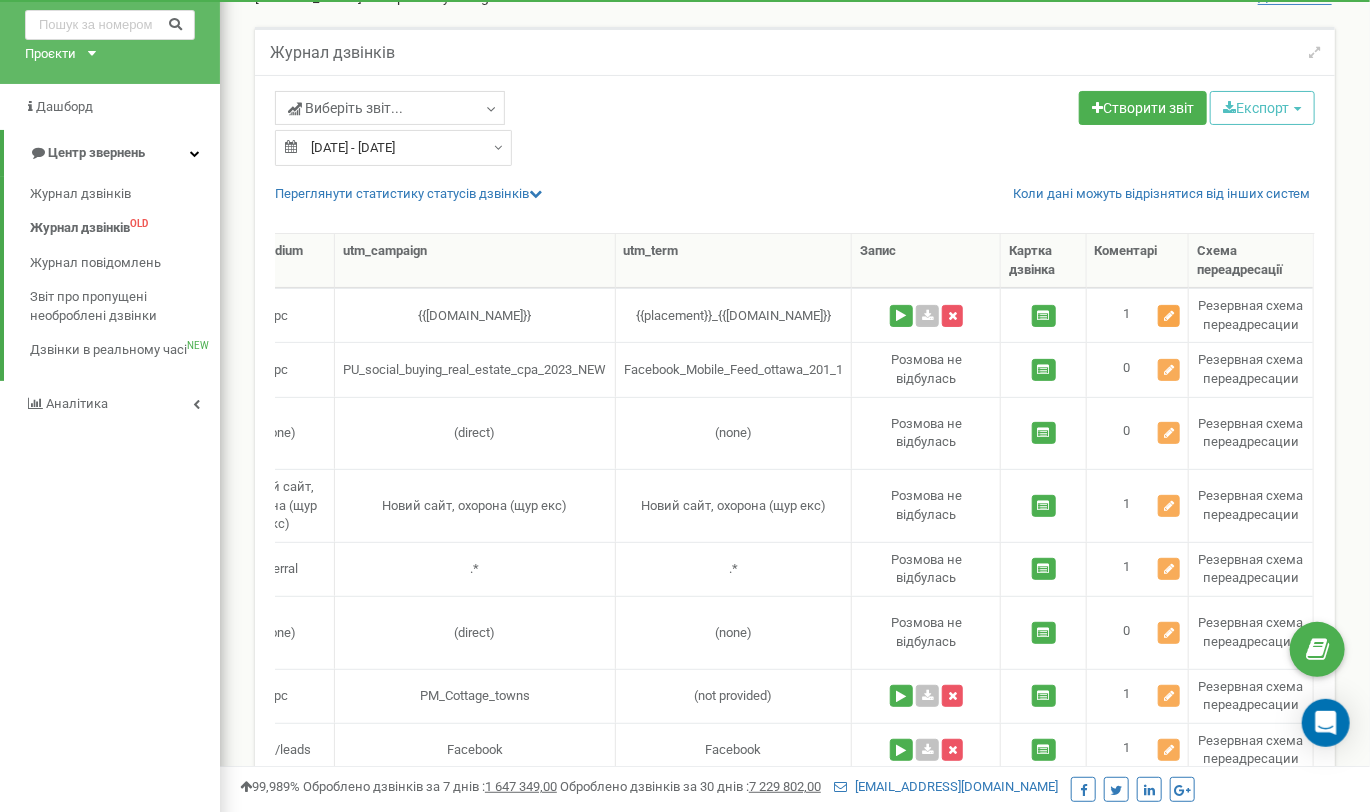 click at bounding box center (1169, 316) 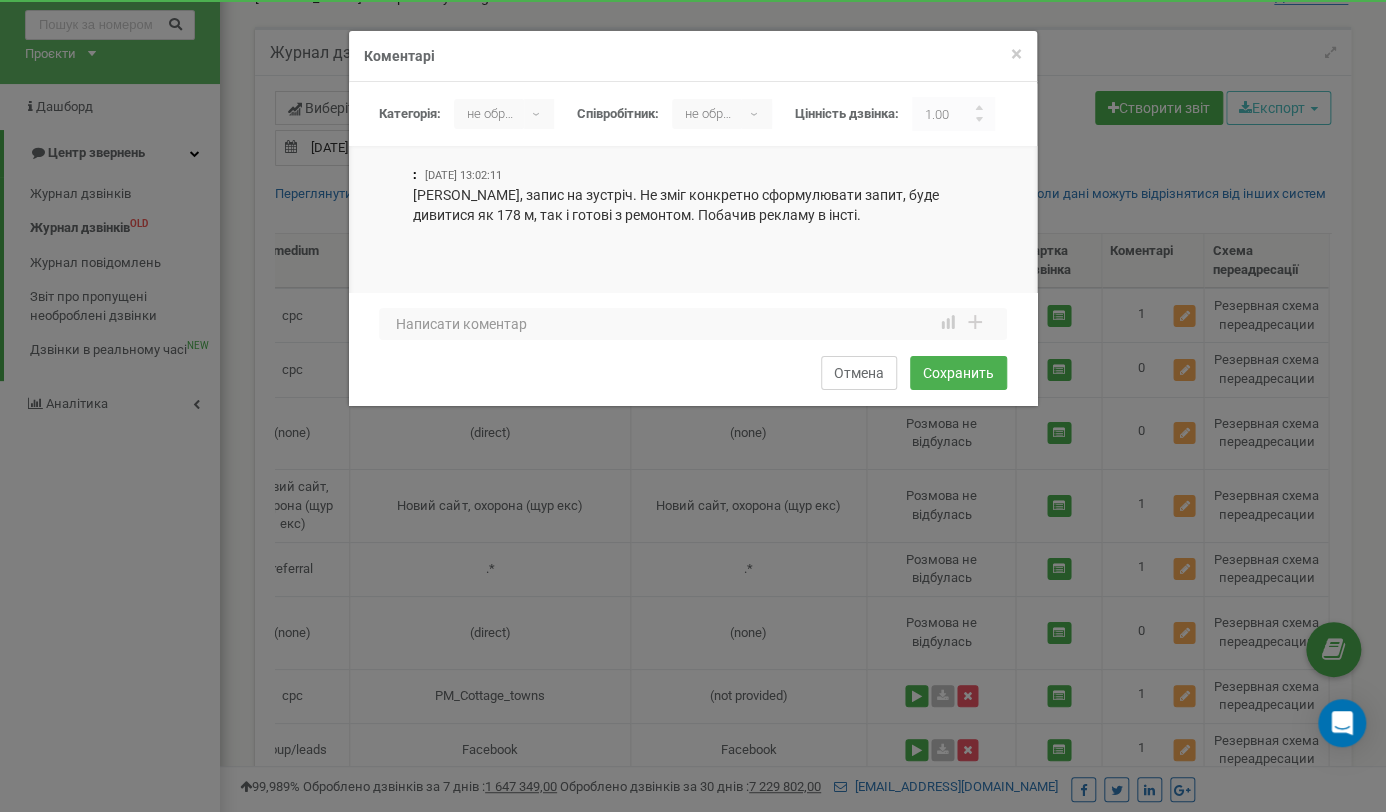 click on "Отмена" at bounding box center (859, 373) 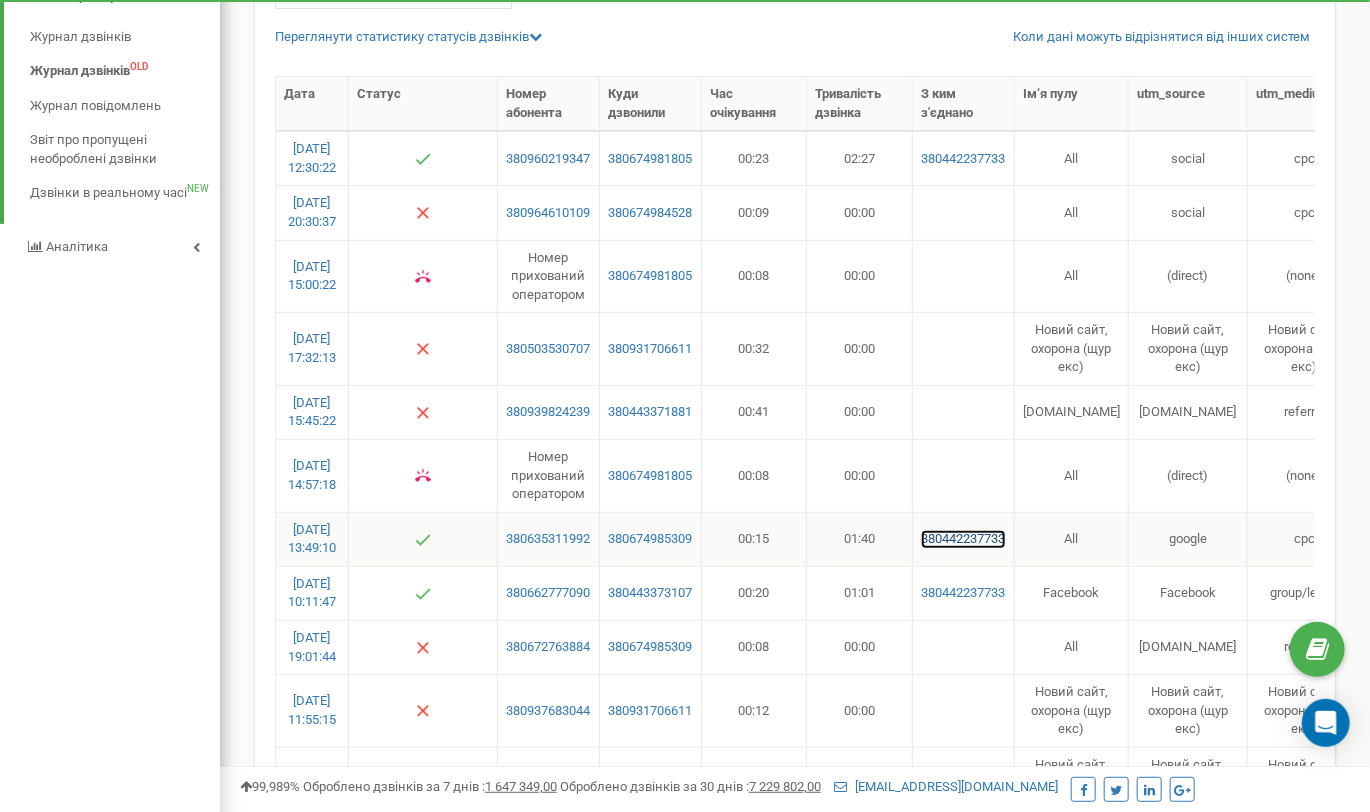 click on "380442237733" at bounding box center (963, 539) 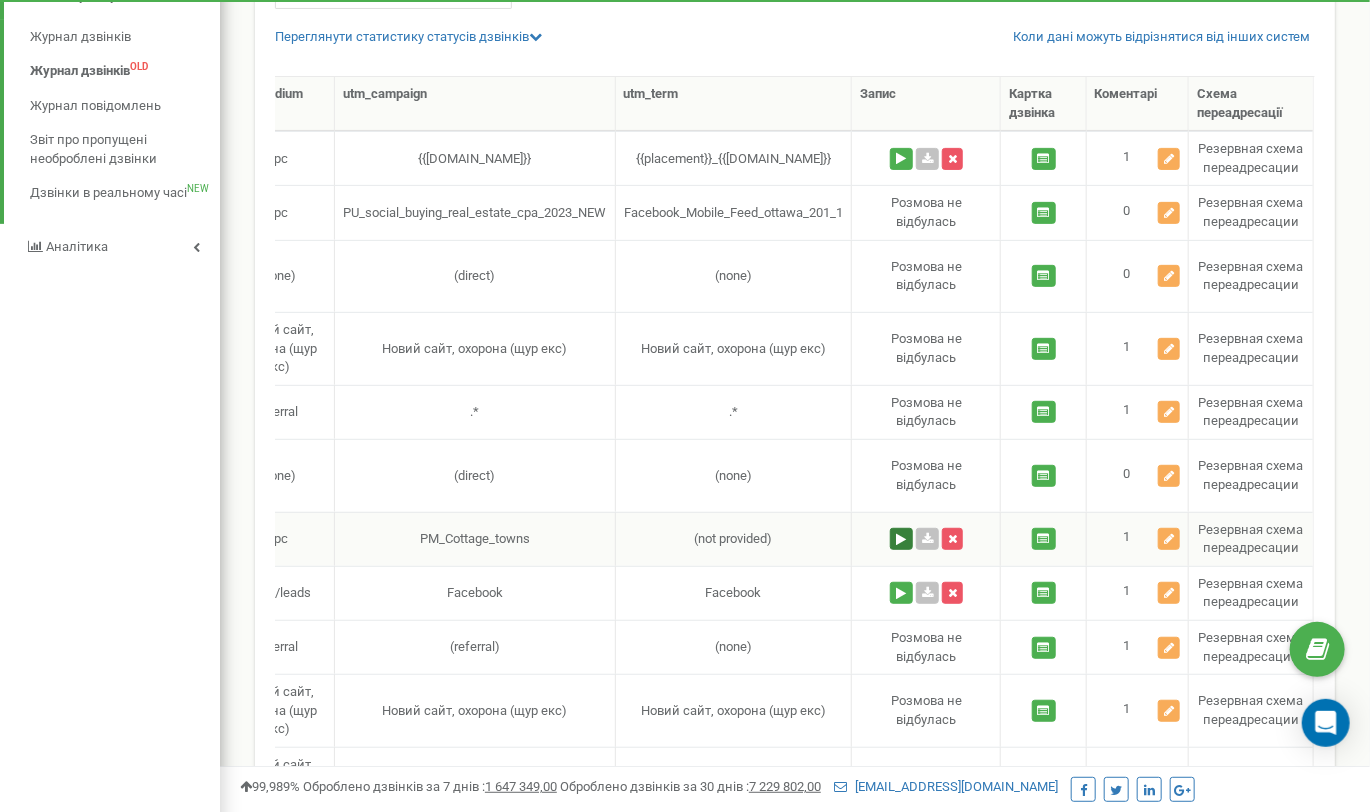 click at bounding box center (901, 539) 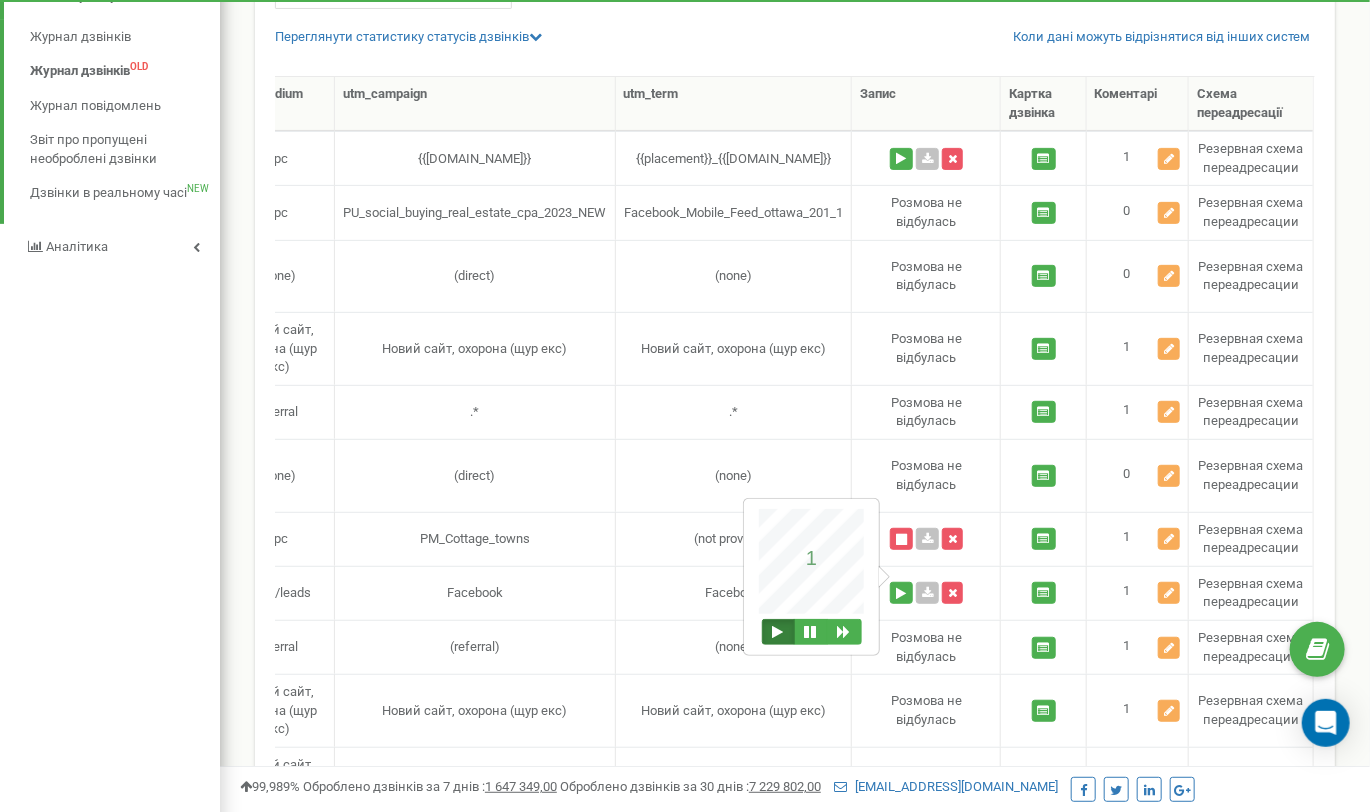 click at bounding box center (778, 632) 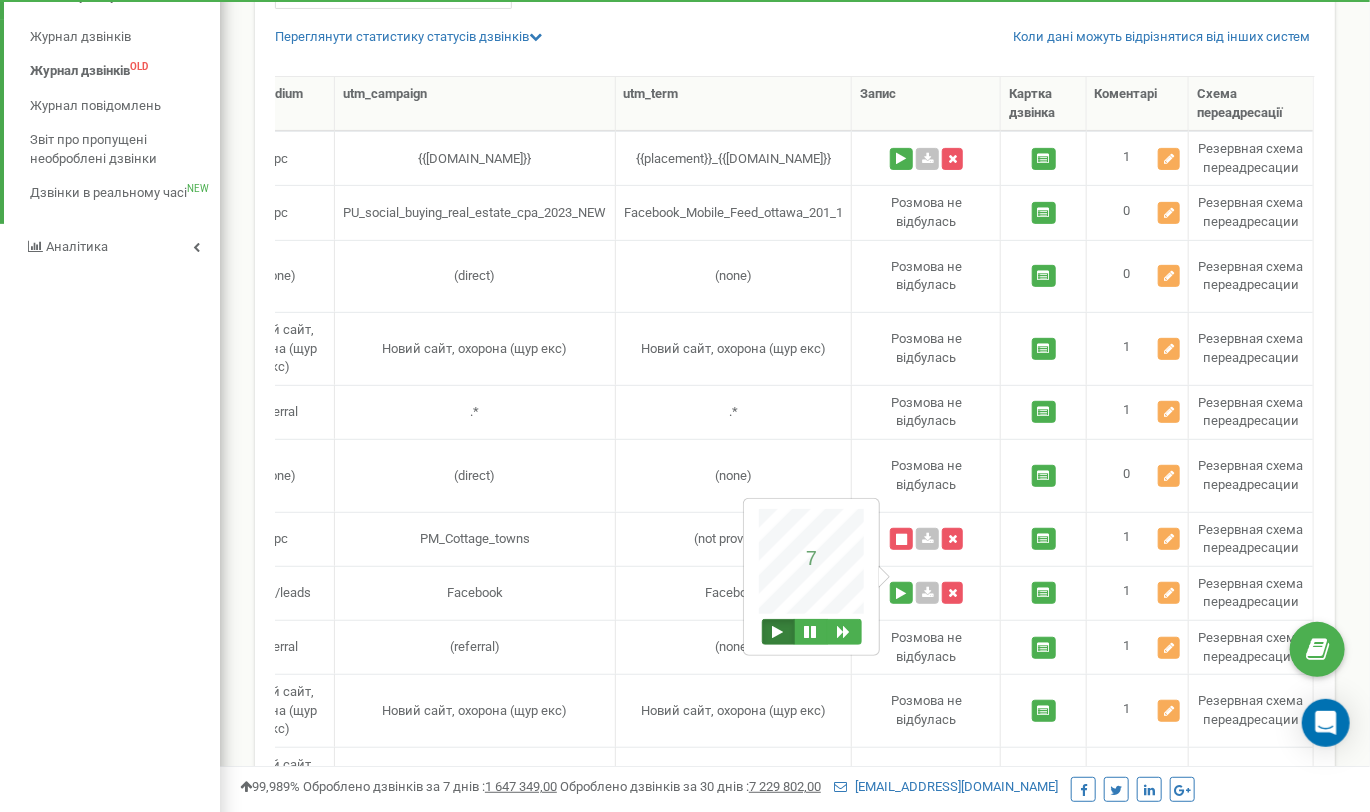 type 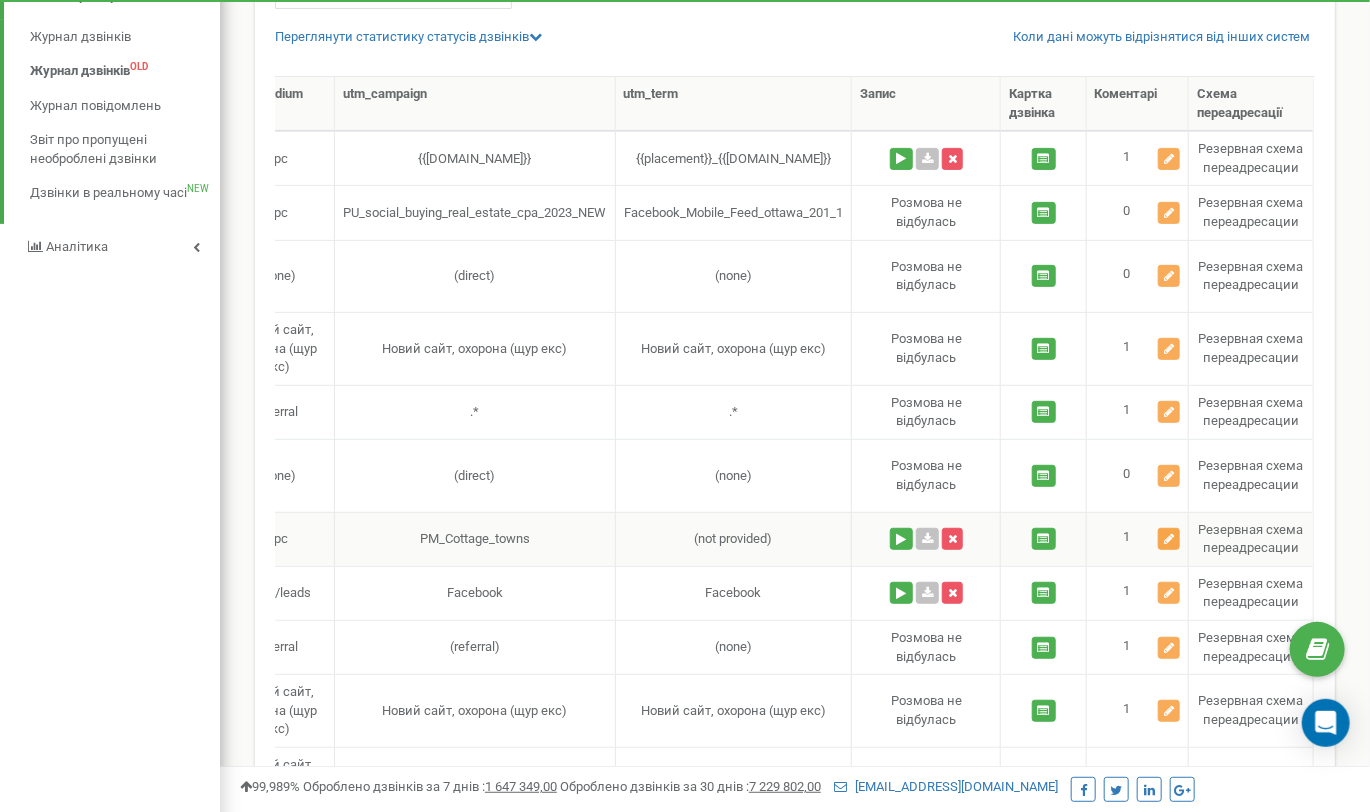 click at bounding box center (1169, 539) 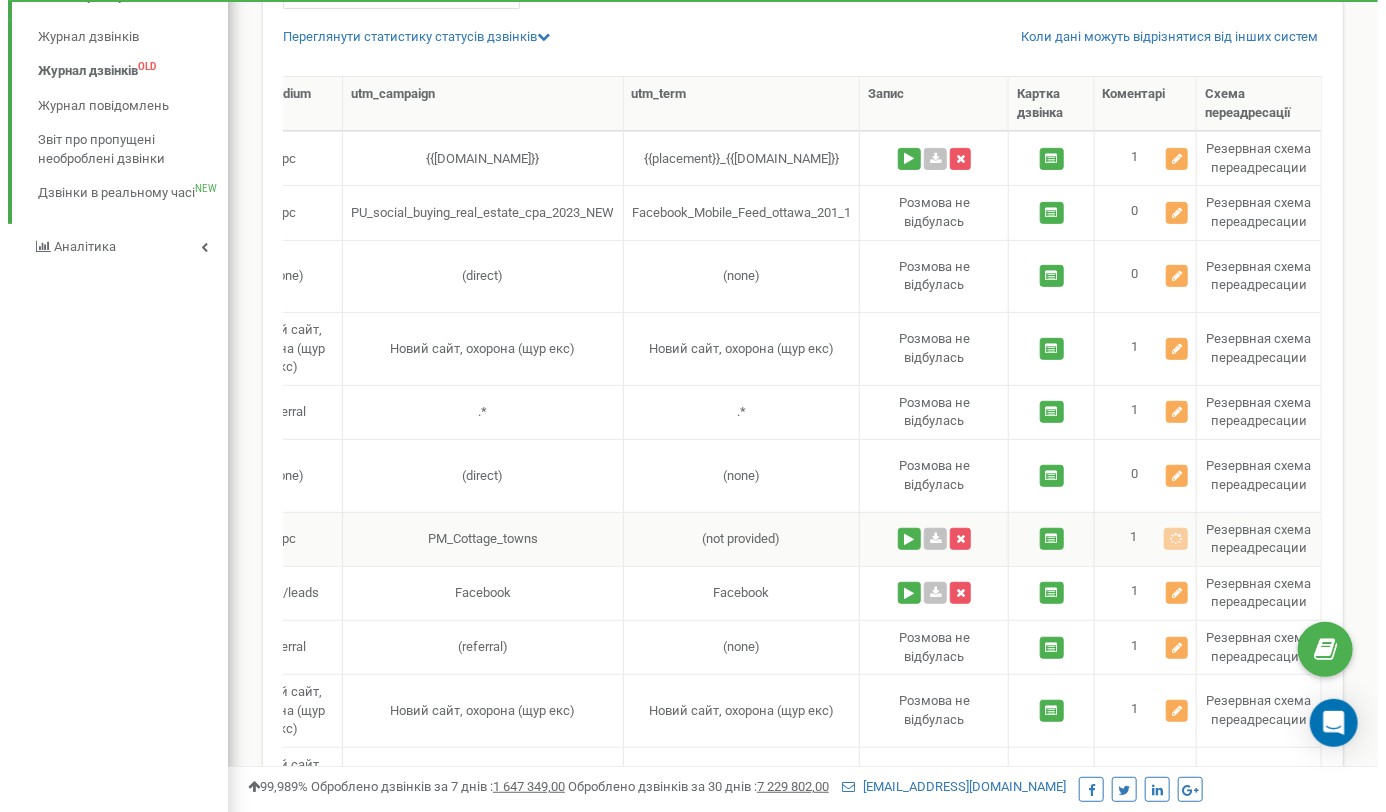 scroll, scrollTop: 0, scrollLeft: 1012, axis: horizontal 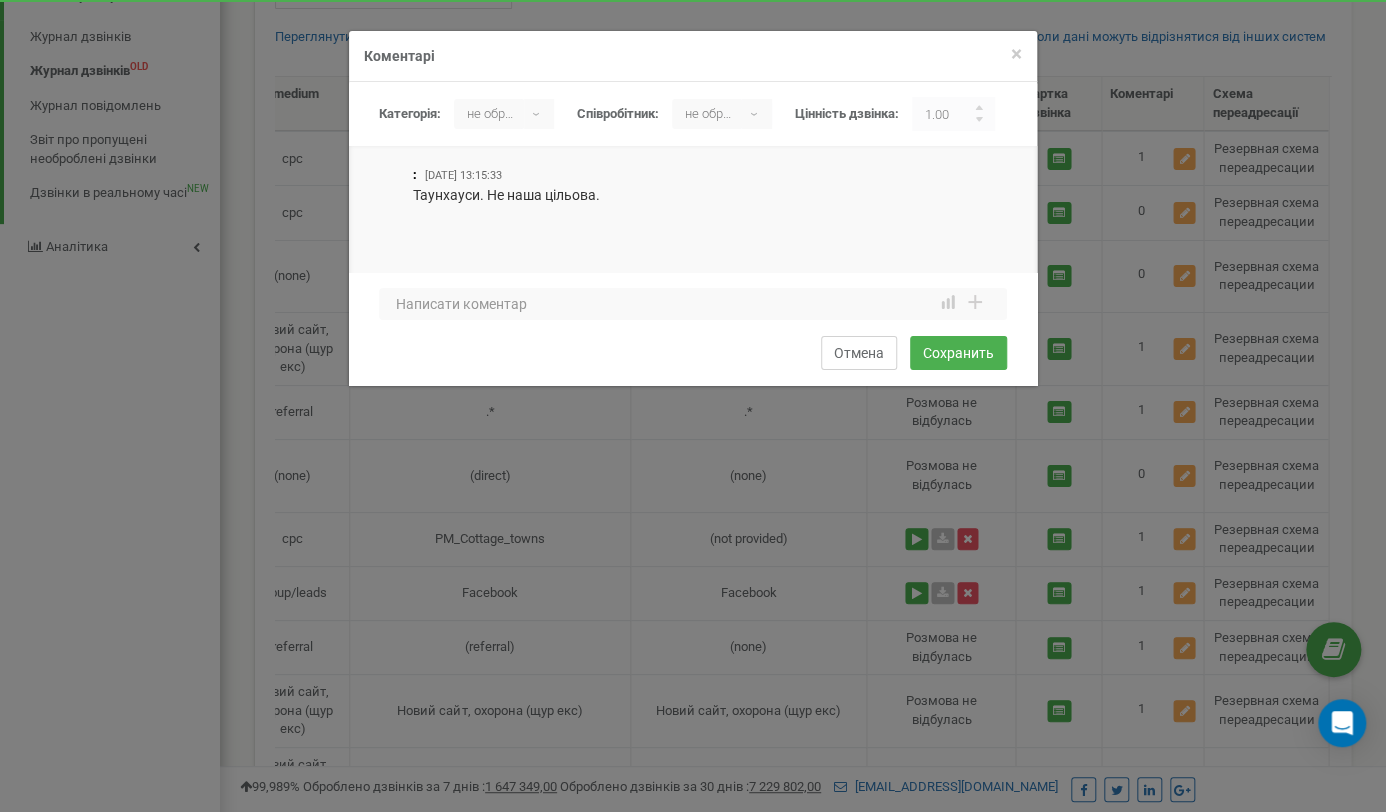 click on "Отмена" at bounding box center (859, 353) 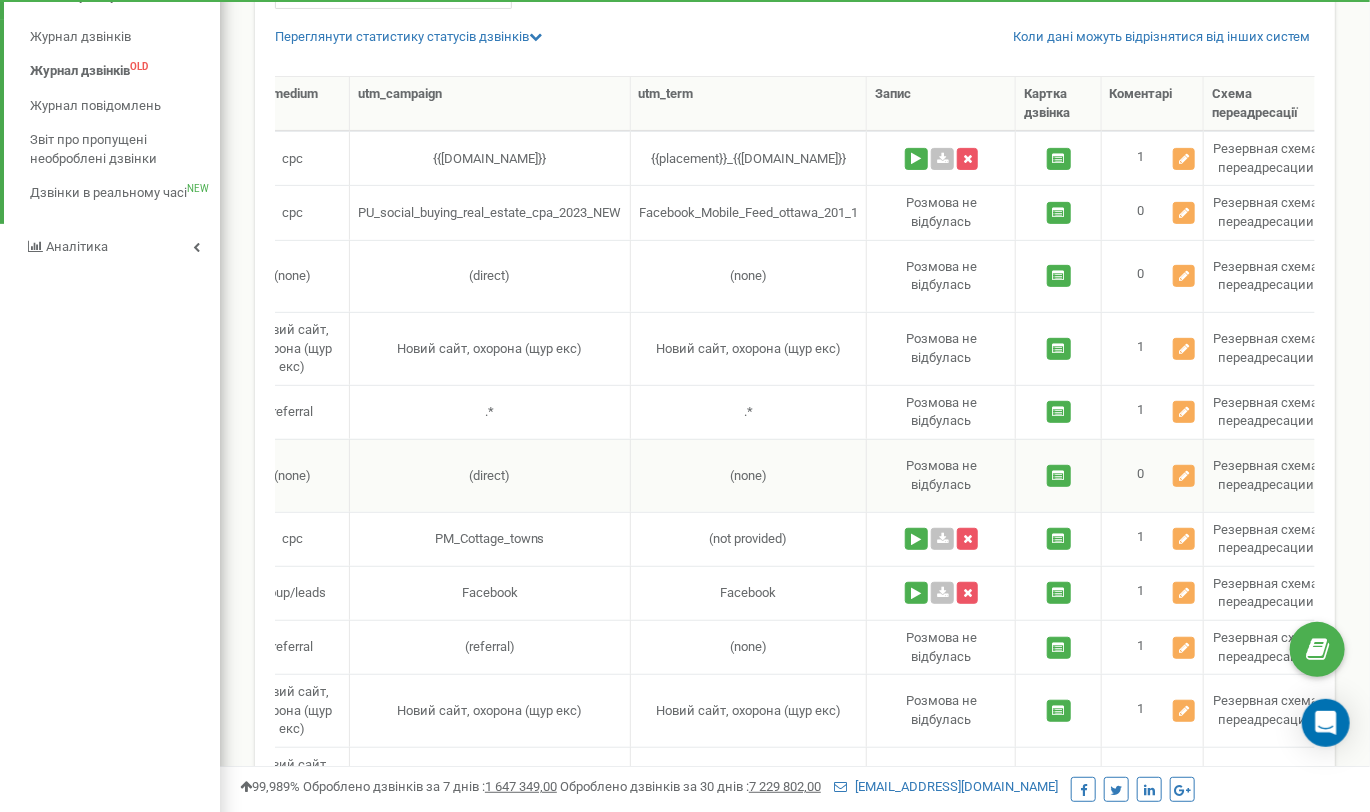scroll, scrollTop: 0, scrollLeft: 1004, axis: horizontal 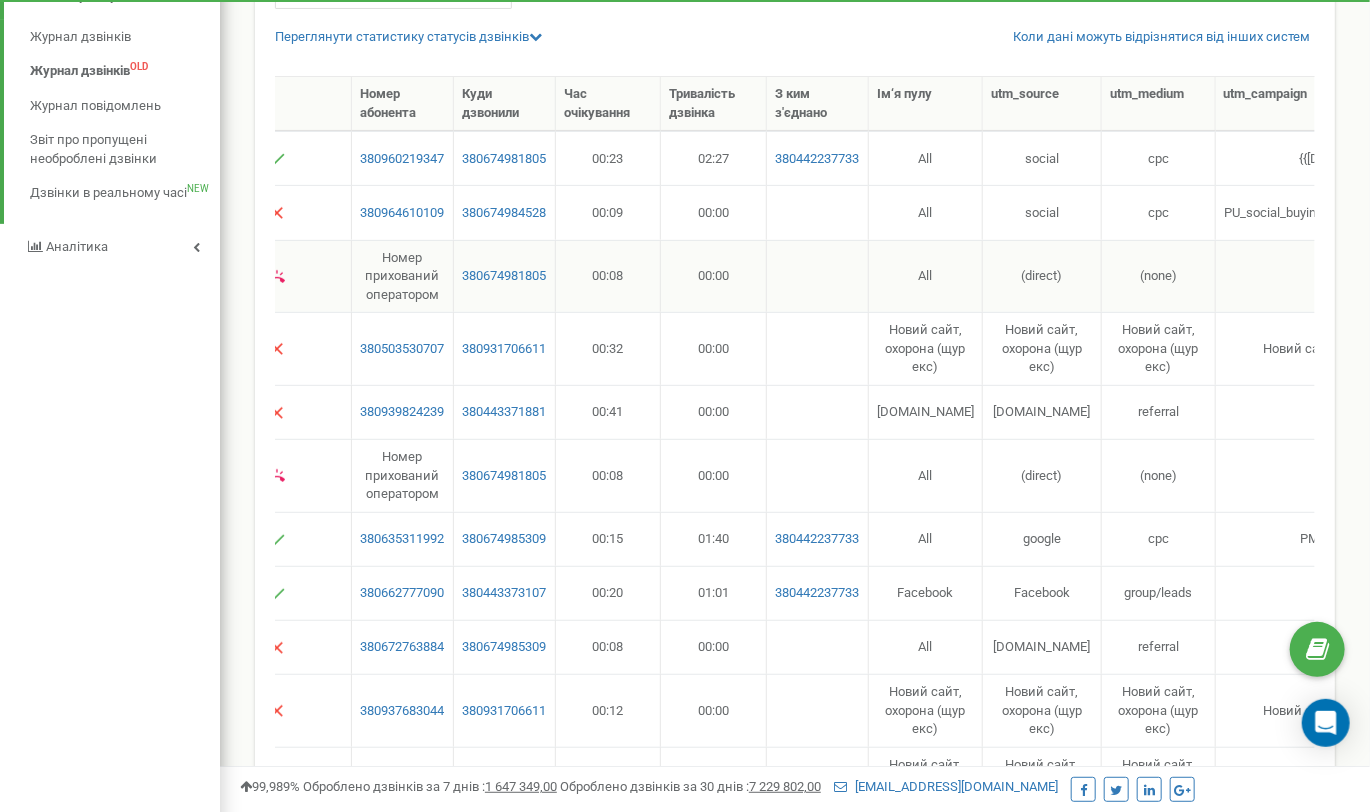 click on "(direct)" at bounding box center [1356, 276] 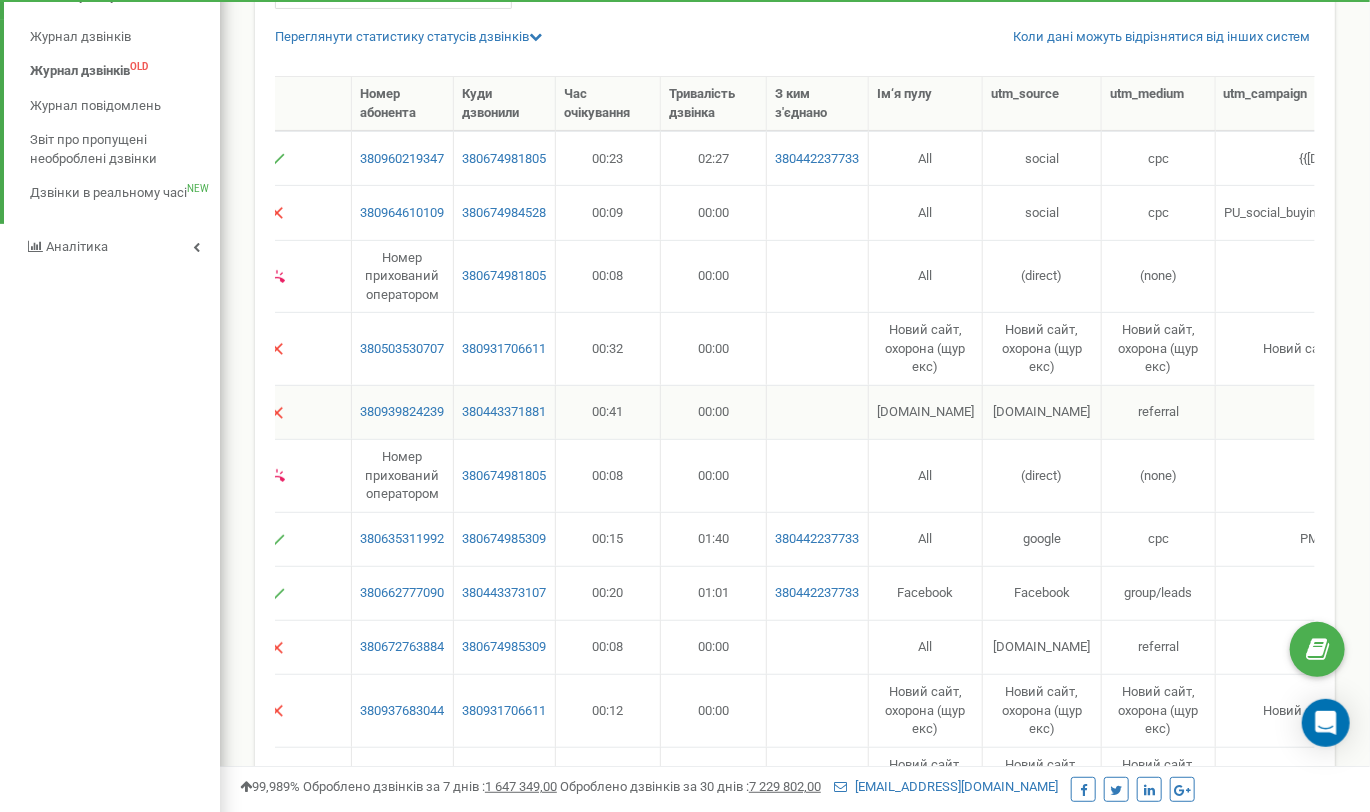 click on ".*" at bounding box center (1356, 412) 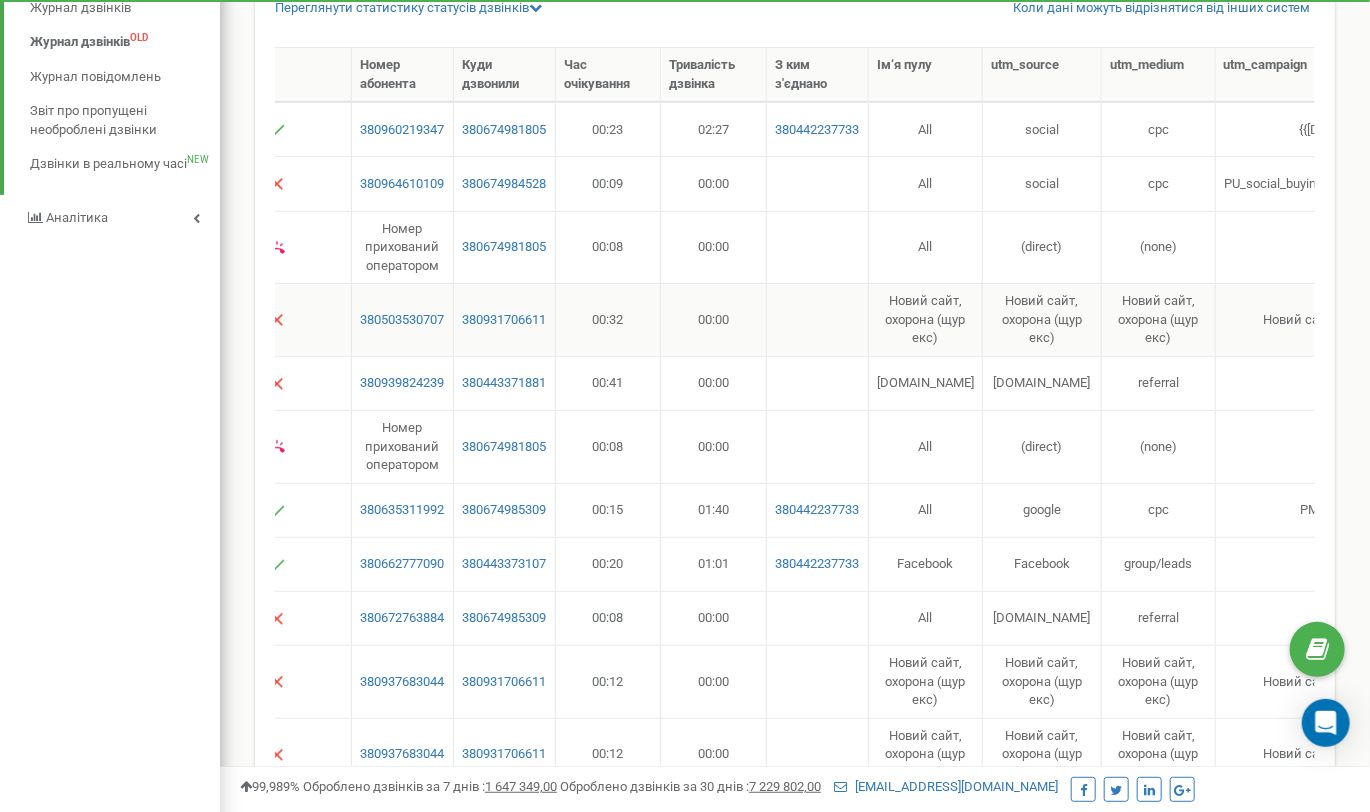 scroll, scrollTop: 279, scrollLeft: 0, axis: vertical 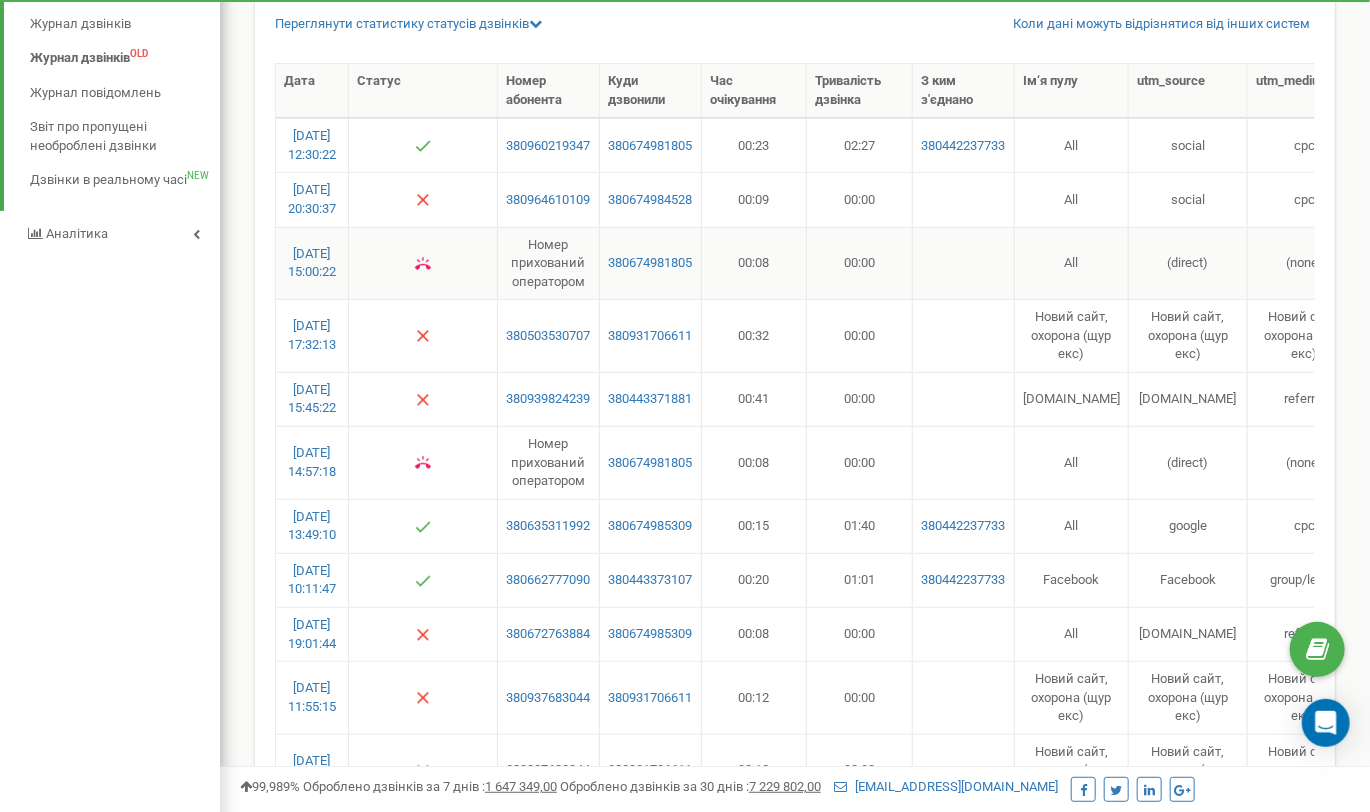 click on "(none)" at bounding box center [1305, 263] 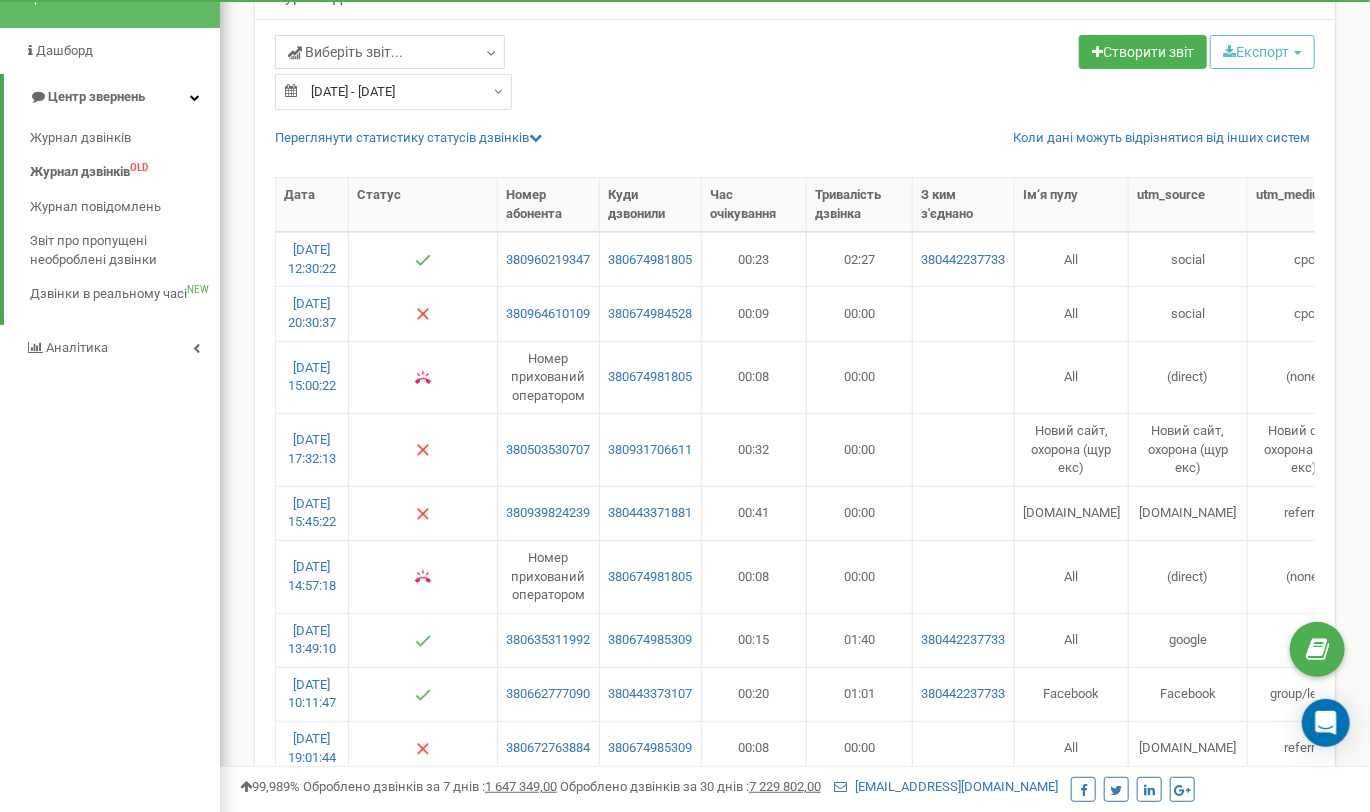 scroll, scrollTop: 0, scrollLeft: 0, axis: both 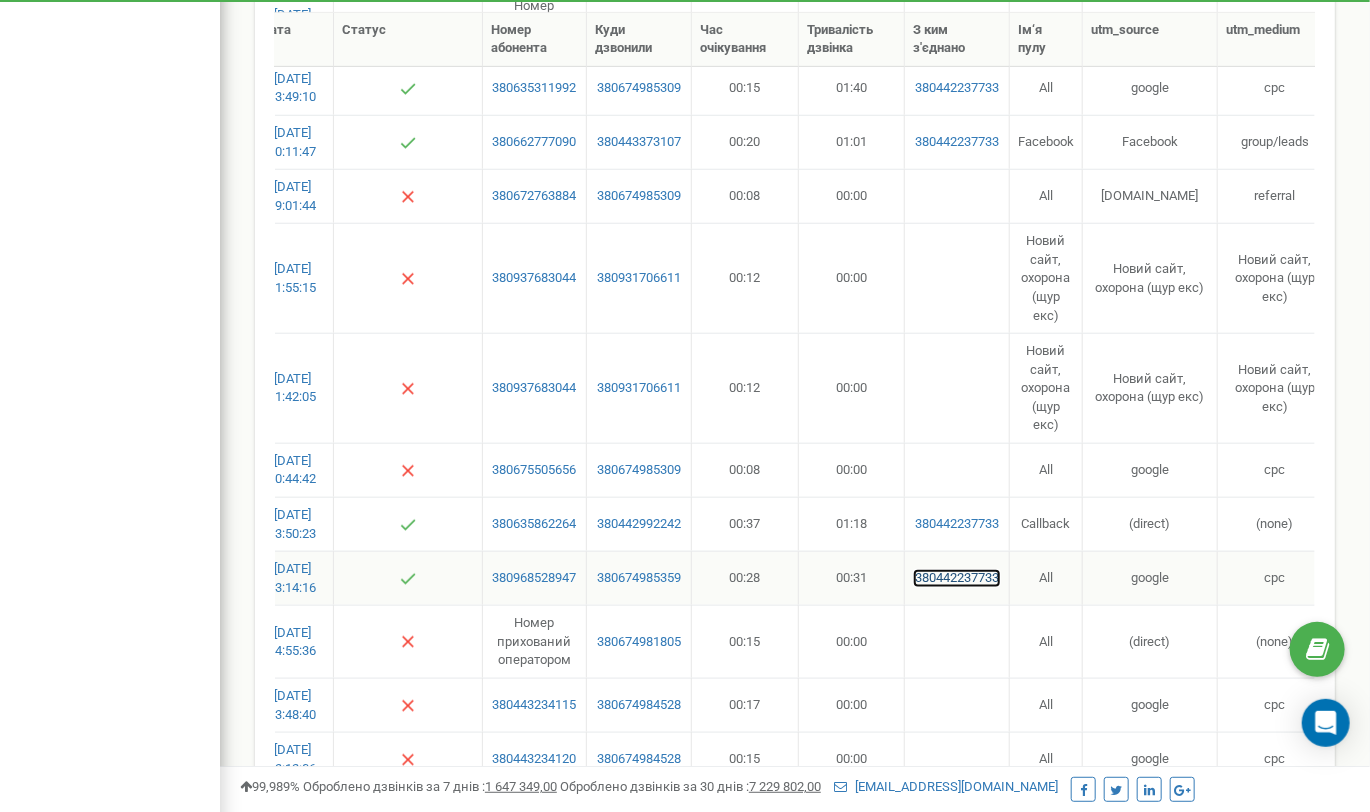 click on "380442237733" at bounding box center [956, 578] 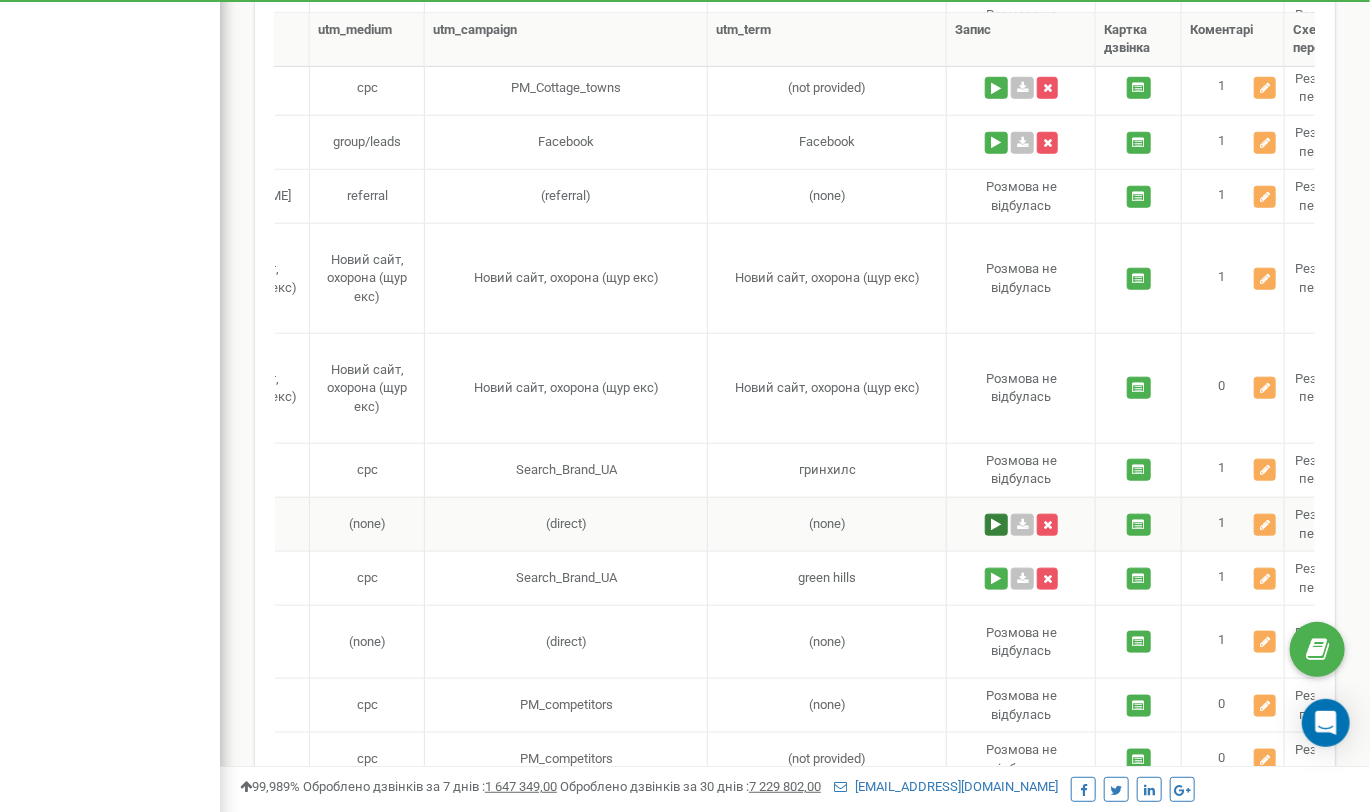 click at bounding box center (996, 525) 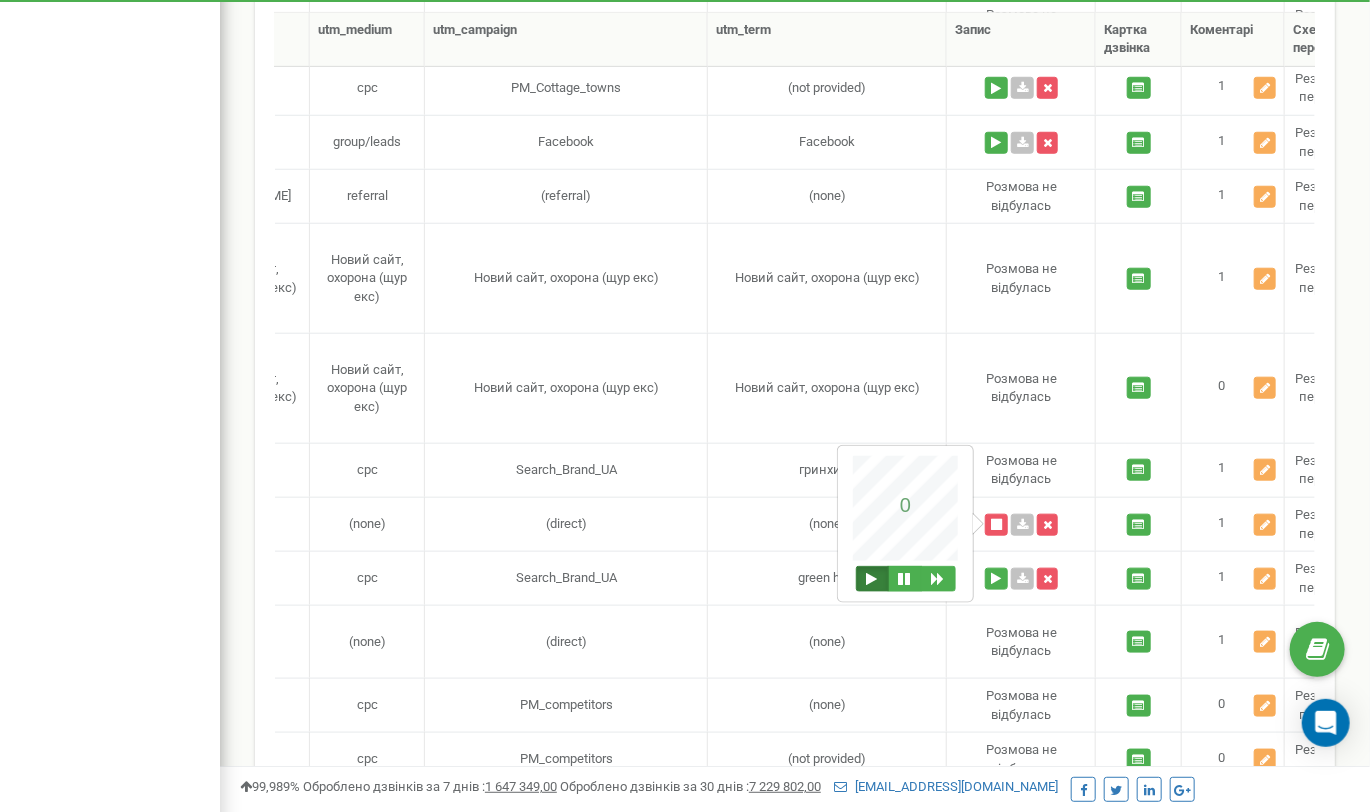 click at bounding box center [872, 579] 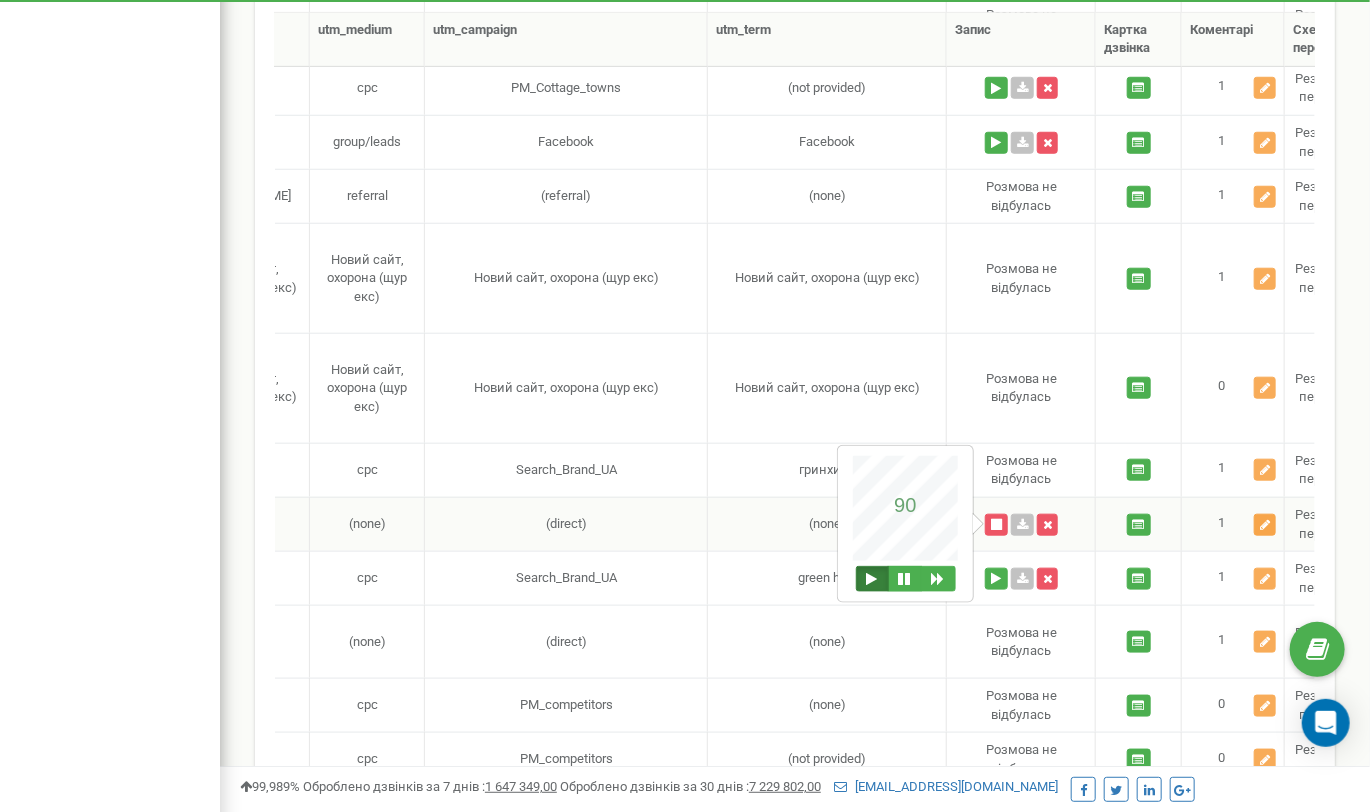 click at bounding box center (1265, 525) 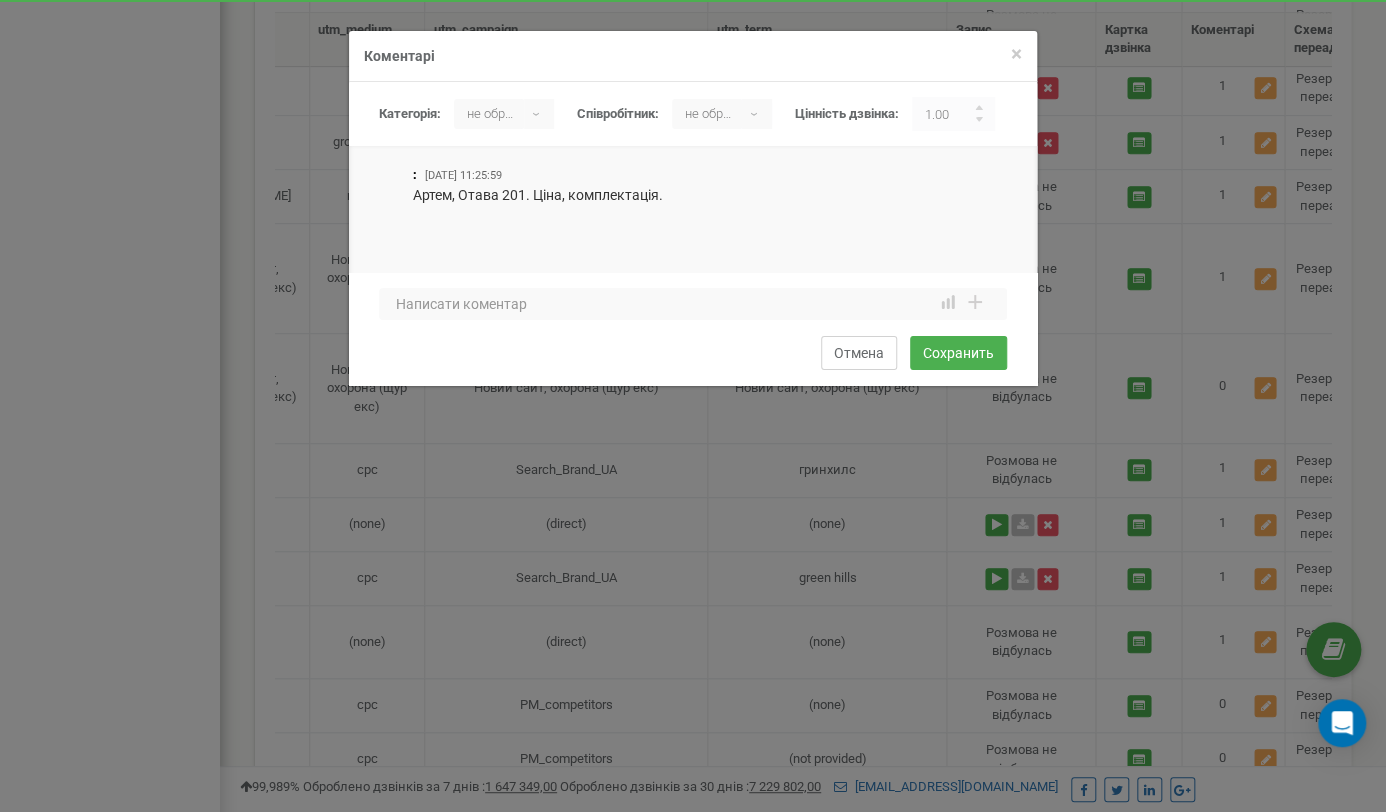 click on "Отмена" at bounding box center (859, 353) 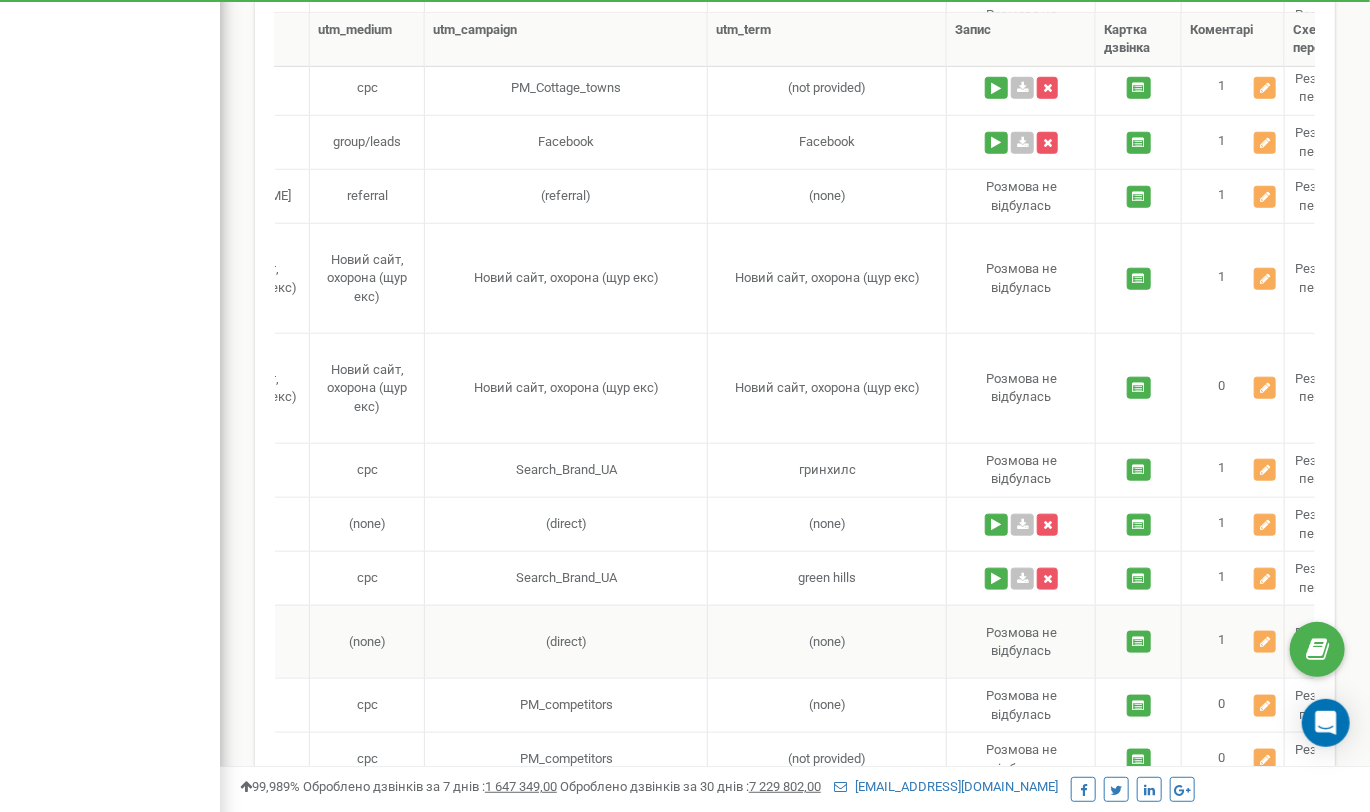 click on "(direct)" at bounding box center (566, 641) 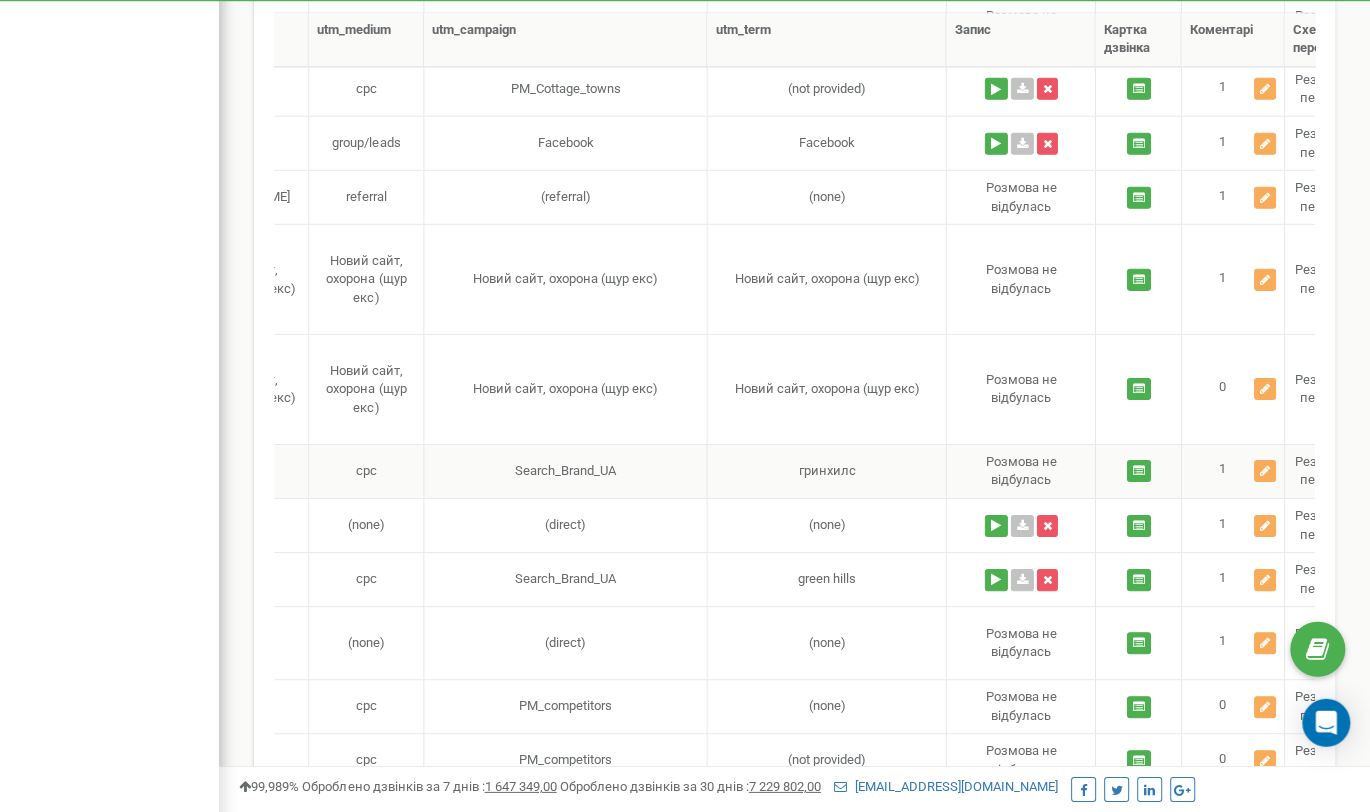 scroll, scrollTop: 709, scrollLeft: 0, axis: vertical 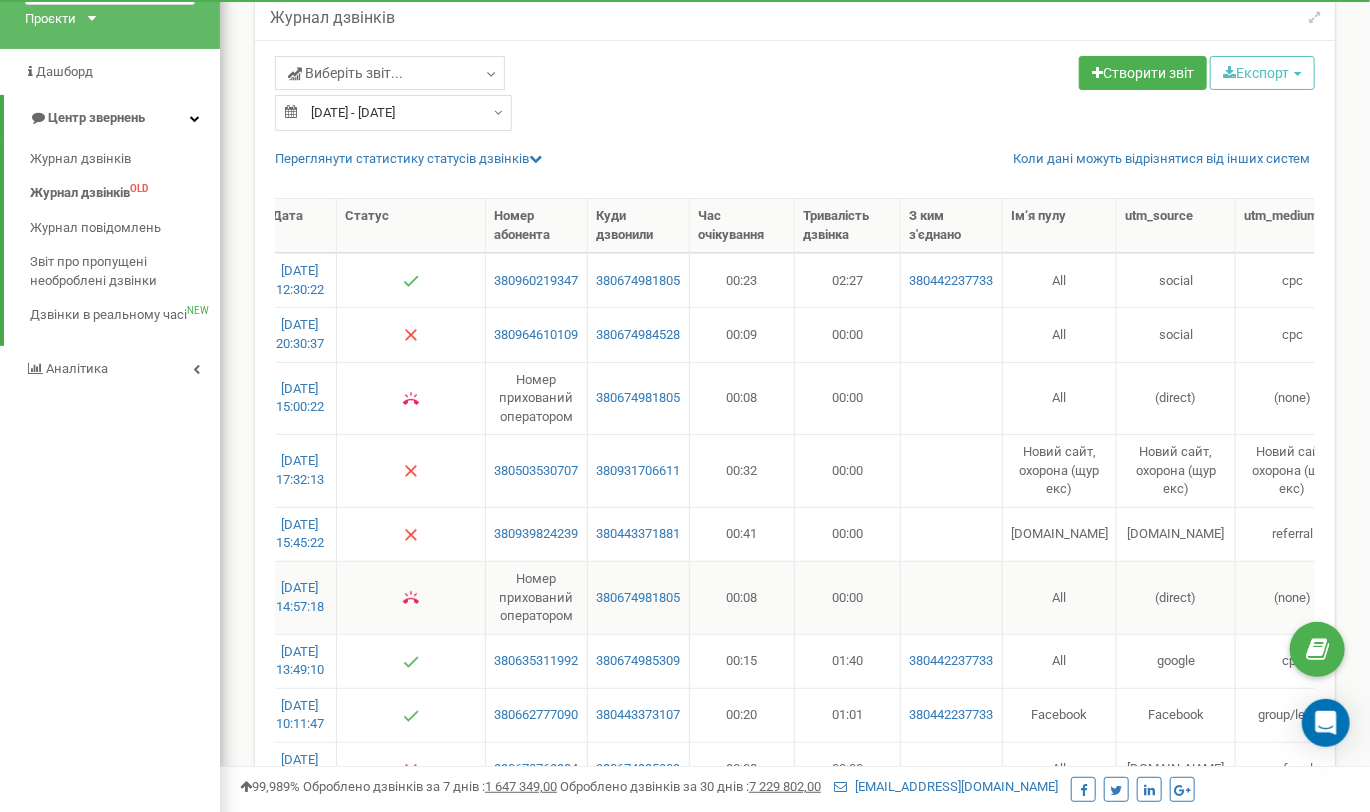 click at bounding box center [952, 597] 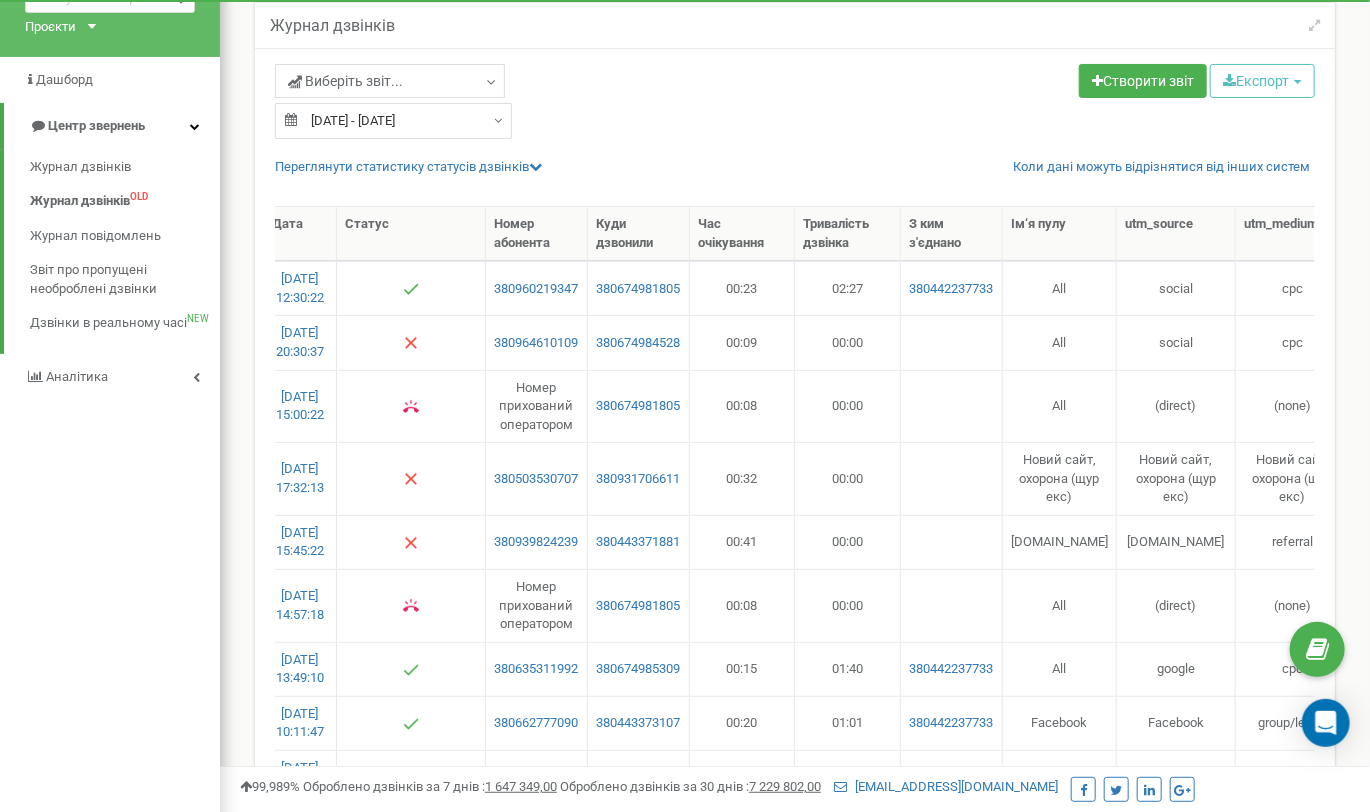 scroll, scrollTop: 110, scrollLeft: 0, axis: vertical 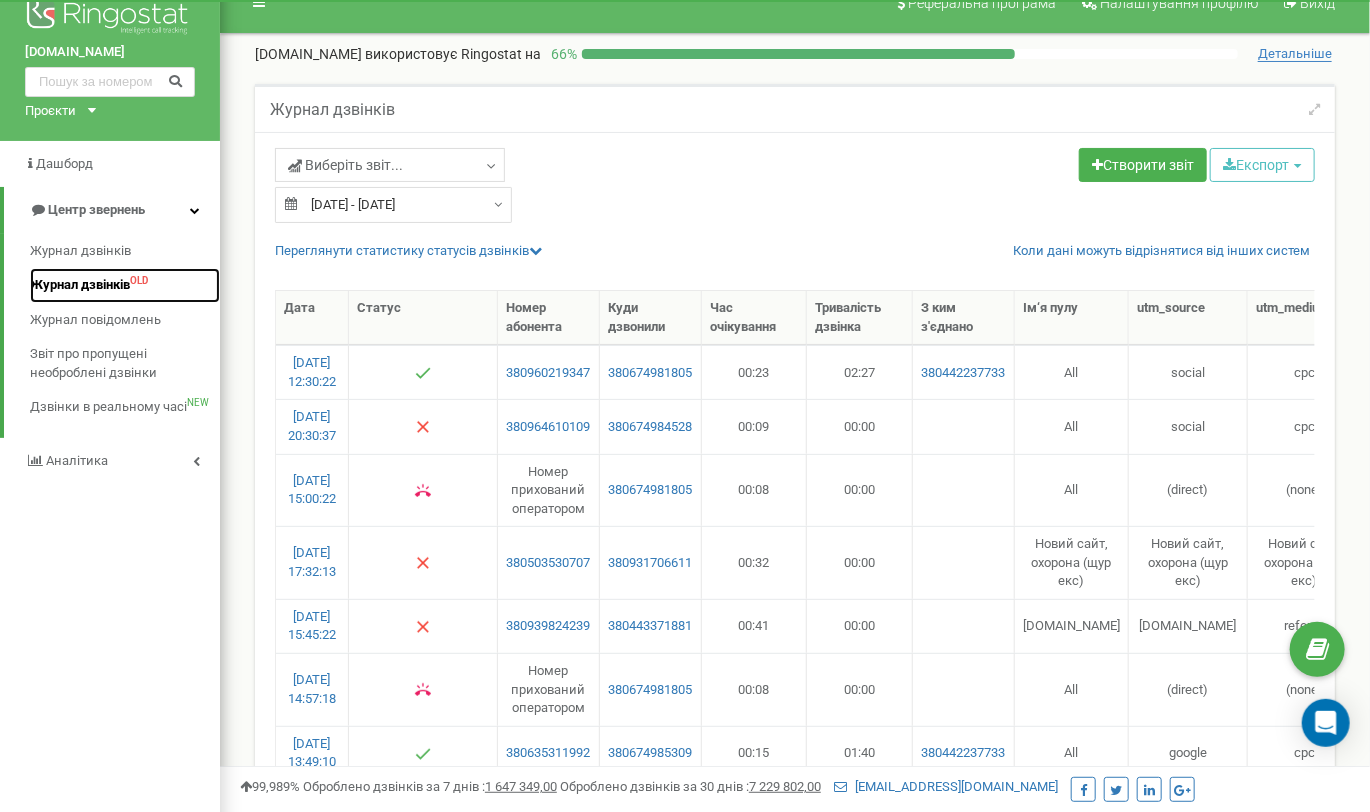 click on "Журнал дзвінків OLD" at bounding box center (125, 285) 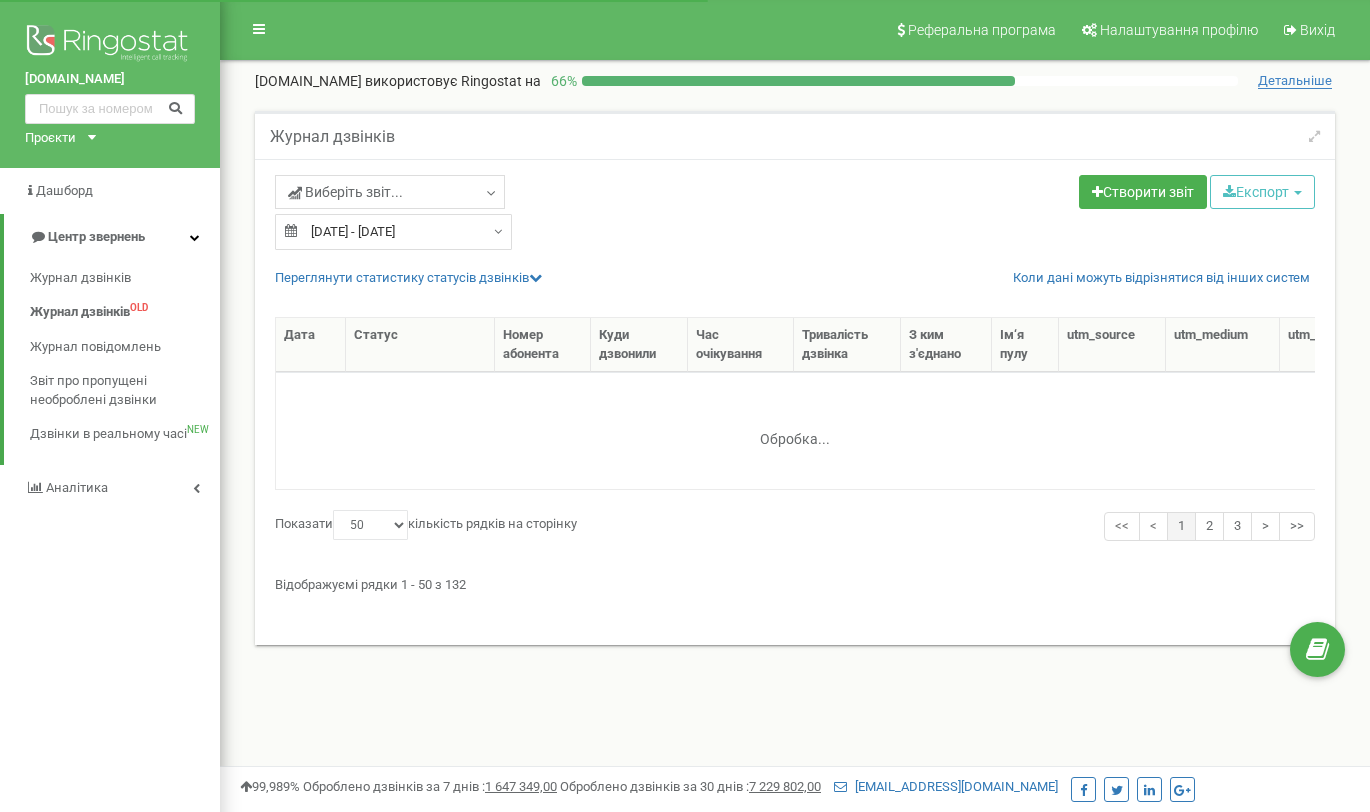 select on "50" 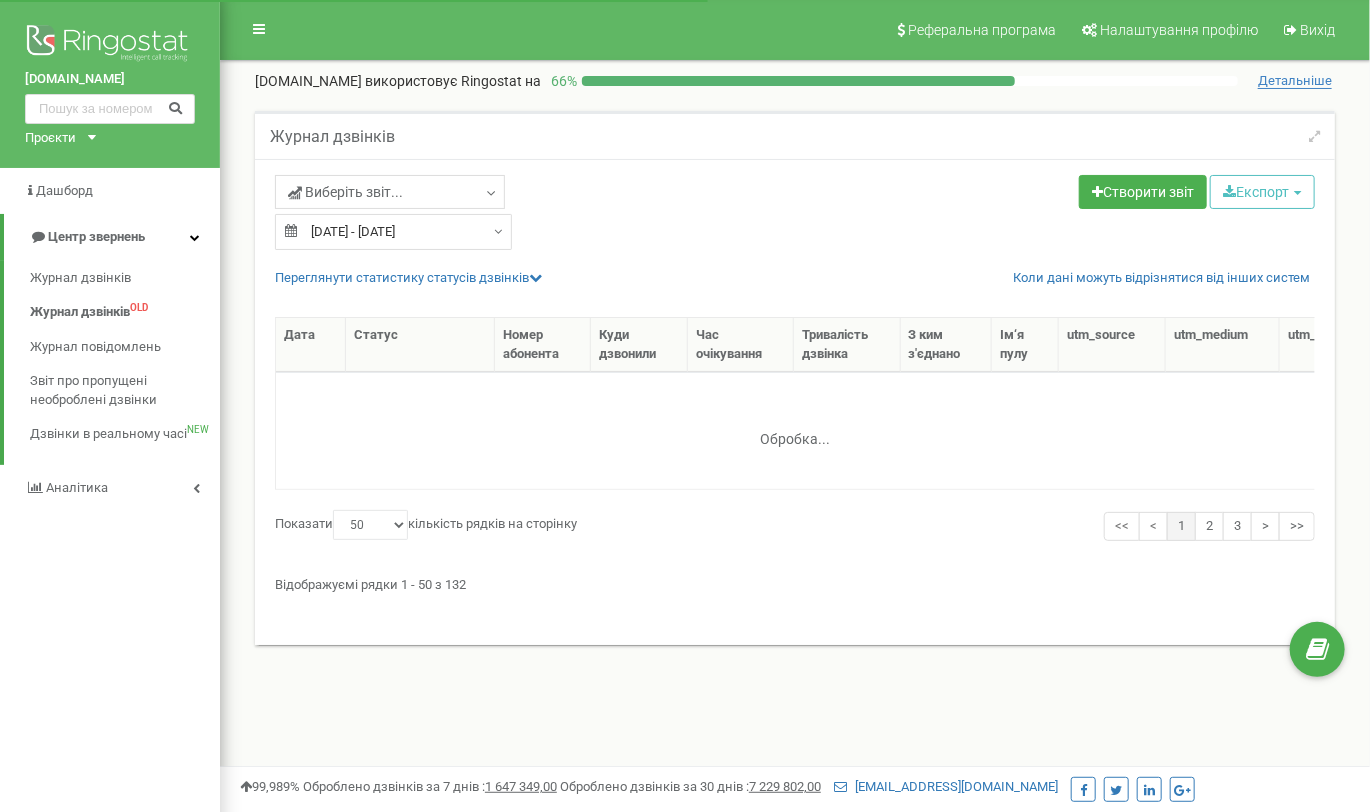 scroll, scrollTop: 0, scrollLeft: 0, axis: both 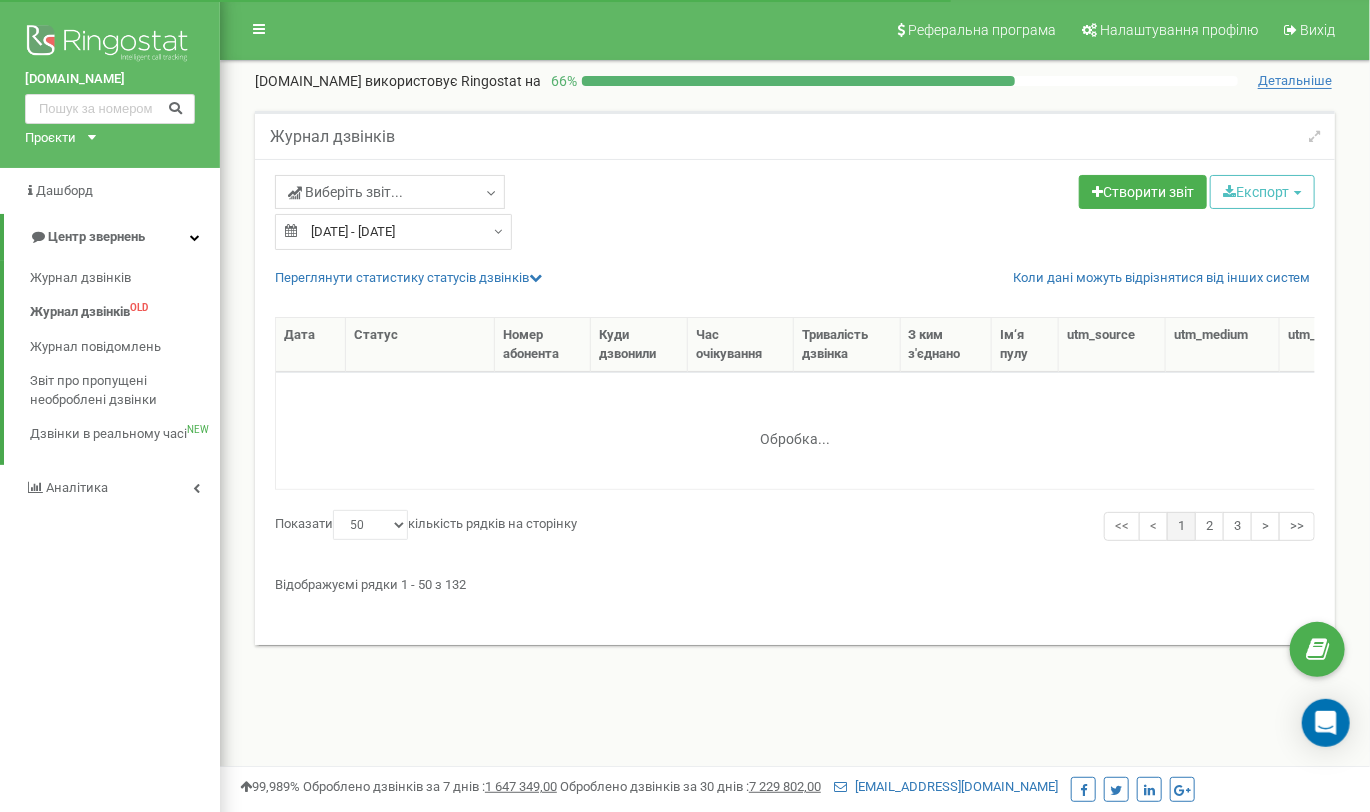 click on "Обробка...
Дата
Статус
Номер абонента
Куди дзвонили
Час очікування
Тривалість дзвінка
Показати  10 <" at bounding box center [795, 461] 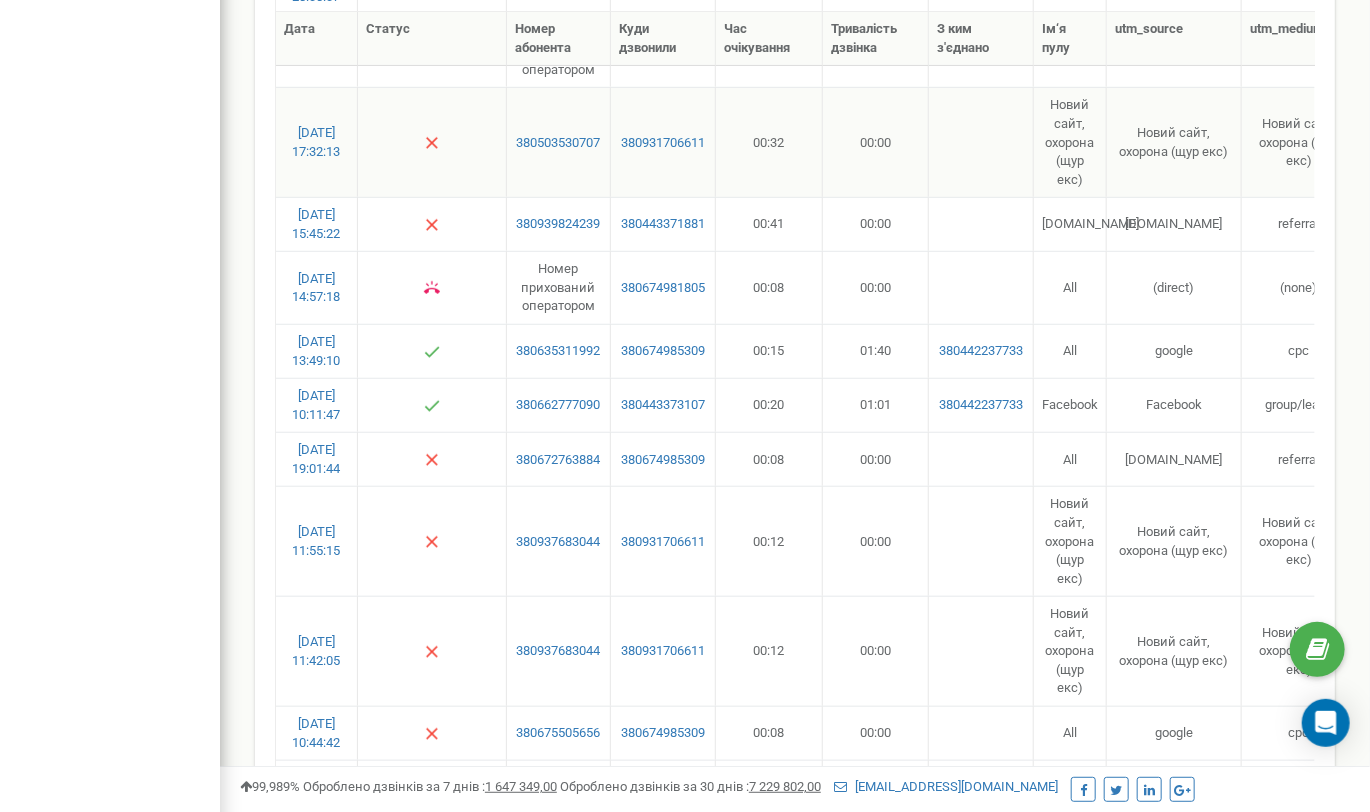 scroll, scrollTop: 503, scrollLeft: 0, axis: vertical 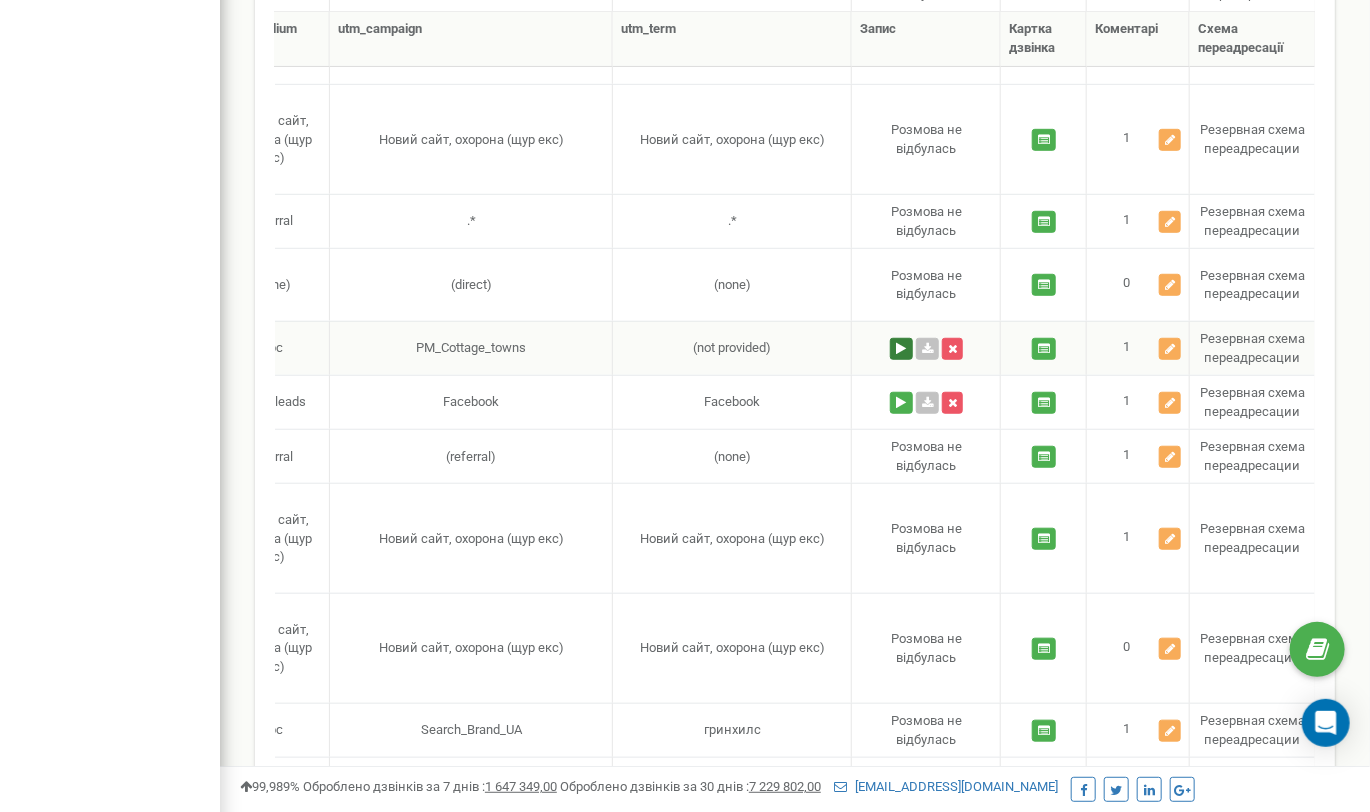 click at bounding box center [901, 349] 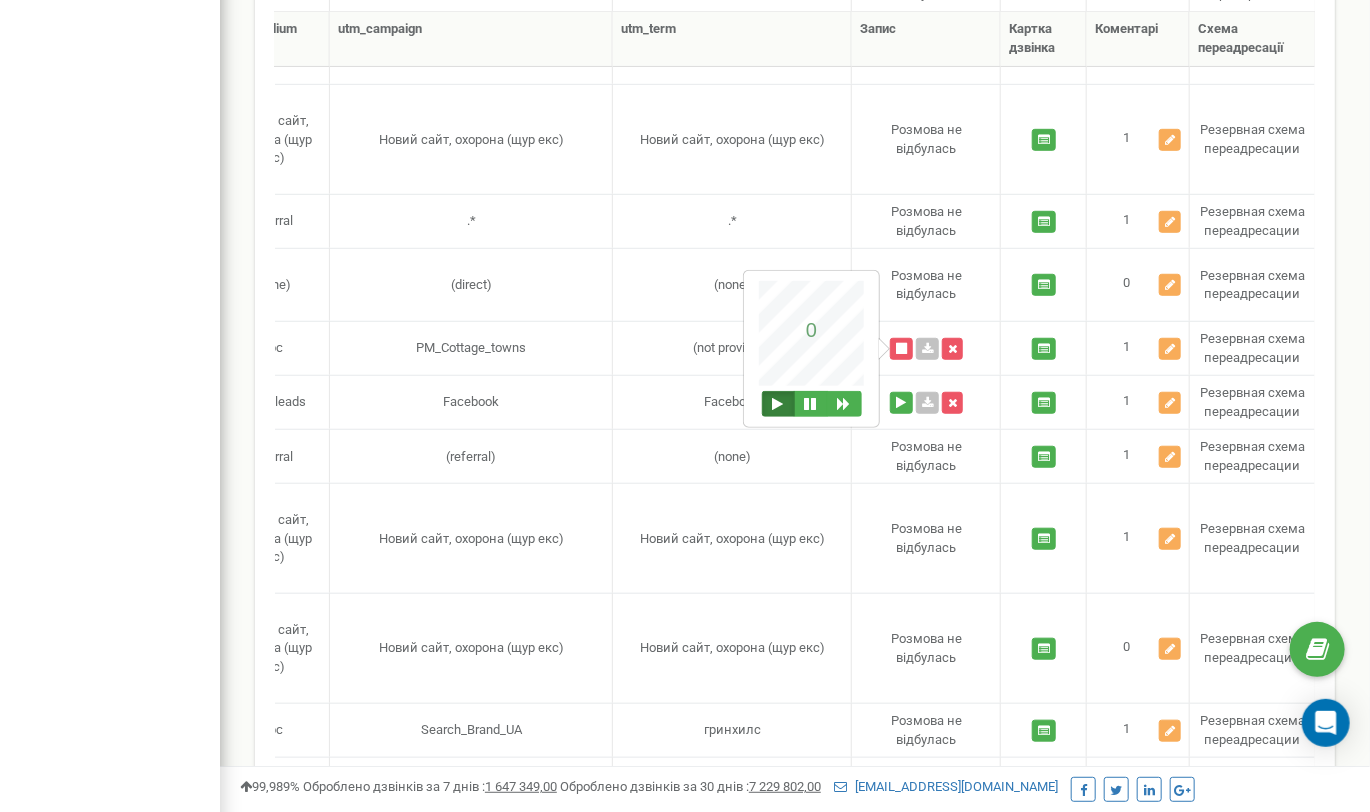 click at bounding box center [778, 404] 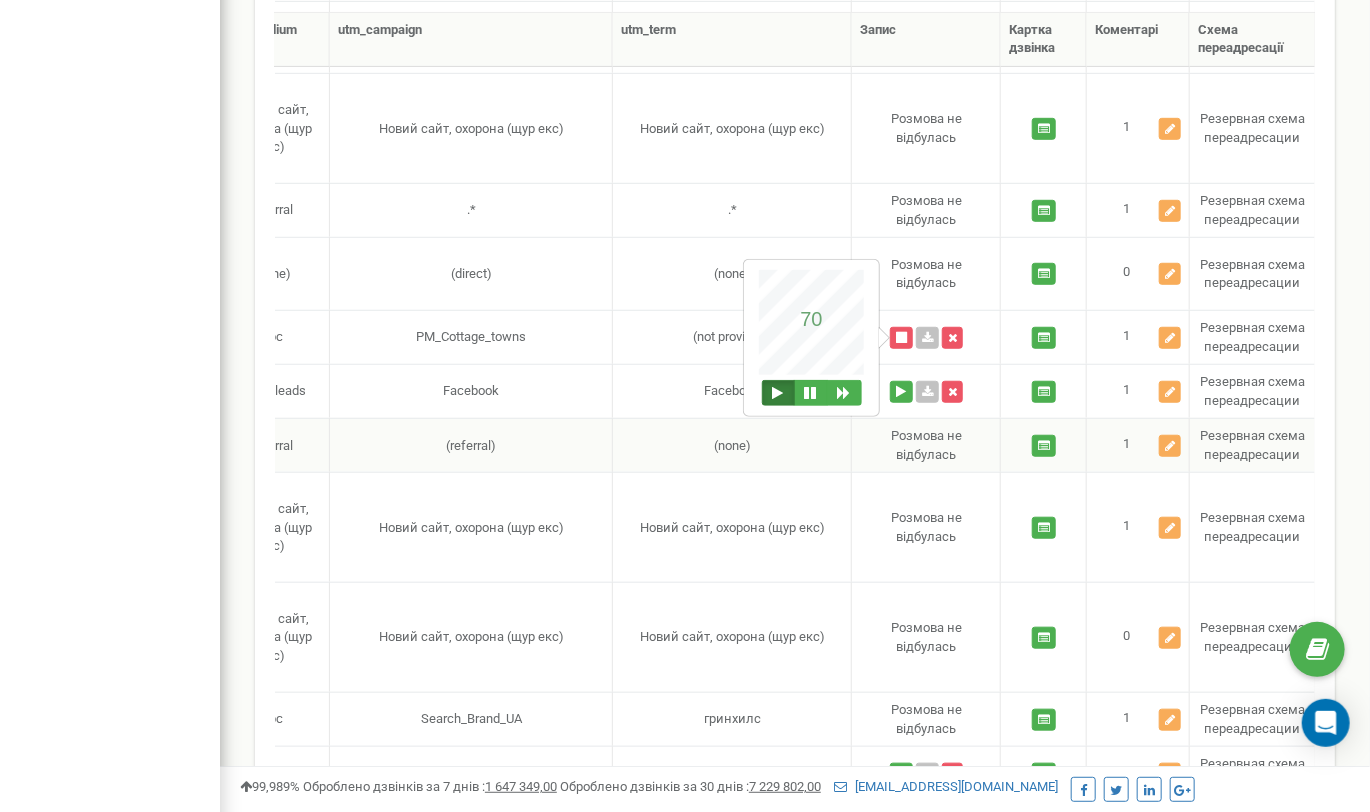 scroll, scrollTop: 527, scrollLeft: 0, axis: vertical 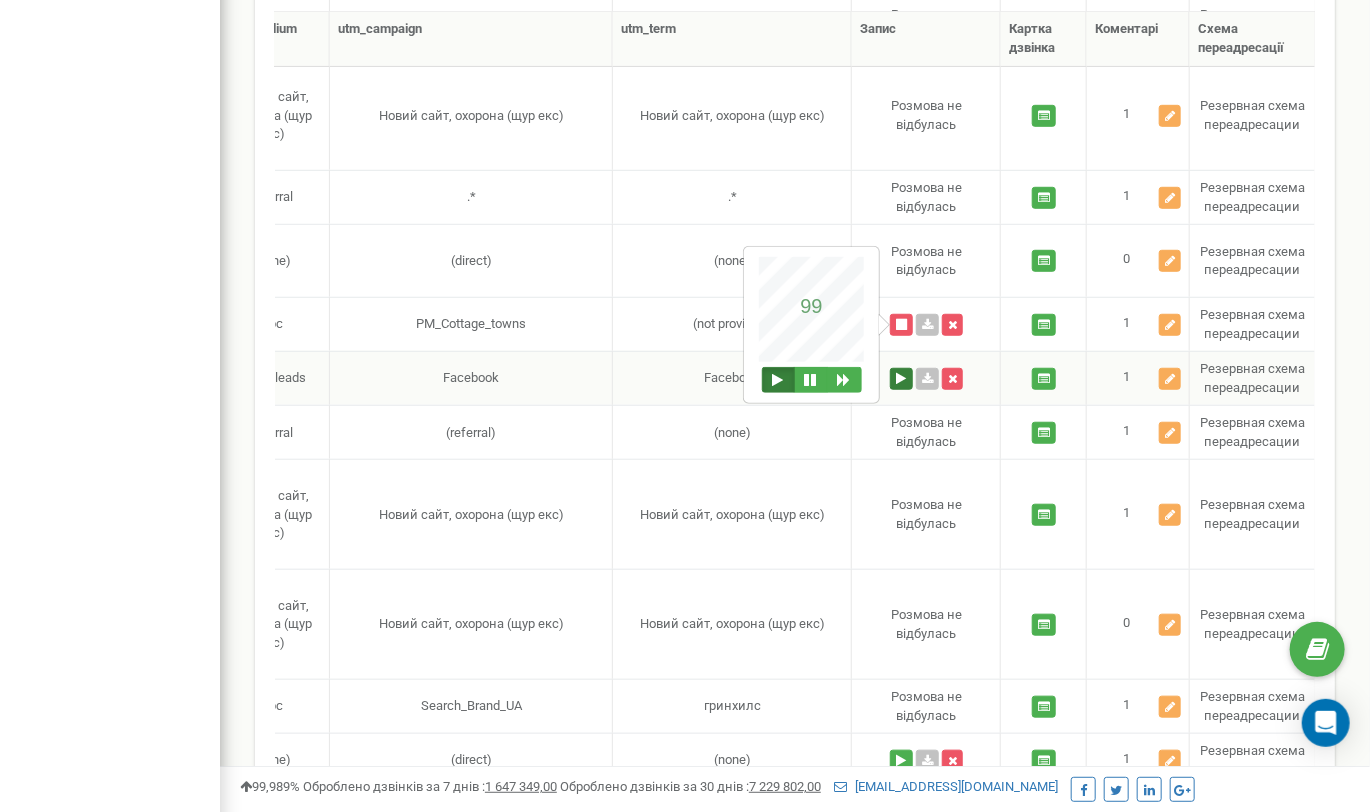 click at bounding box center [901, 379] 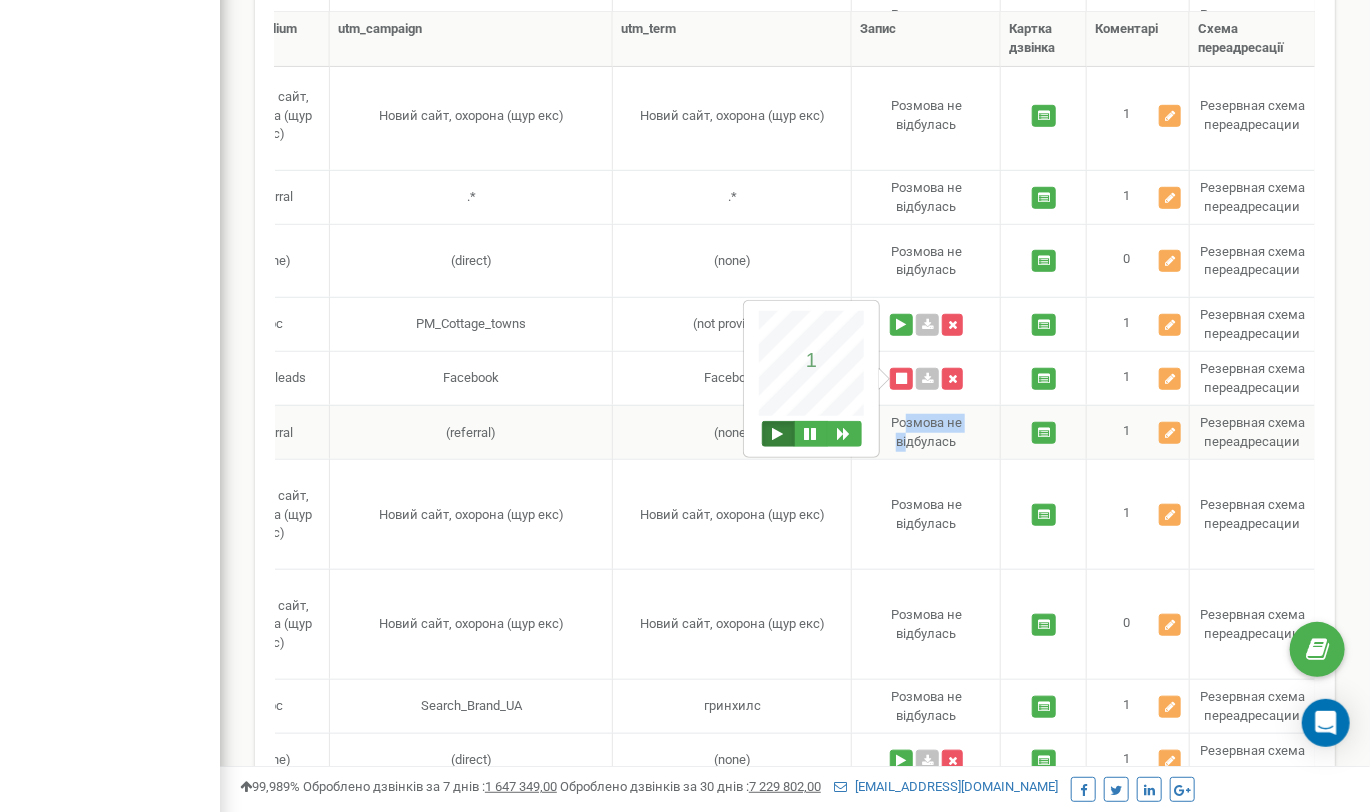 drag, startPoint x: 906, startPoint y: 407, endPoint x: 909, endPoint y: 451, distance: 44.102154 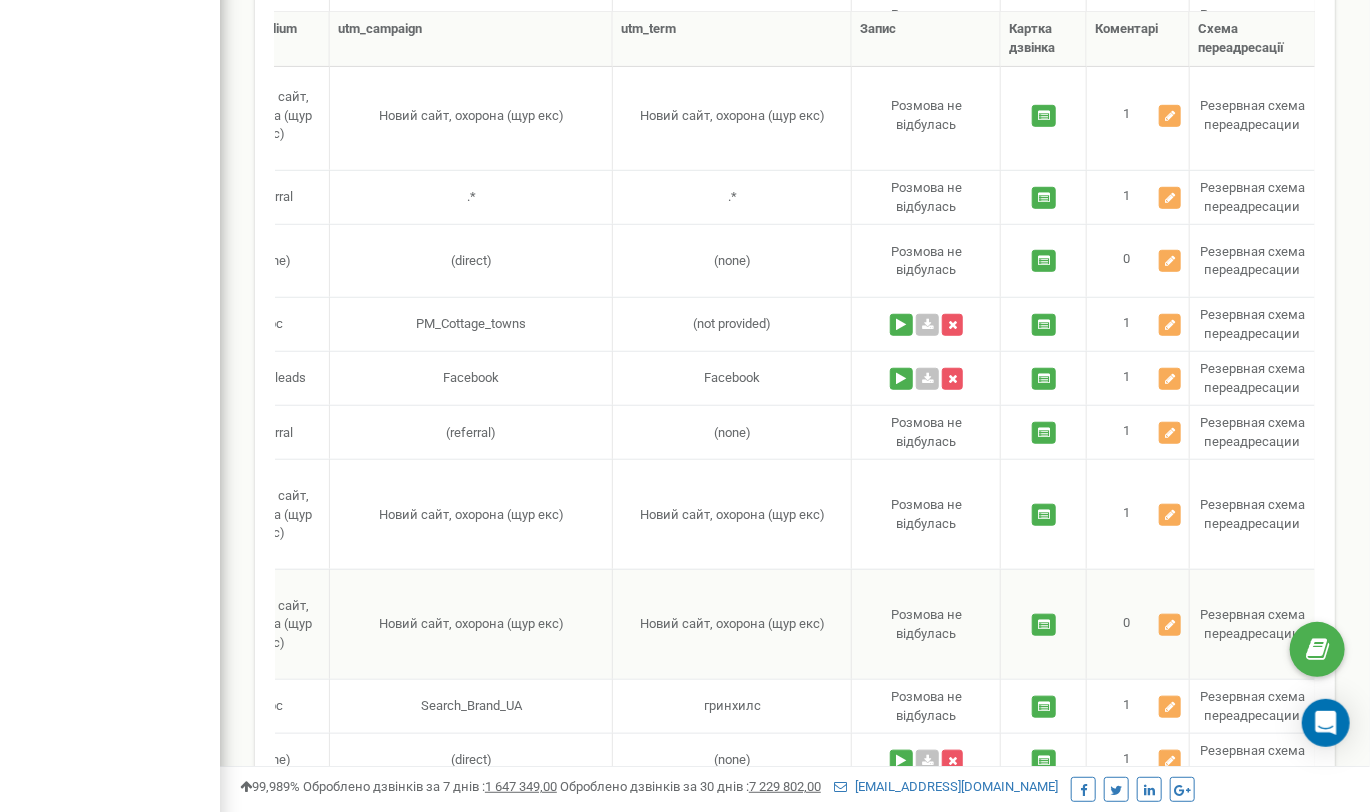 click on "Новий сайт, охорона (щур екс)" at bounding box center [732, 624] 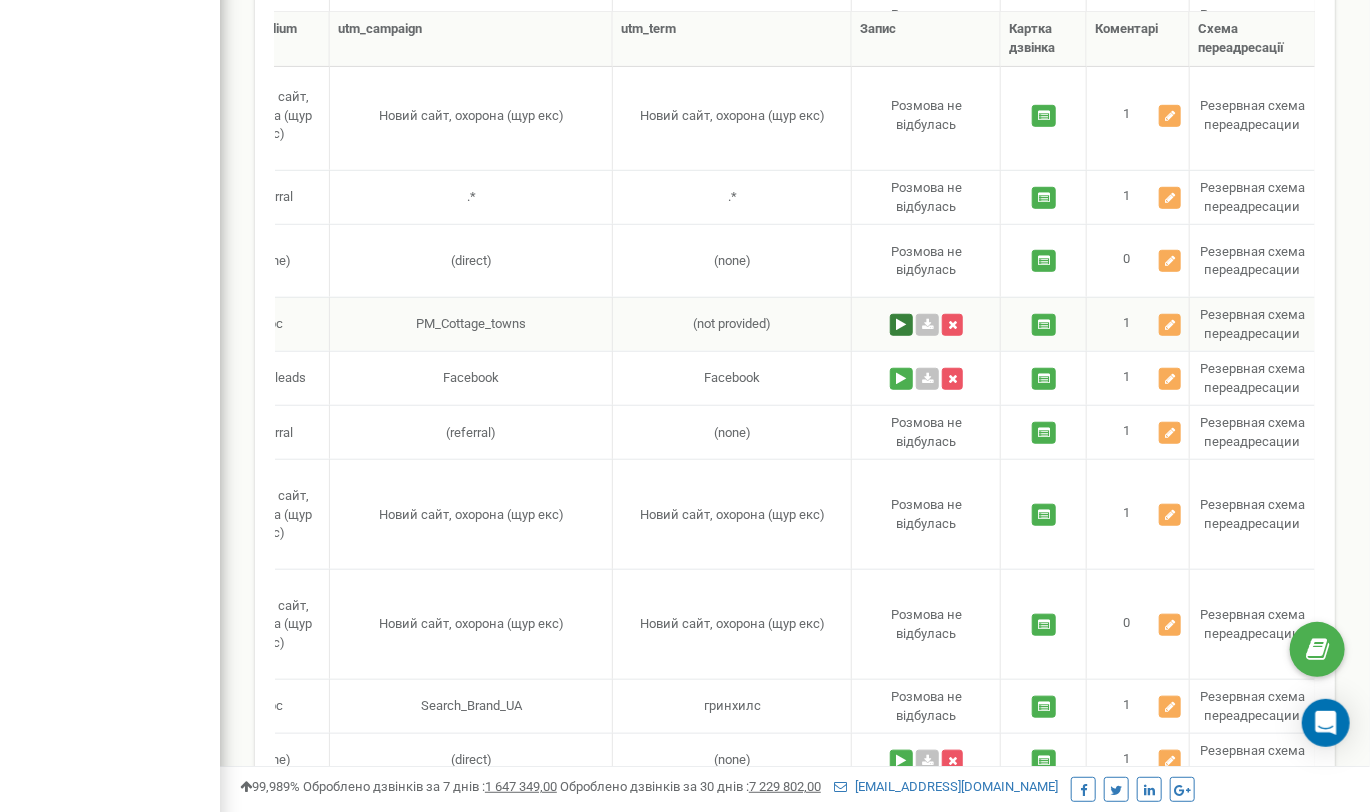 click at bounding box center [901, 325] 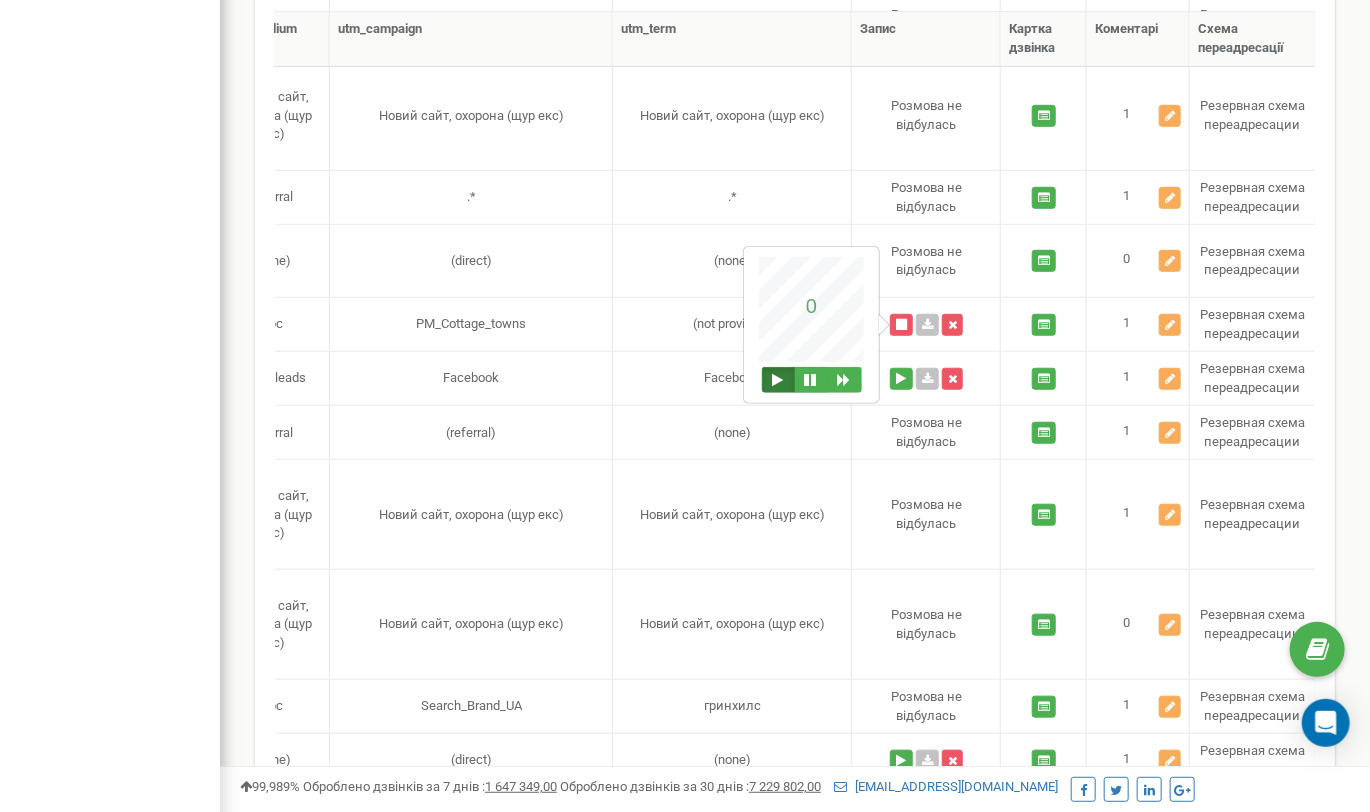 click at bounding box center [778, 380] 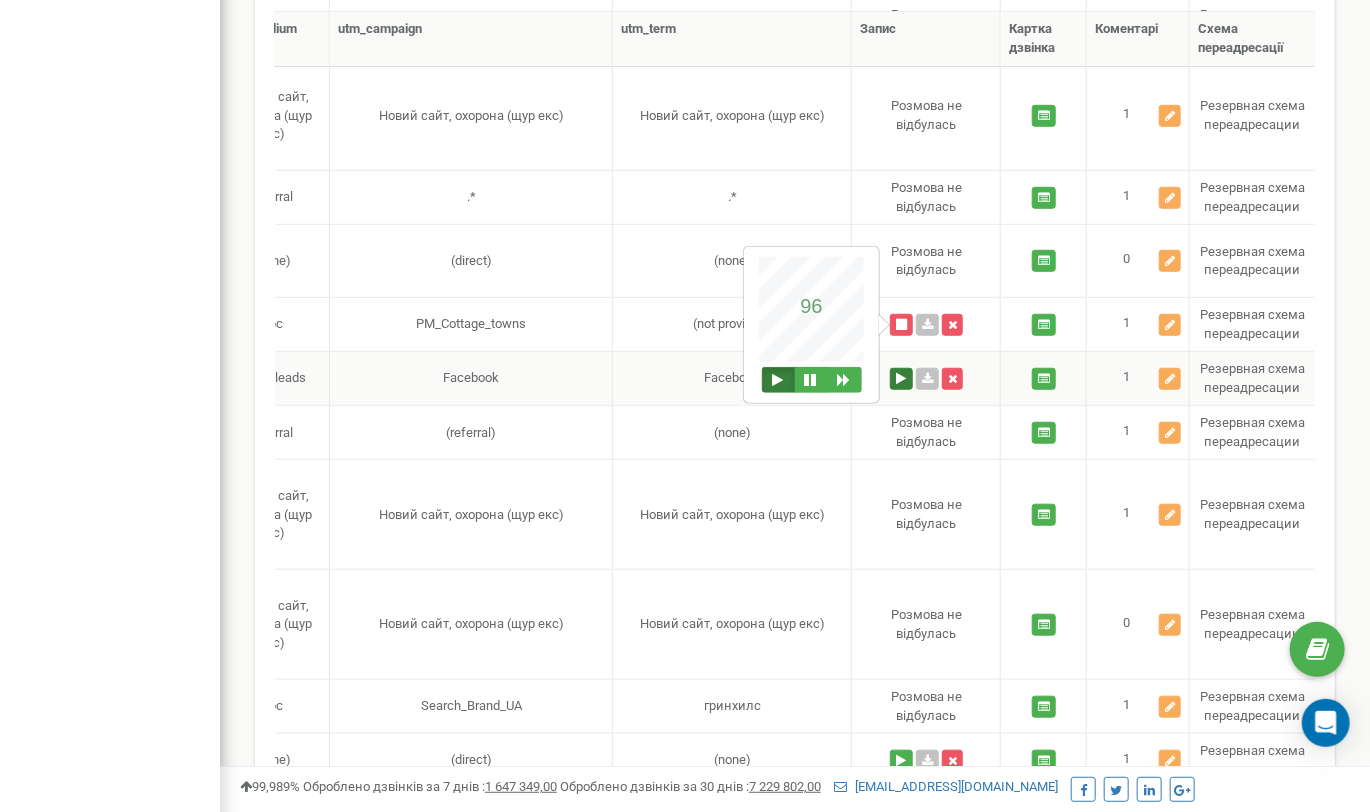 click at bounding box center [901, 379] 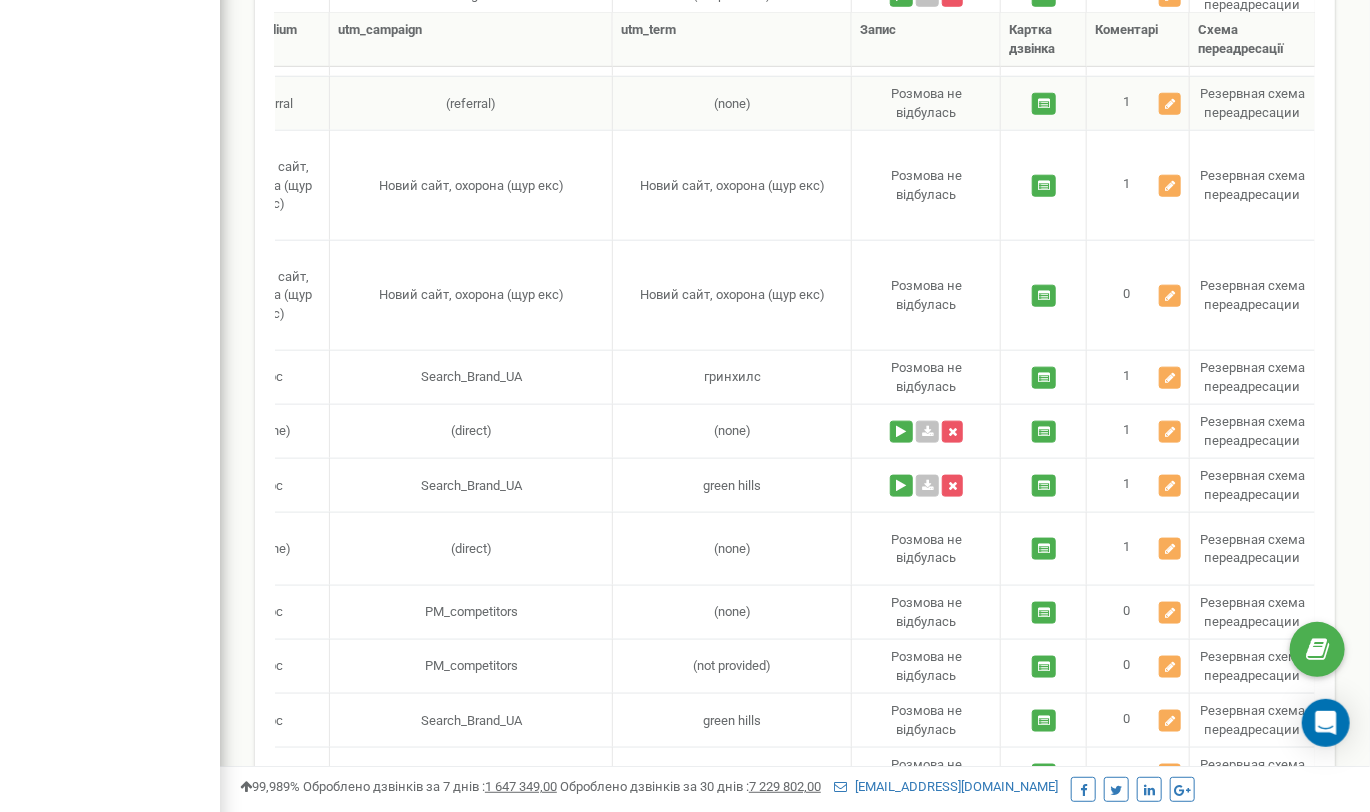 scroll, scrollTop: 858, scrollLeft: 0, axis: vertical 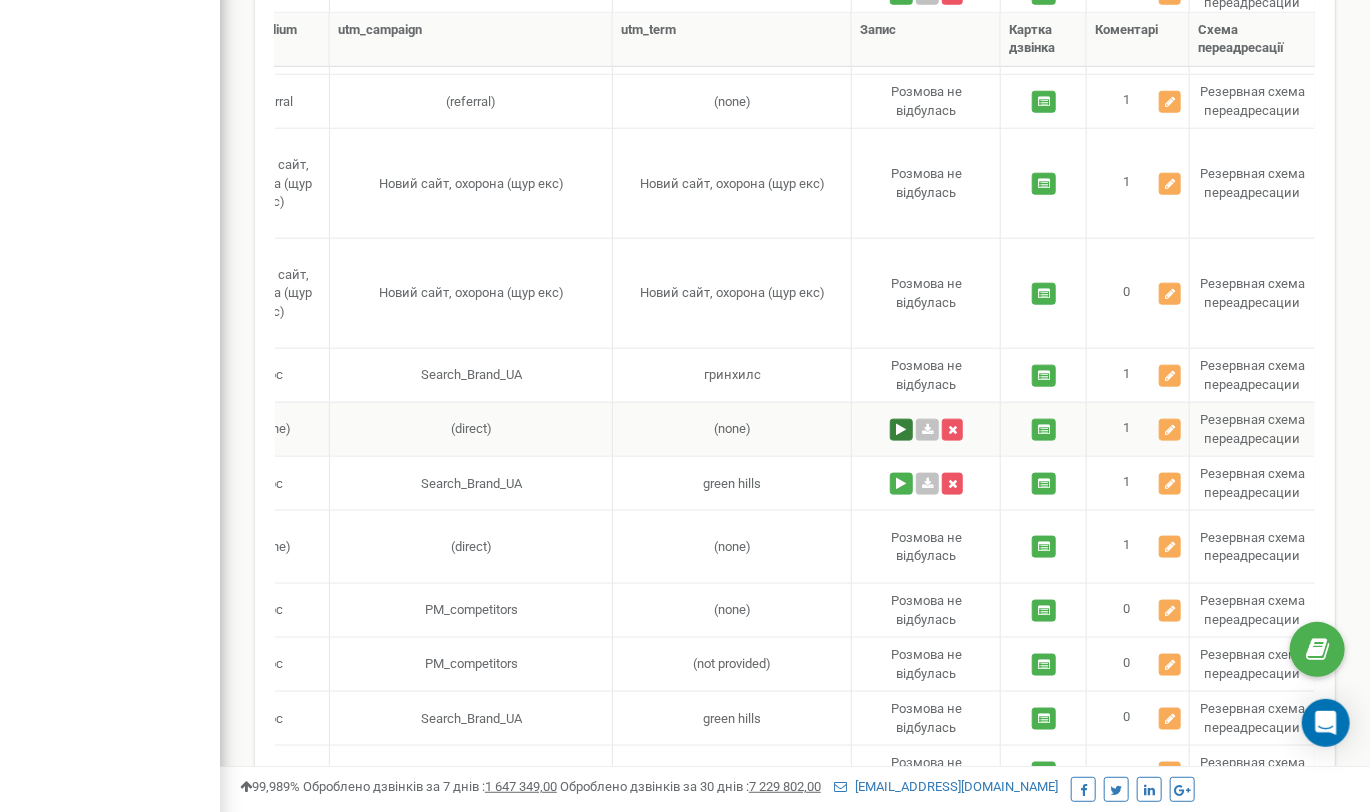 click at bounding box center (901, 430) 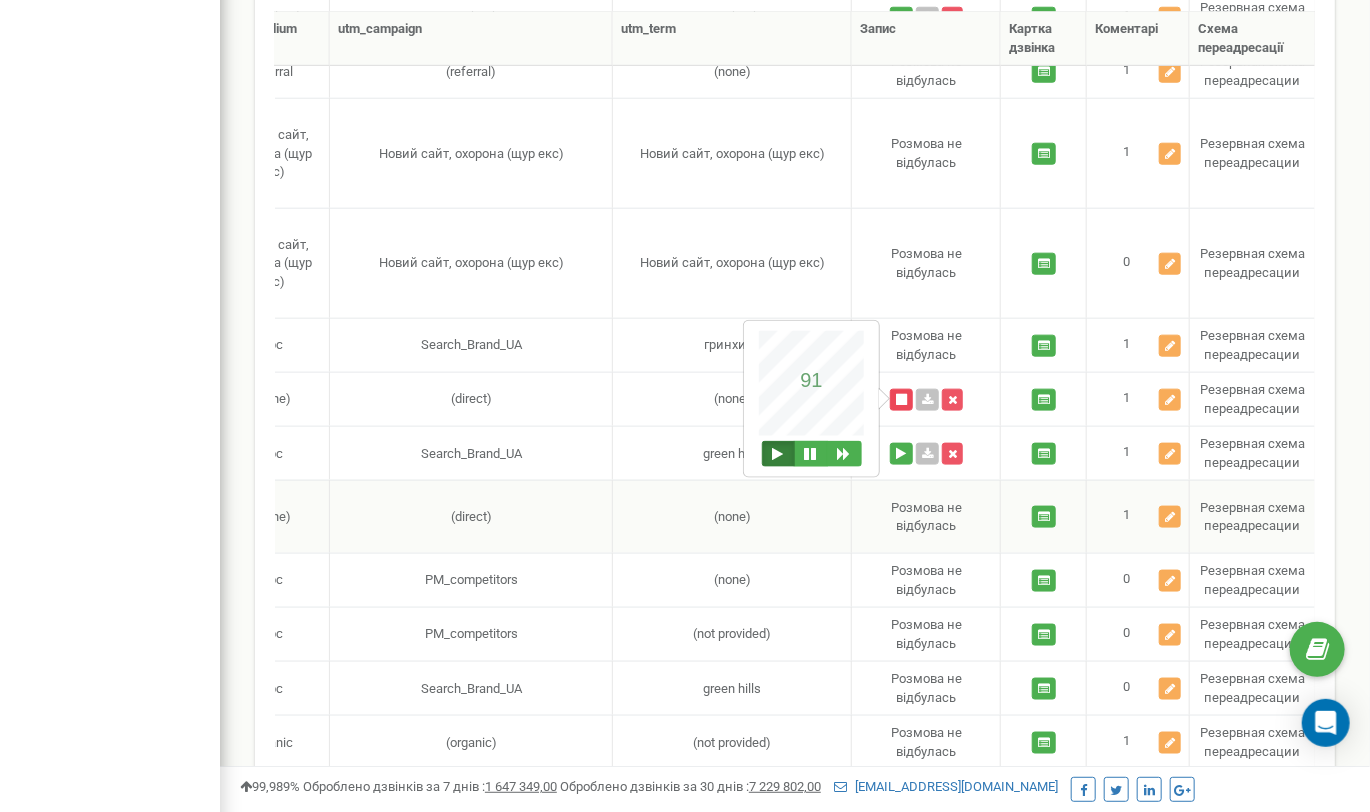 scroll, scrollTop: 890, scrollLeft: 0, axis: vertical 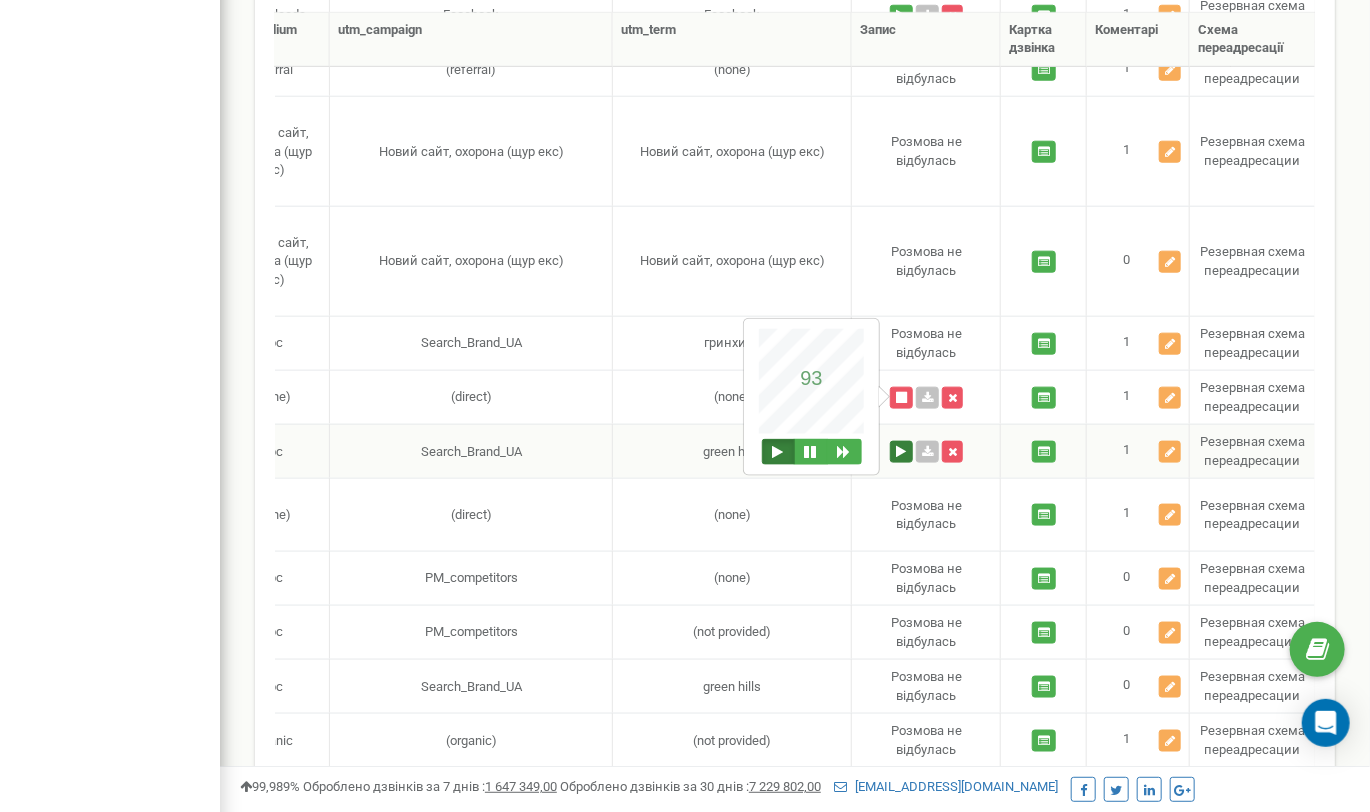 click at bounding box center [901, 452] 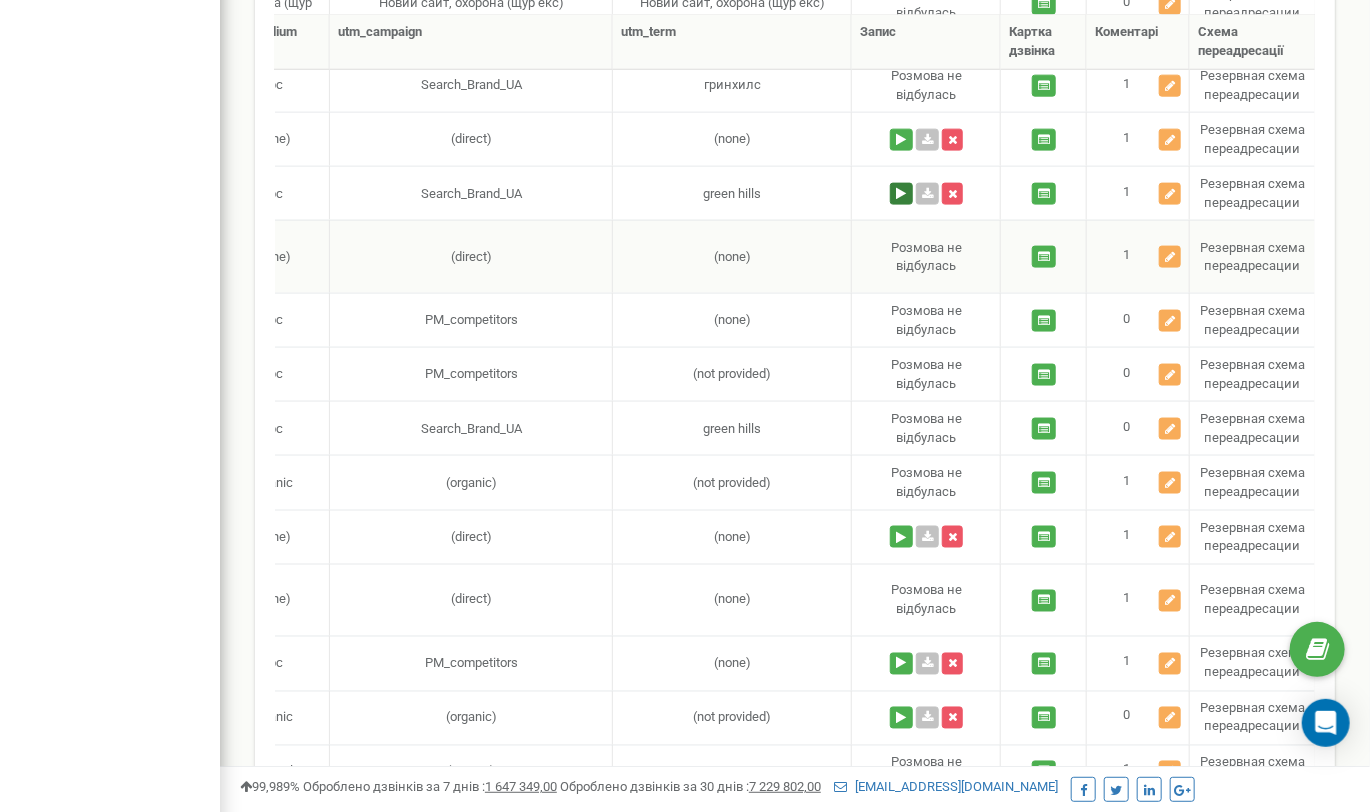 scroll, scrollTop: 1151, scrollLeft: 0, axis: vertical 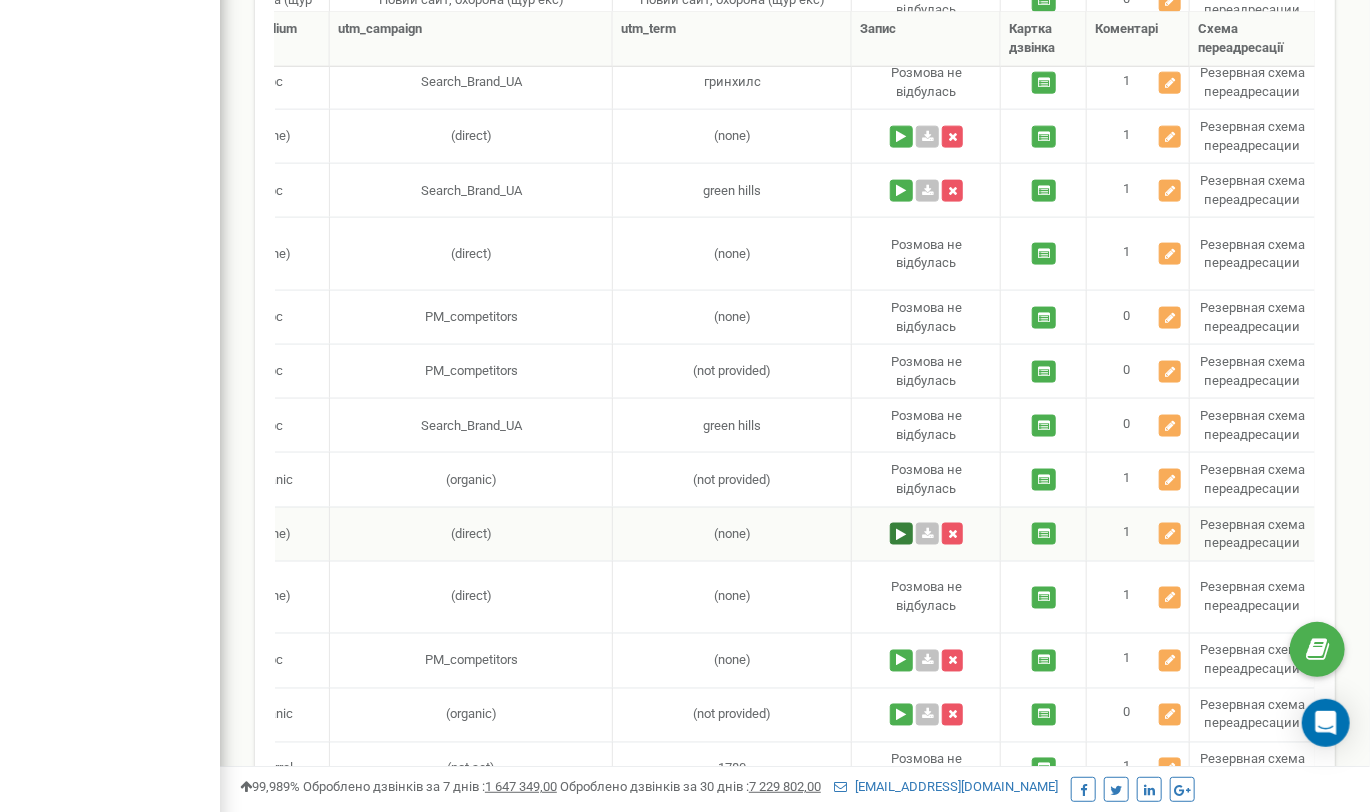 click at bounding box center [901, 534] 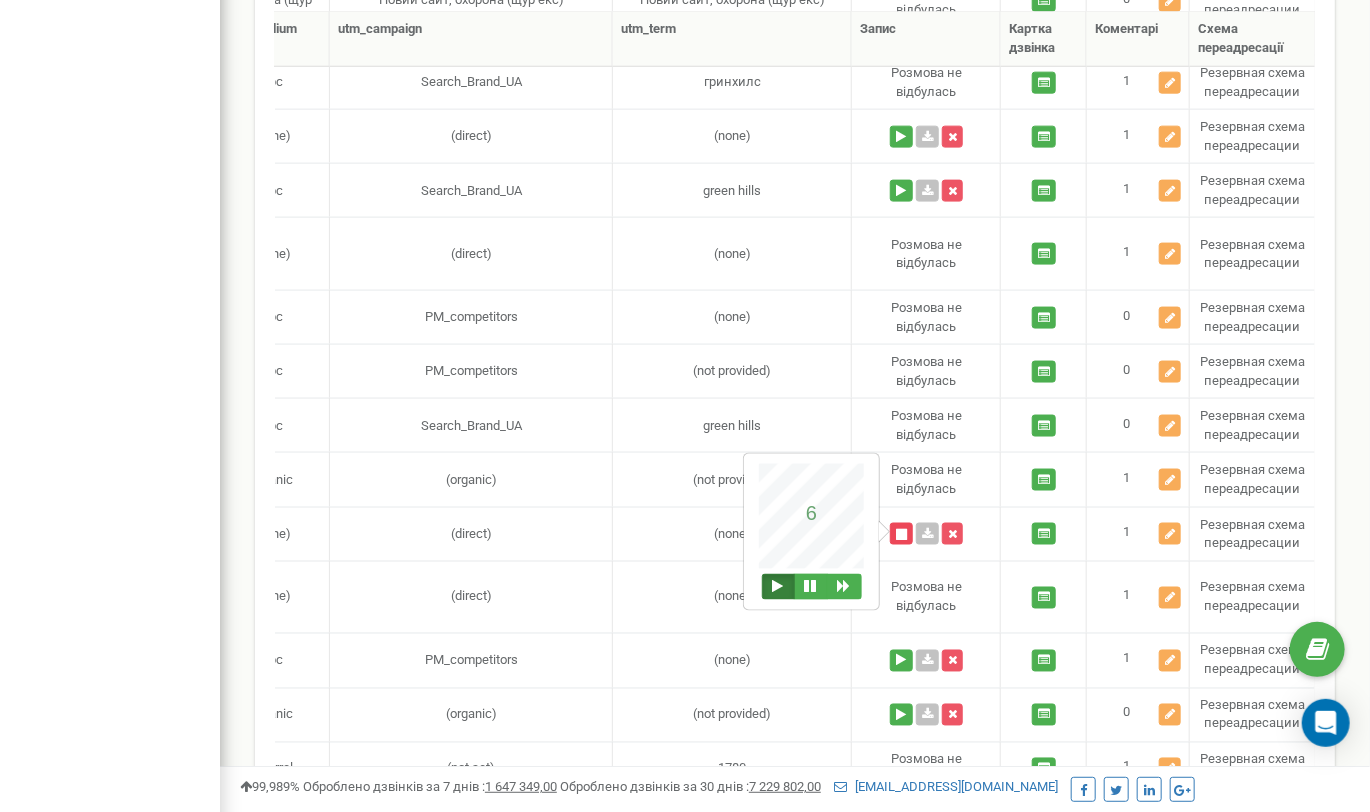 type 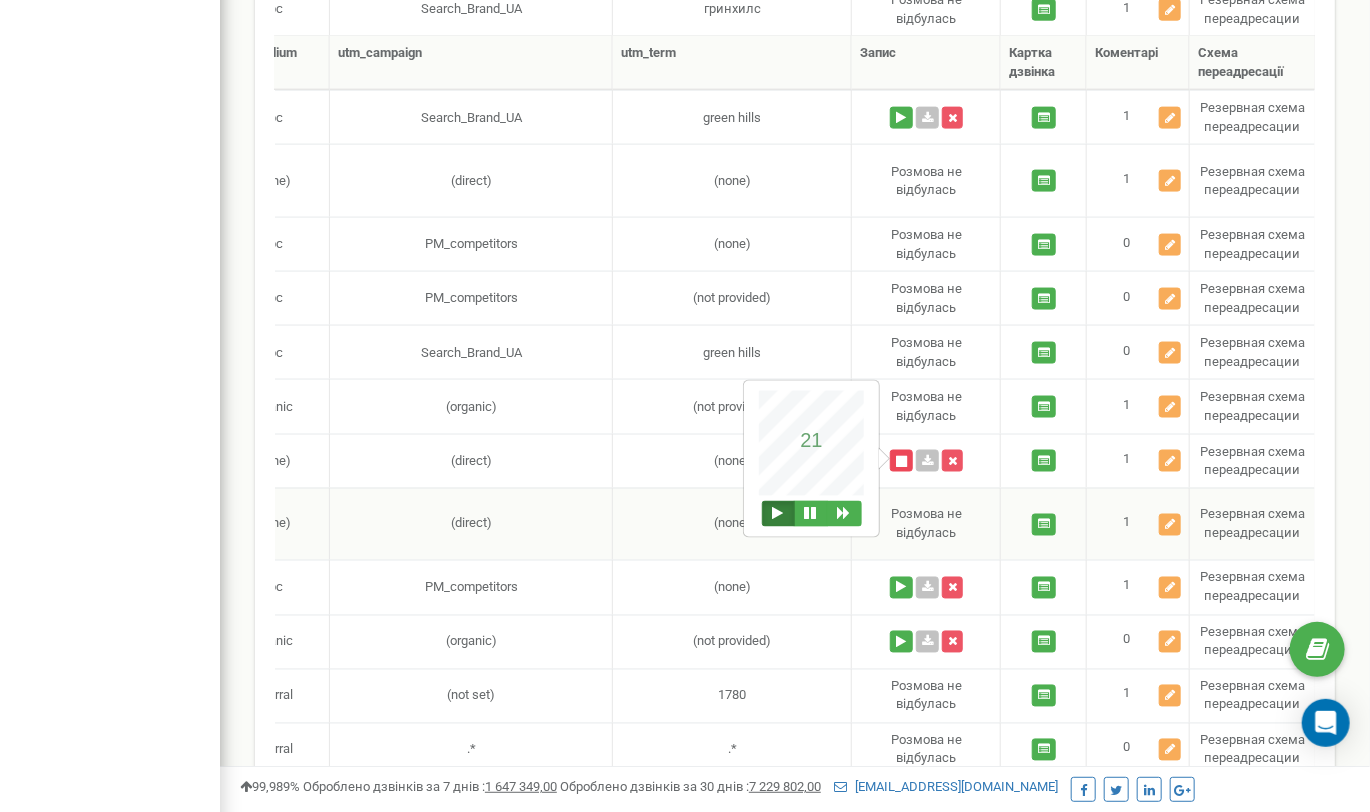 scroll, scrollTop: 1248, scrollLeft: 0, axis: vertical 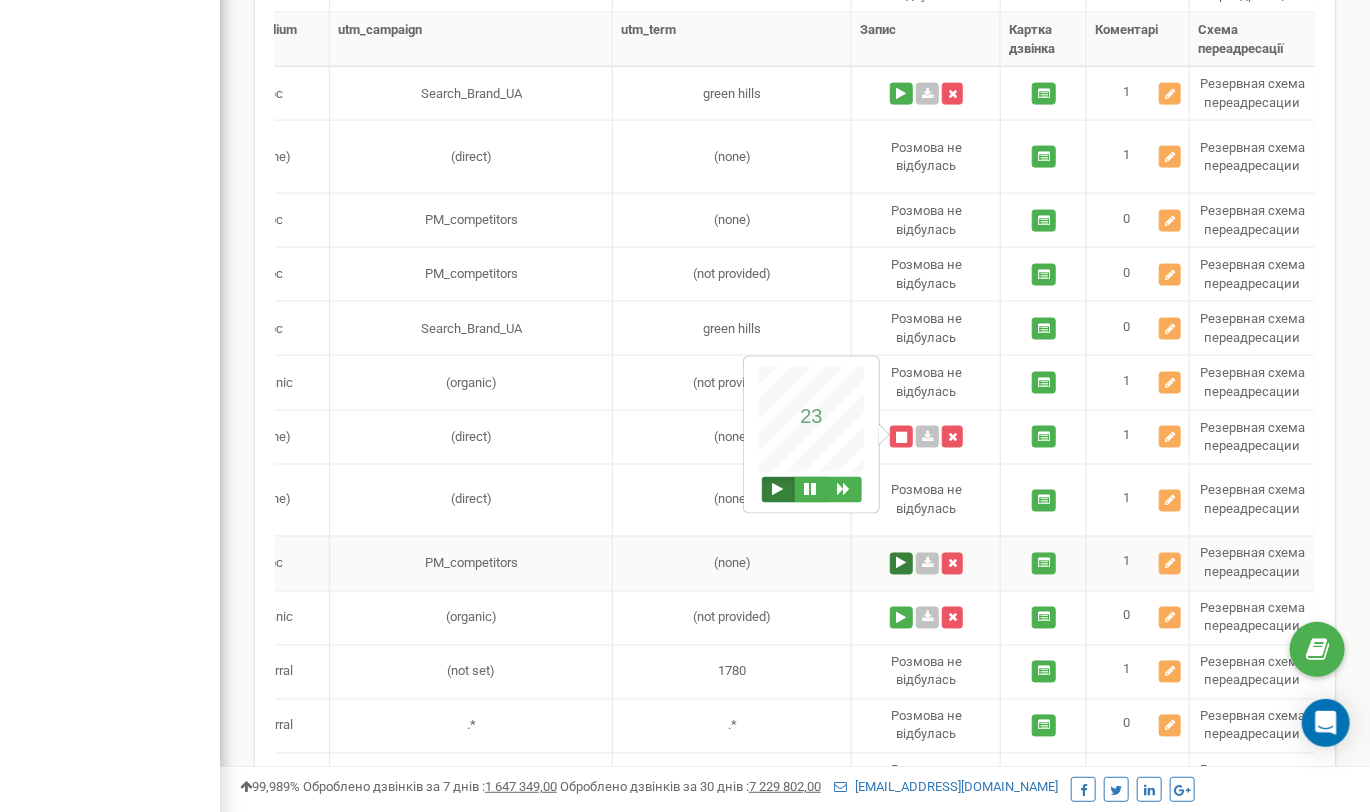 click at bounding box center (901, 564) 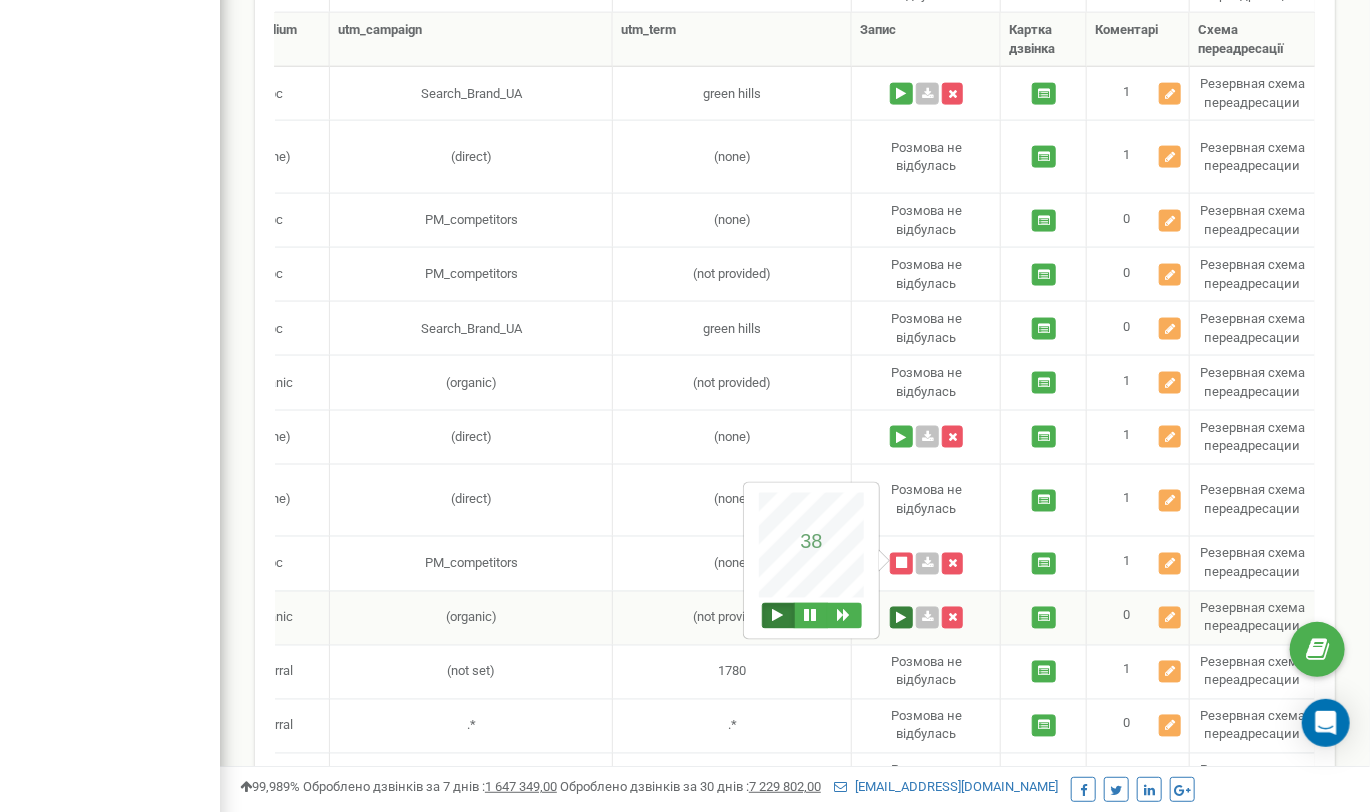 click at bounding box center (901, 618) 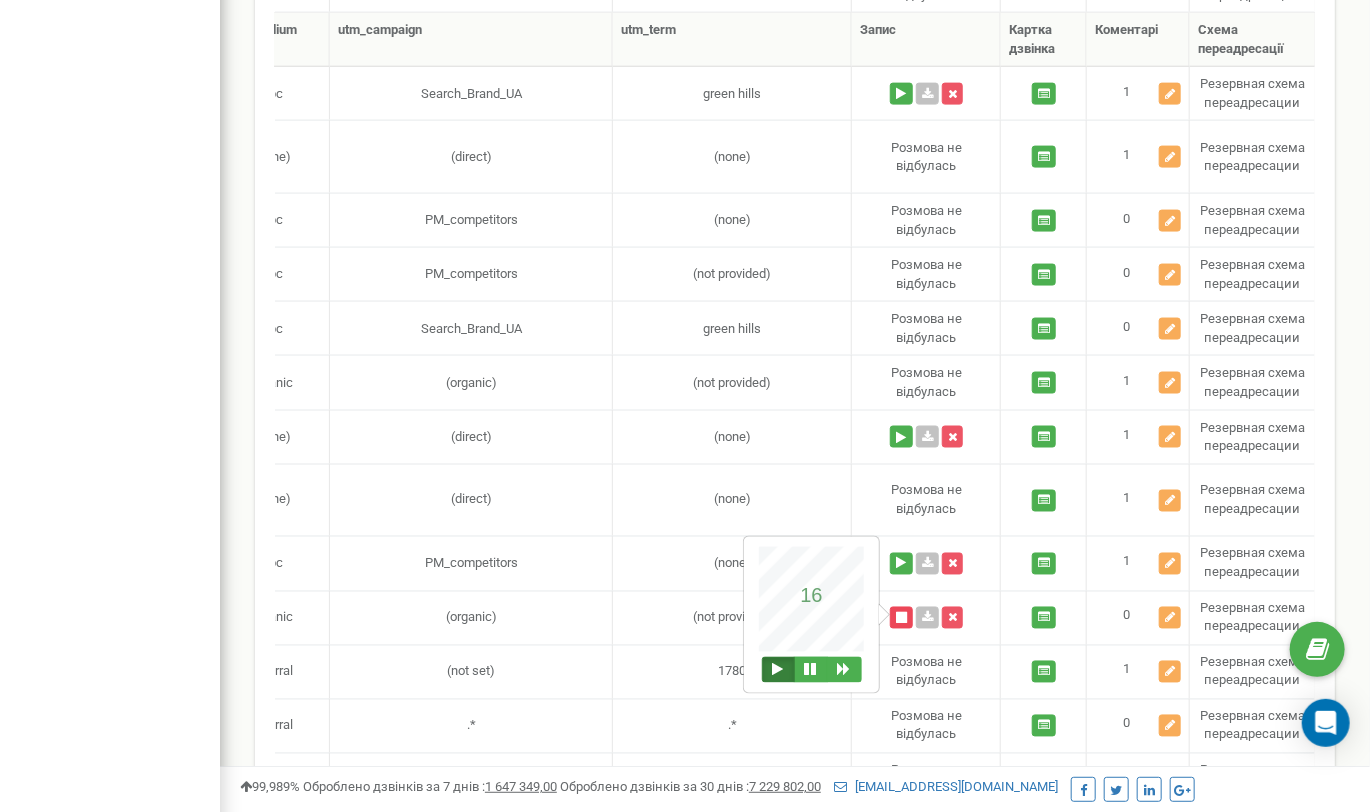 type 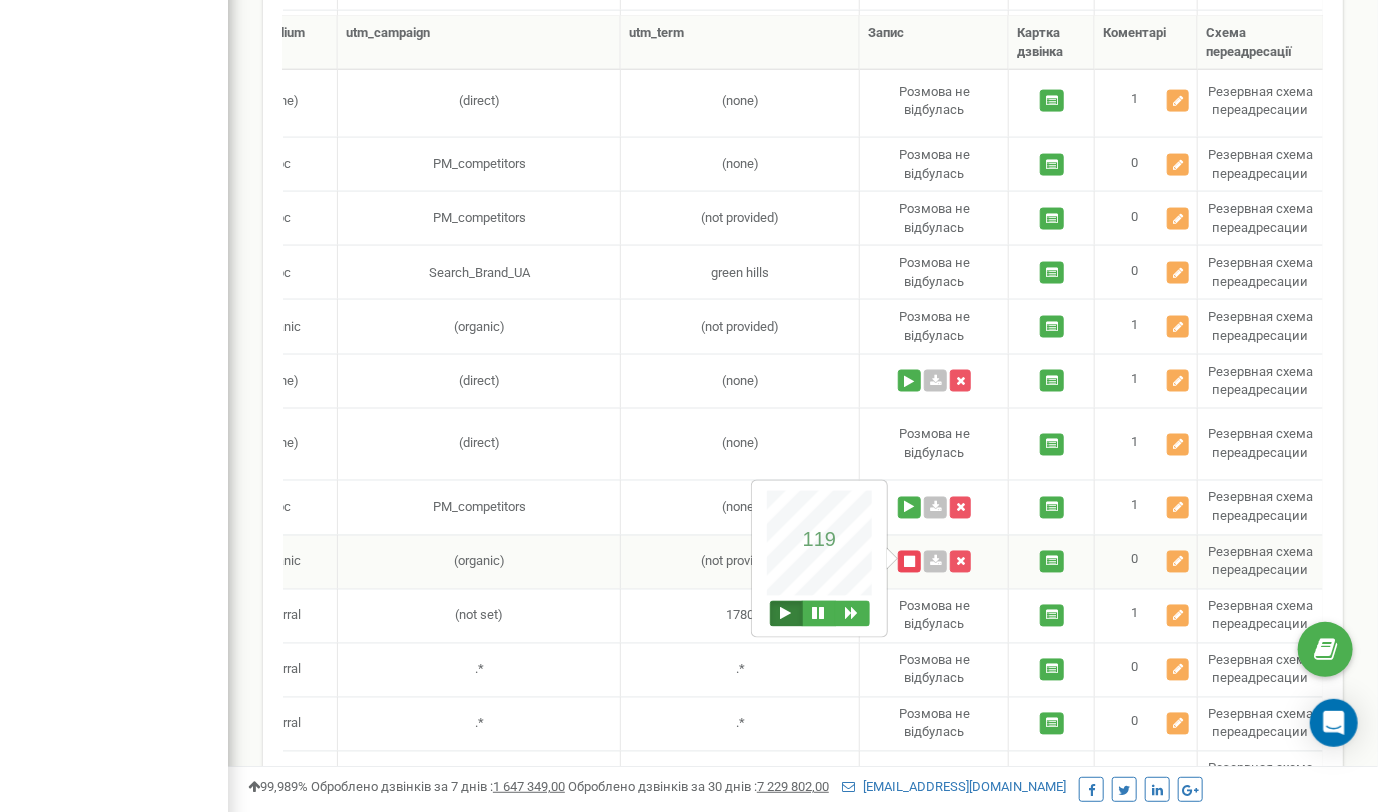 scroll, scrollTop: 1308, scrollLeft: 0, axis: vertical 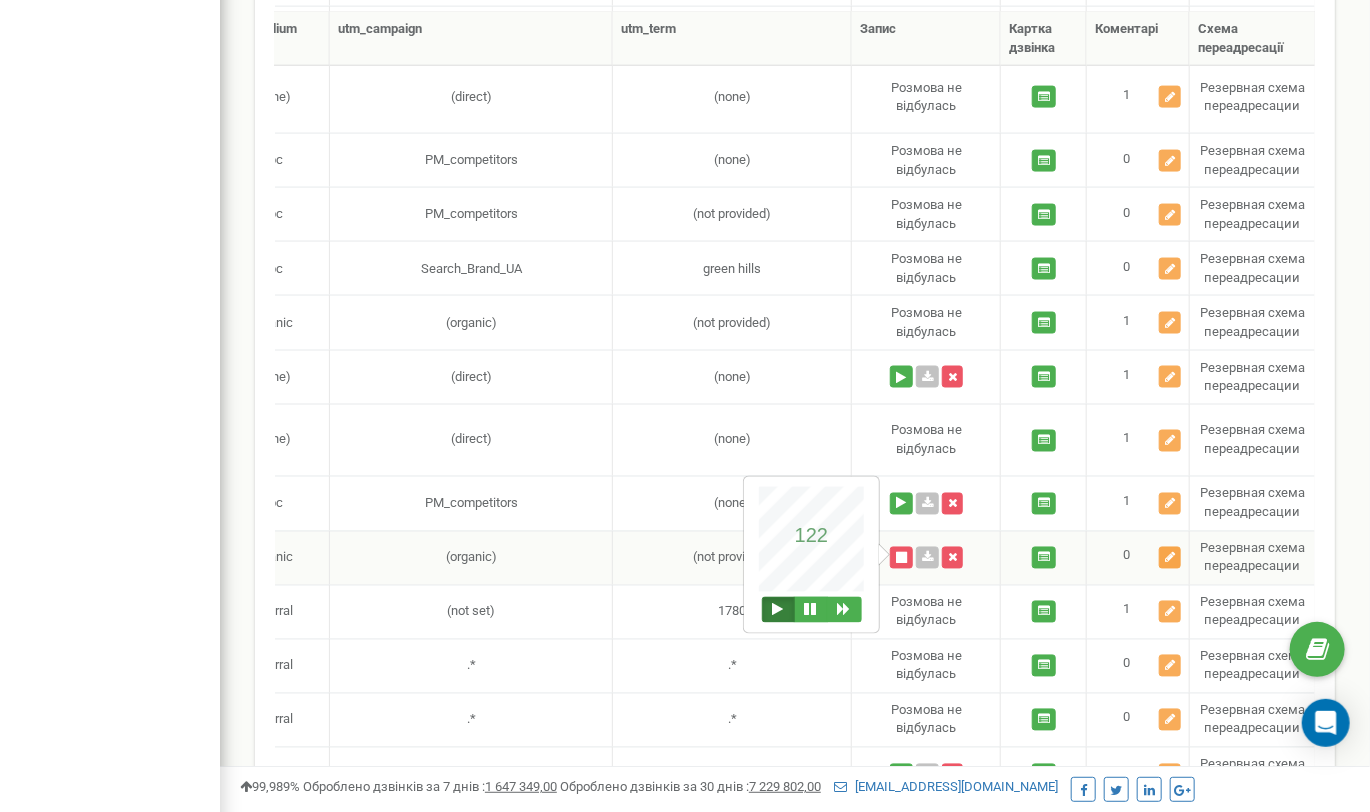 click at bounding box center [1170, 558] 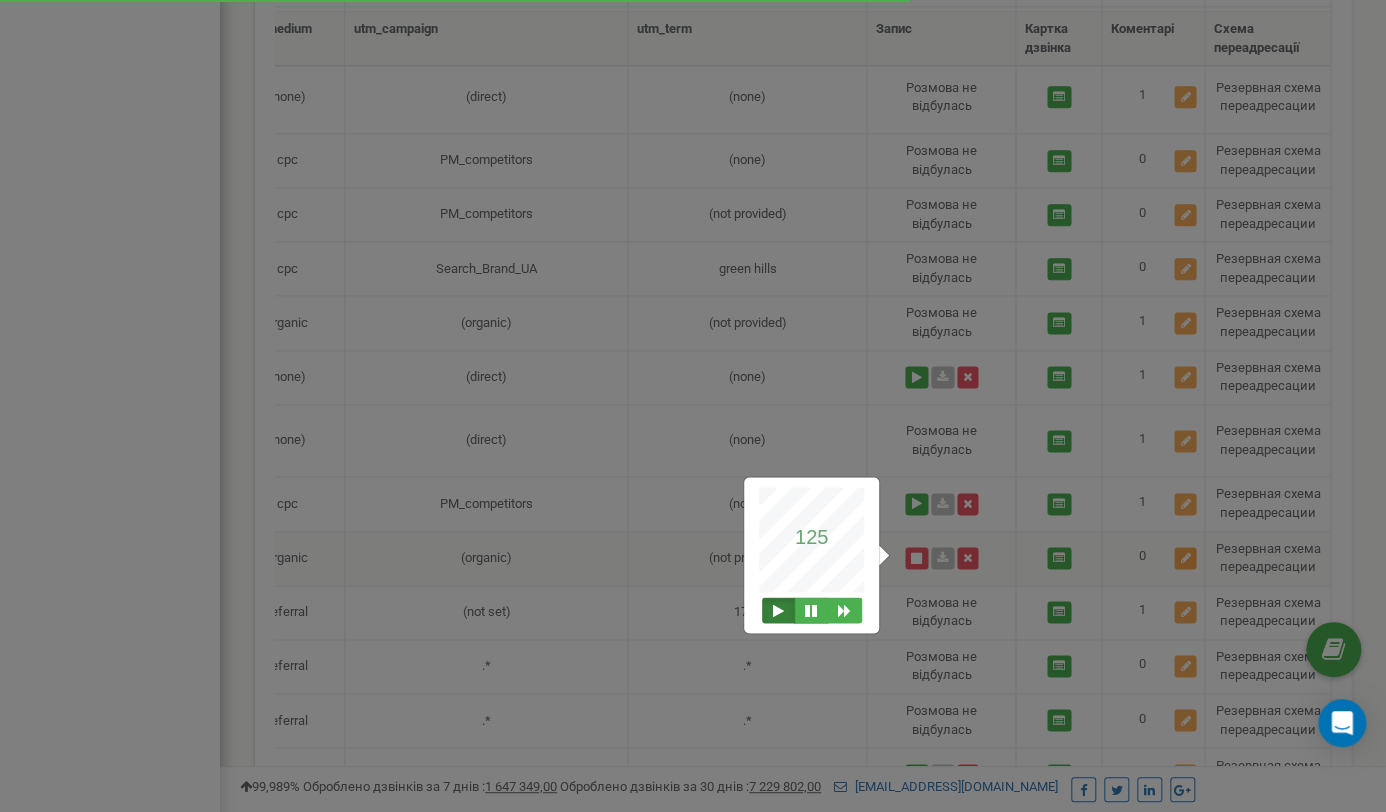 scroll, scrollTop: 0, scrollLeft: 1012, axis: horizontal 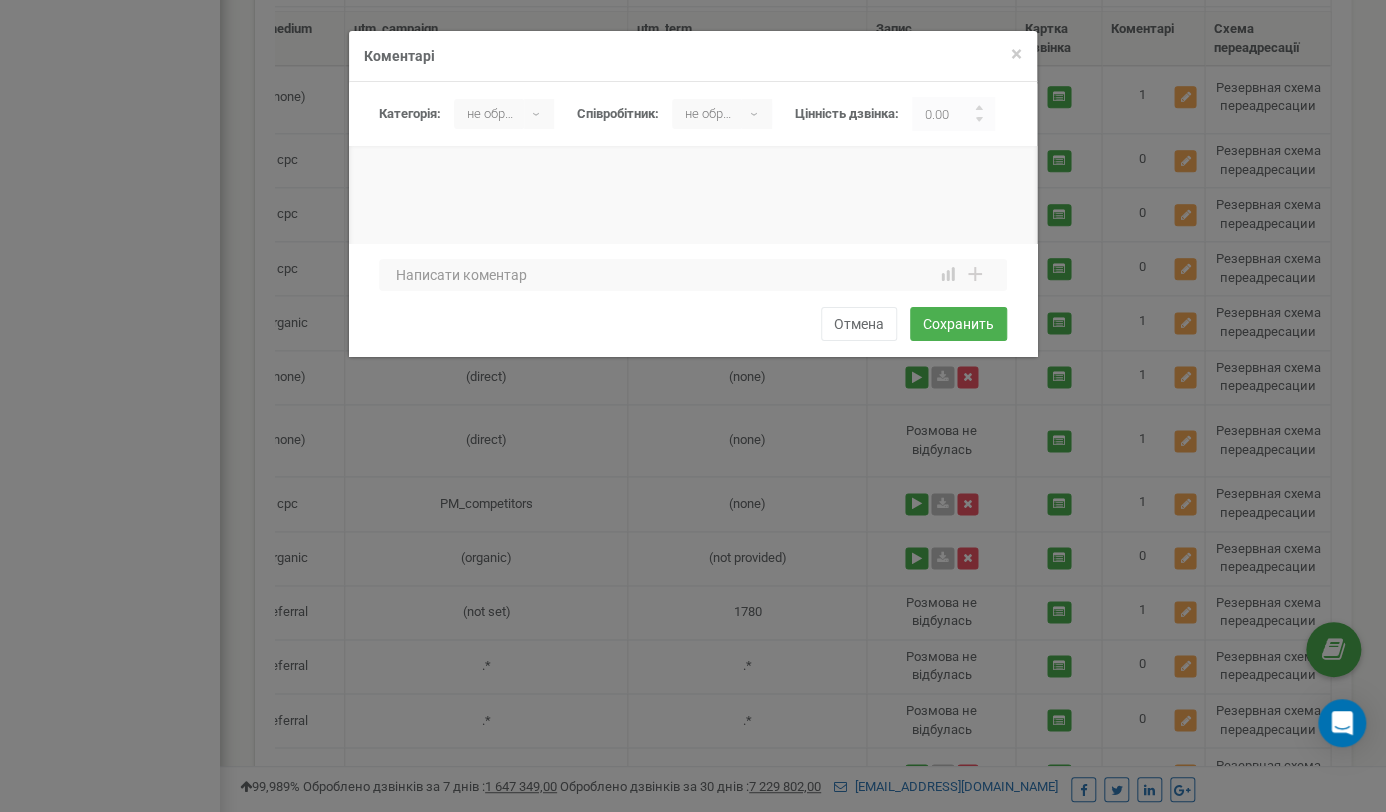 click on "× Закрити
Коментарі
Категорія:
не обрано
Нецелевой
Целевой
не обрано  ▾  не обрано  Нецелевой Целевой
Співробітник:
не обрано  ▾ 0.00 1 2 3 4 5" at bounding box center [693, 406] 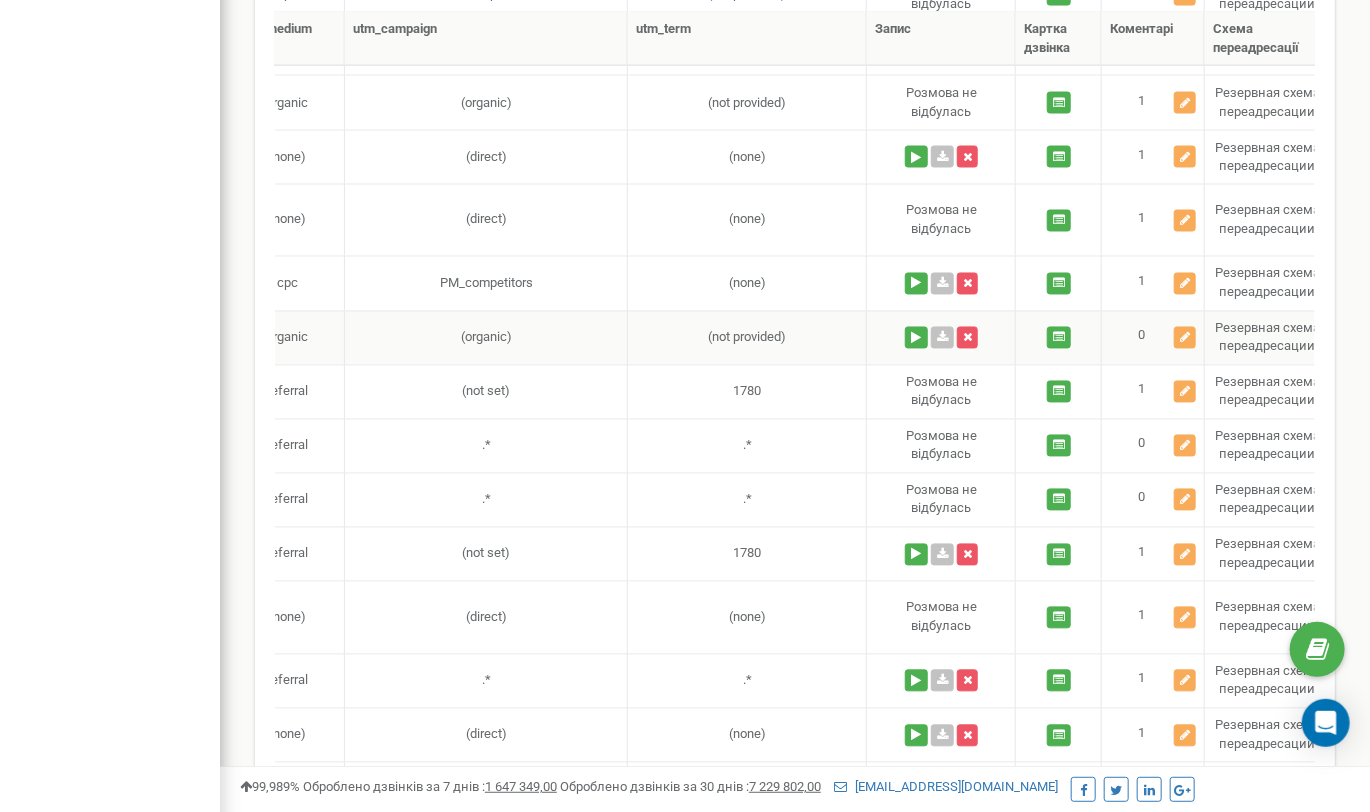 scroll, scrollTop: 1532, scrollLeft: 0, axis: vertical 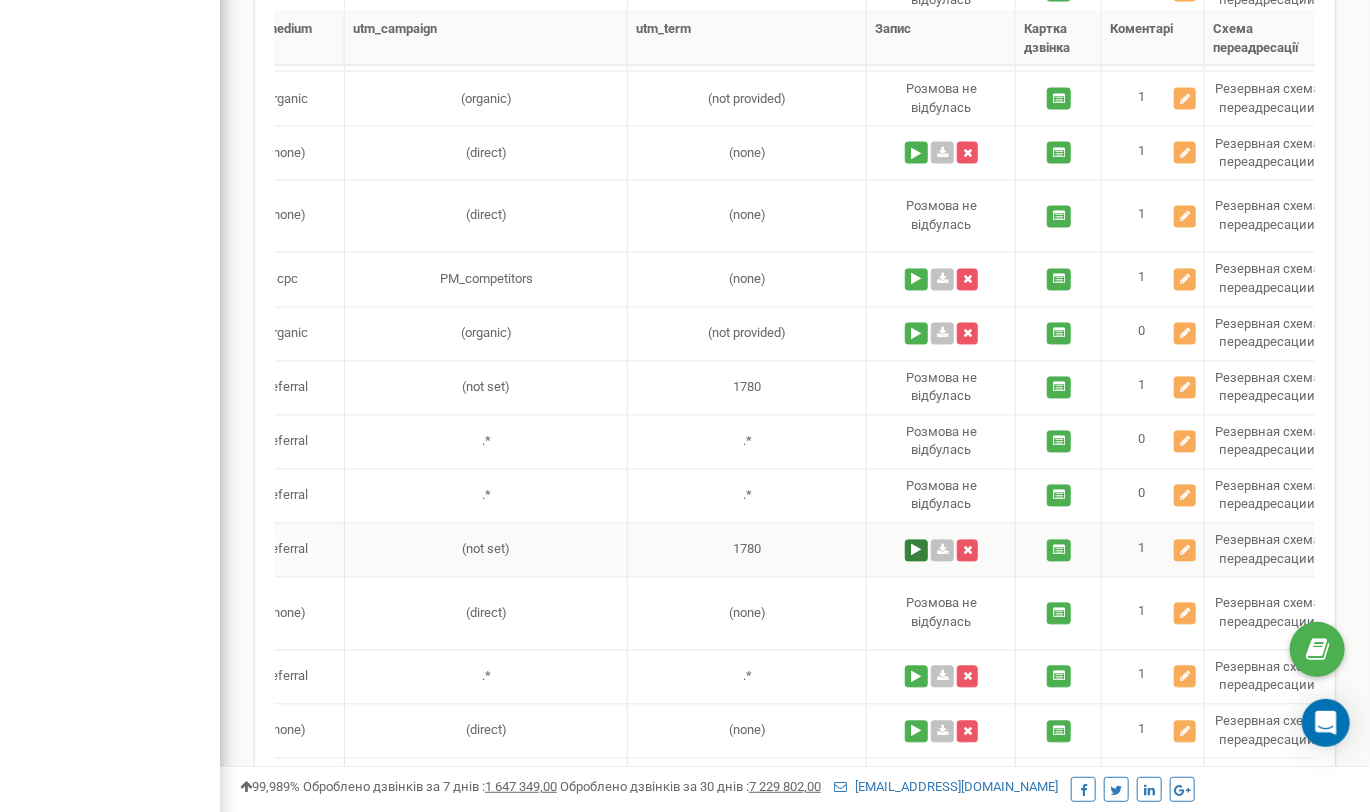 click at bounding box center (916, 551) 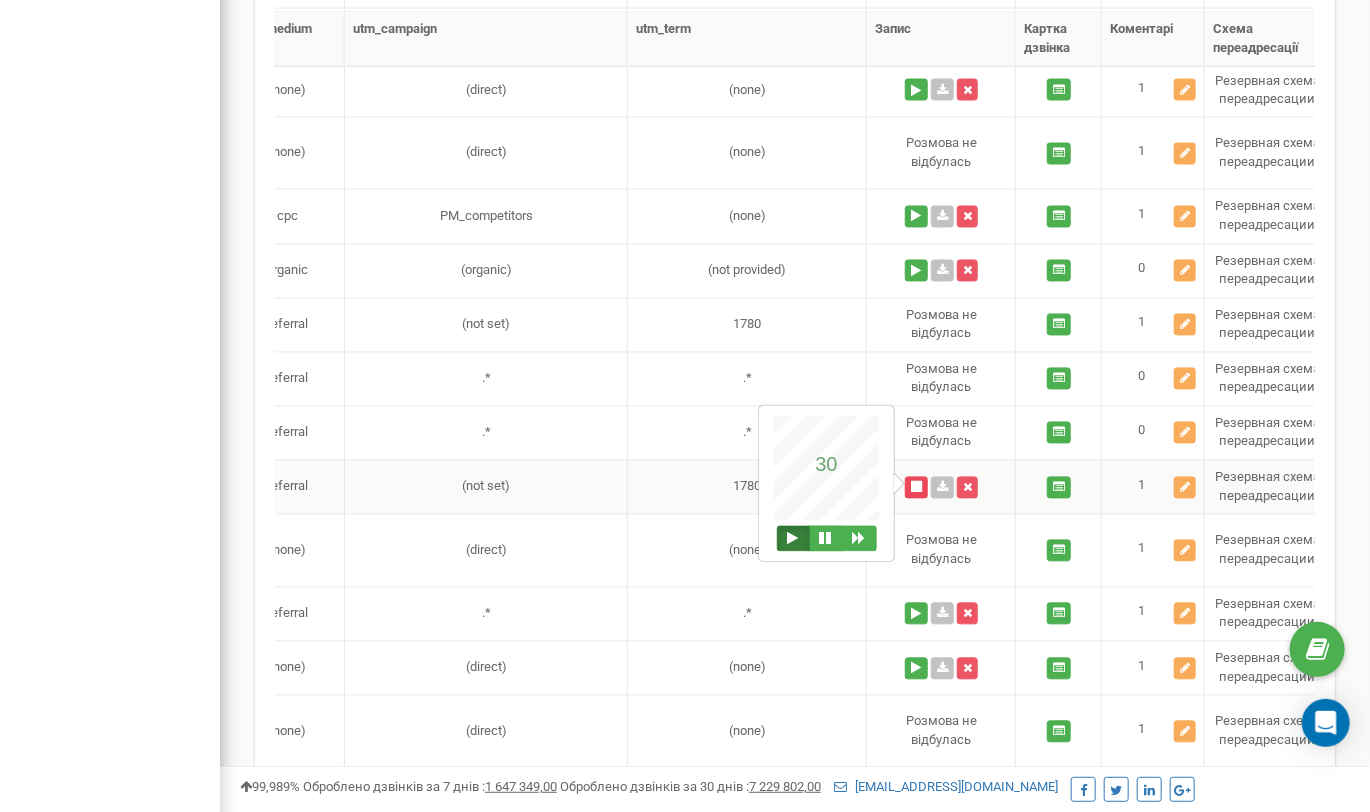 scroll, scrollTop: 1600, scrollLeft: 0, axis: vertical 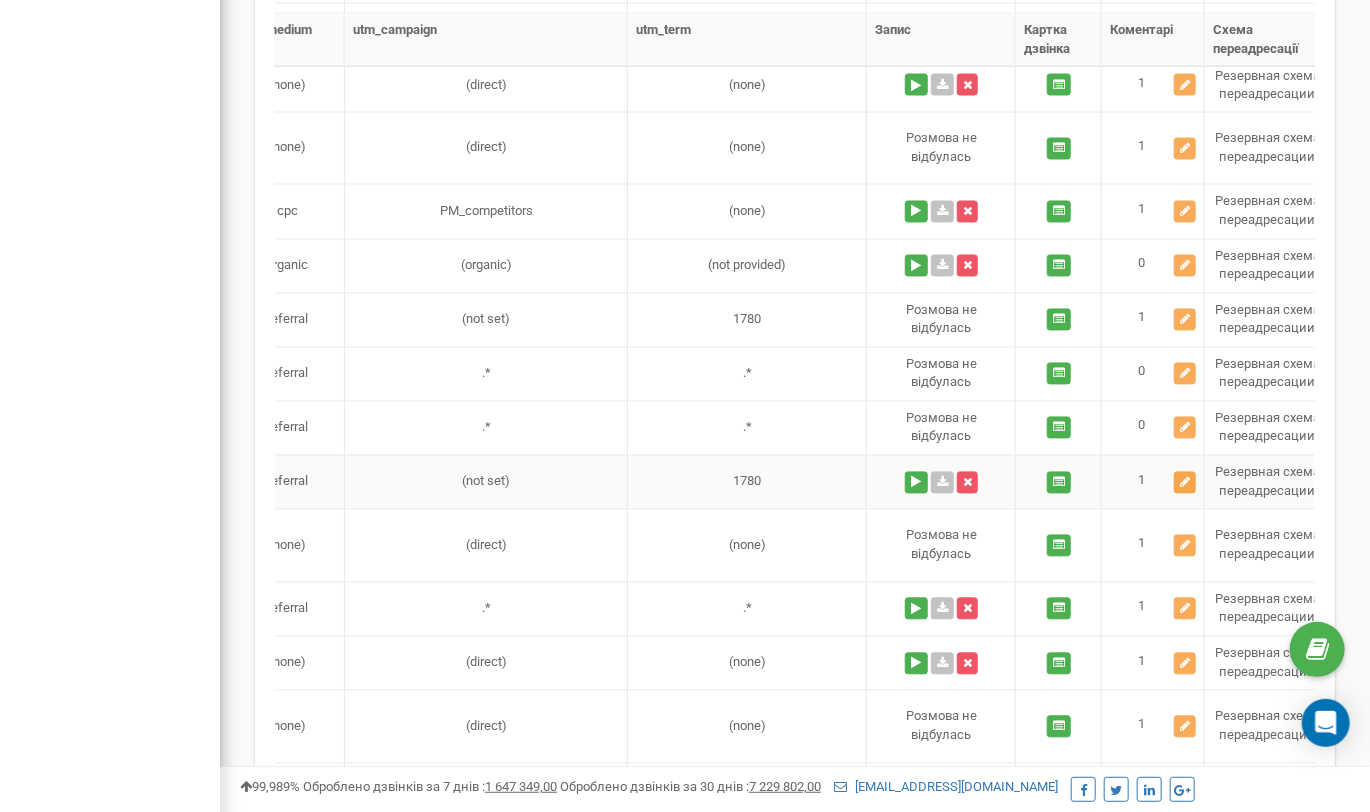 click at bounding box center (1185, 483) 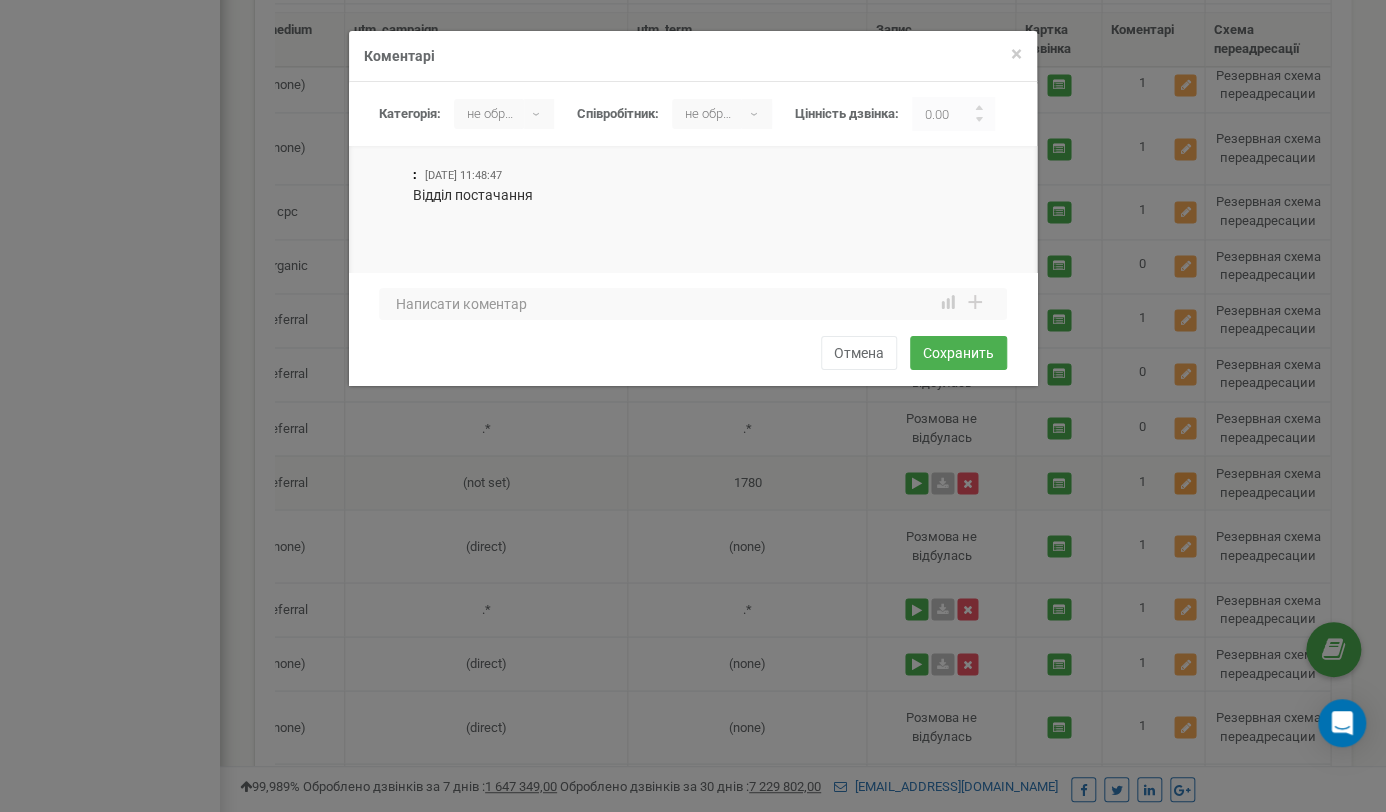 click on "× Закрити
Коментарі
Категорія:
не обрано
Нецелевой
Целевой
не обрано  ▾  не обрано  Нецелевой Целевой
Співробітник:
не обрано  ▾ 0.00 1 2 3 4 5" at bounding box center [693, 406] 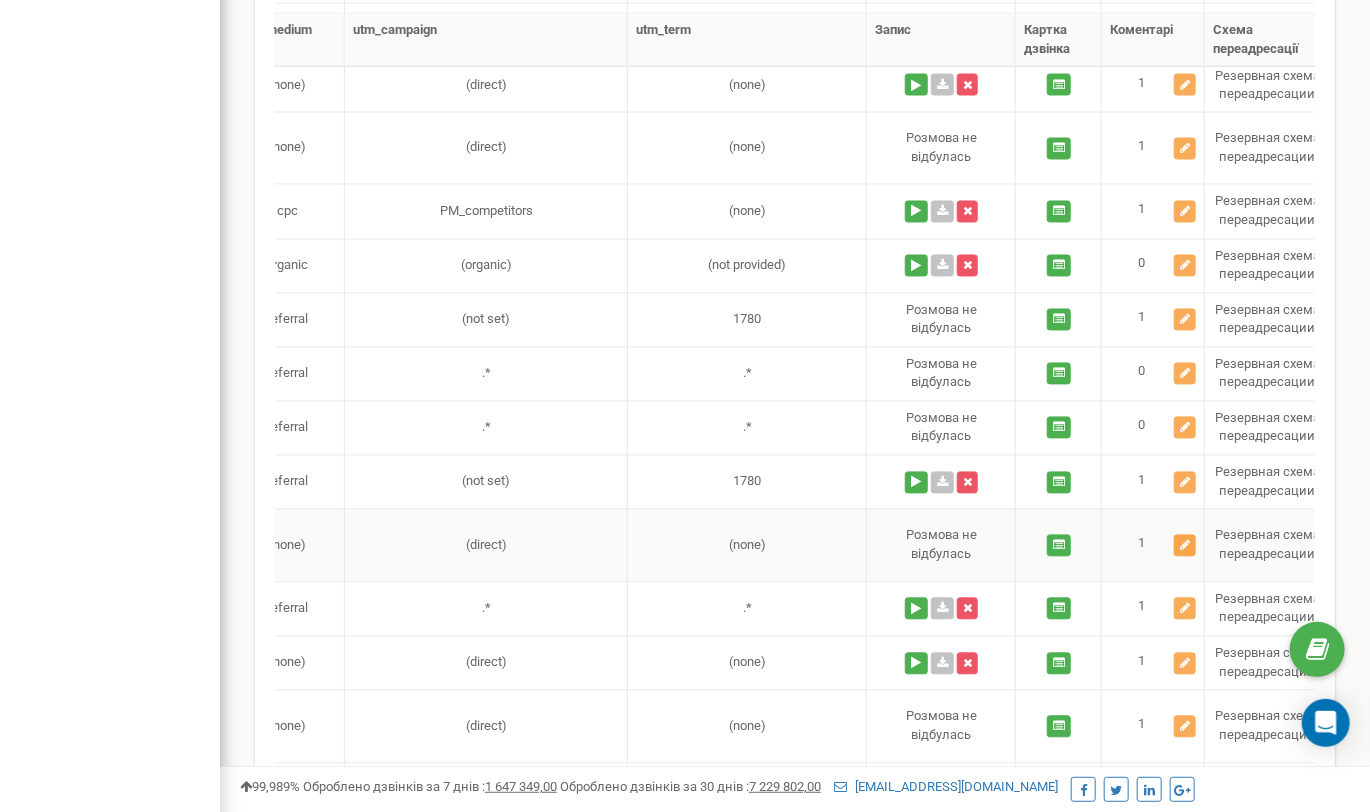 click at bounding box center [1185, 546] 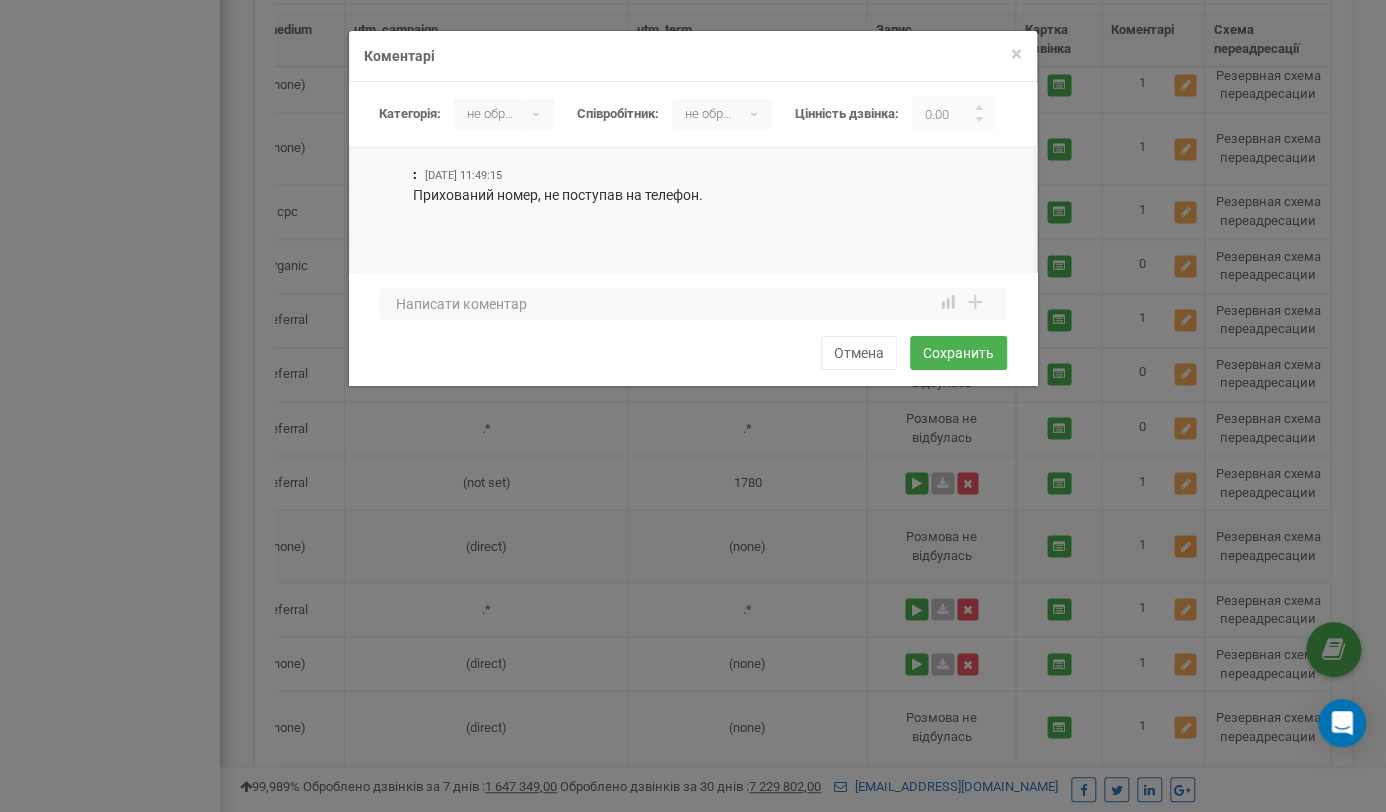 click on "× Закрити
Коментарі
Категорія:
не обрано
Нецелевой
Целевой
не обрано  ▾  не обрано  Нецелевой Целевой
Співробітник:
не обрано  ▾ 0.00 1 2 3 4 5" at bounding box center (693, 406) 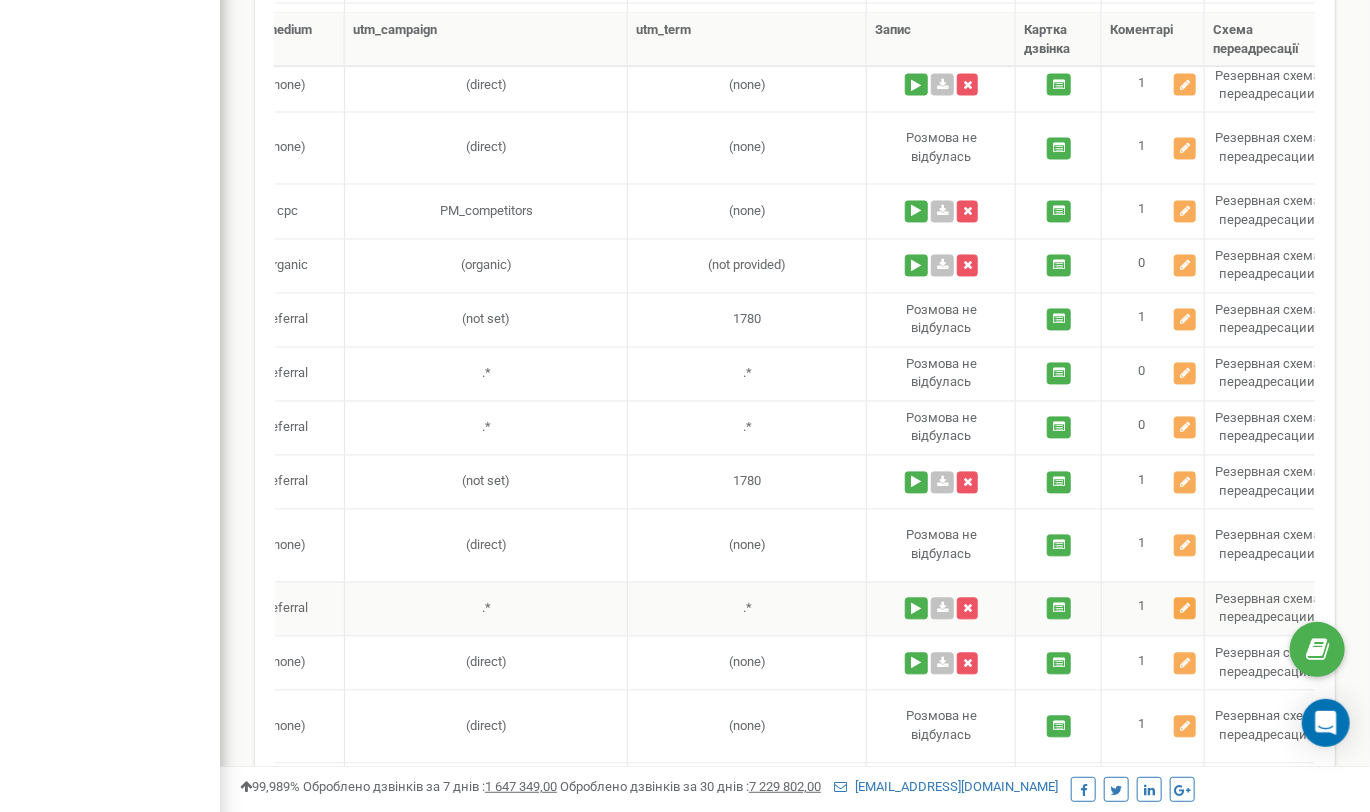 click at bounding box center (1185, 609) 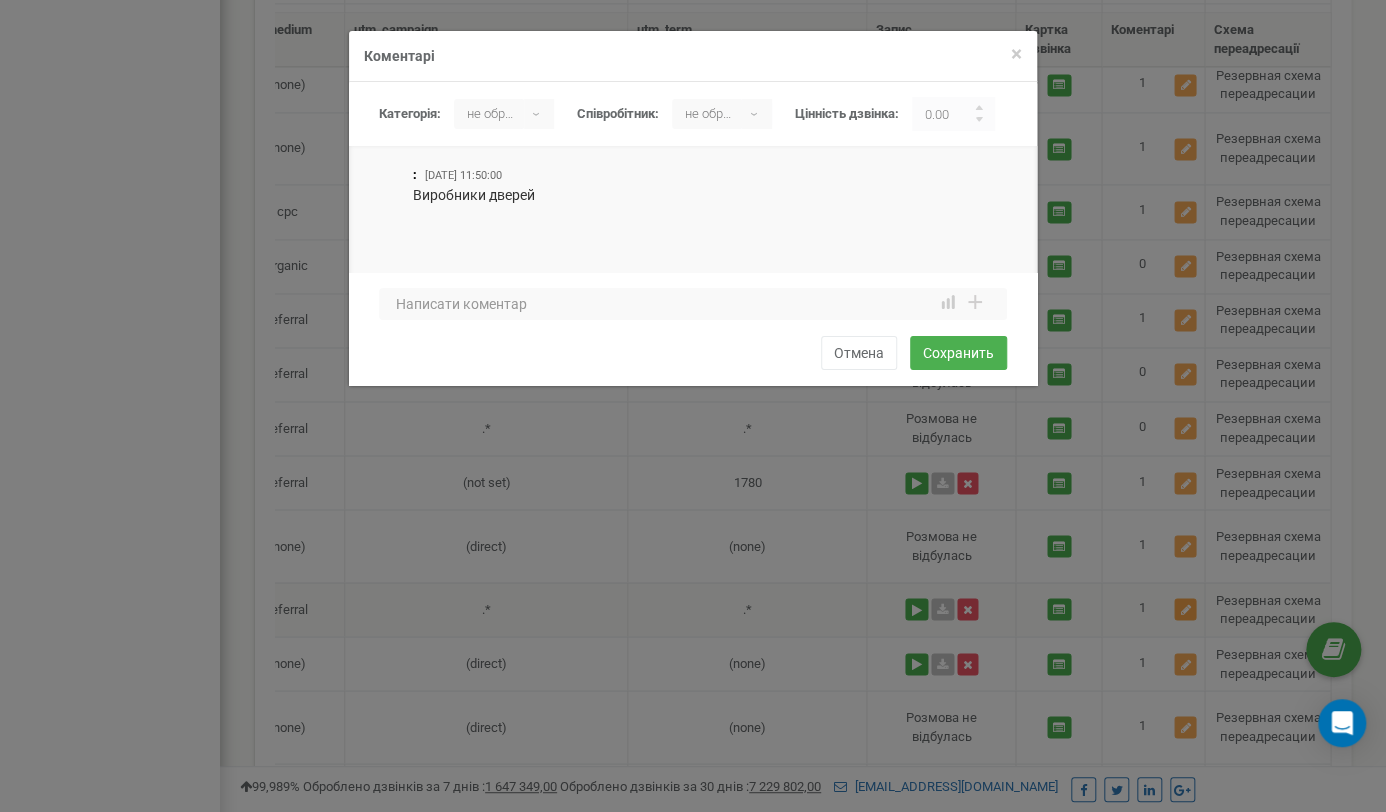 click on "× Закрити
Коментарі
Категорія:
не обрано
Нецелевой
Целевой
не обрано  ▾  не обрано  Нецелевой Целевой
Співробітник:
не обрано  ▾ 0.00 1 2 3 4 5" at bounding box center (693, 406) 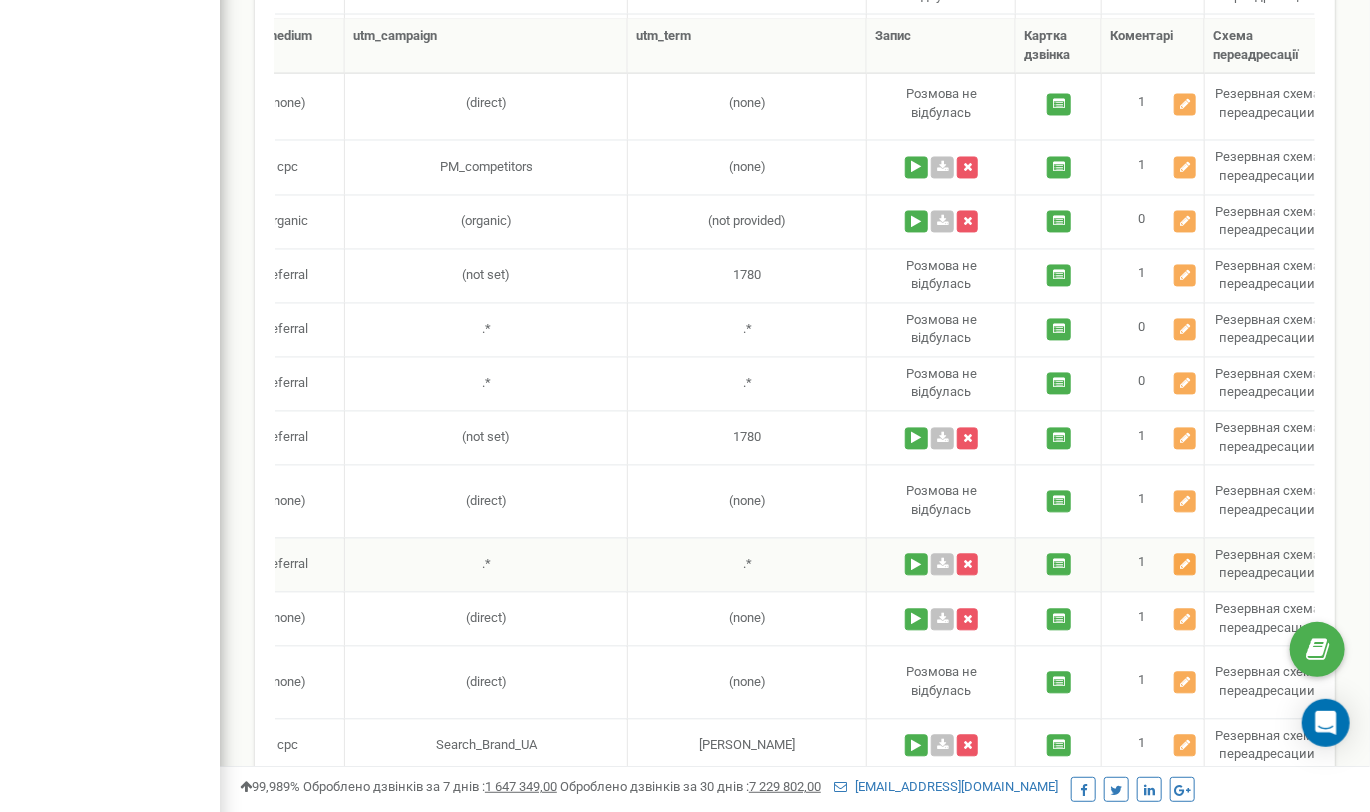 scroll, scrollTop: 1652, scrollLeft: 0, axis: vertical 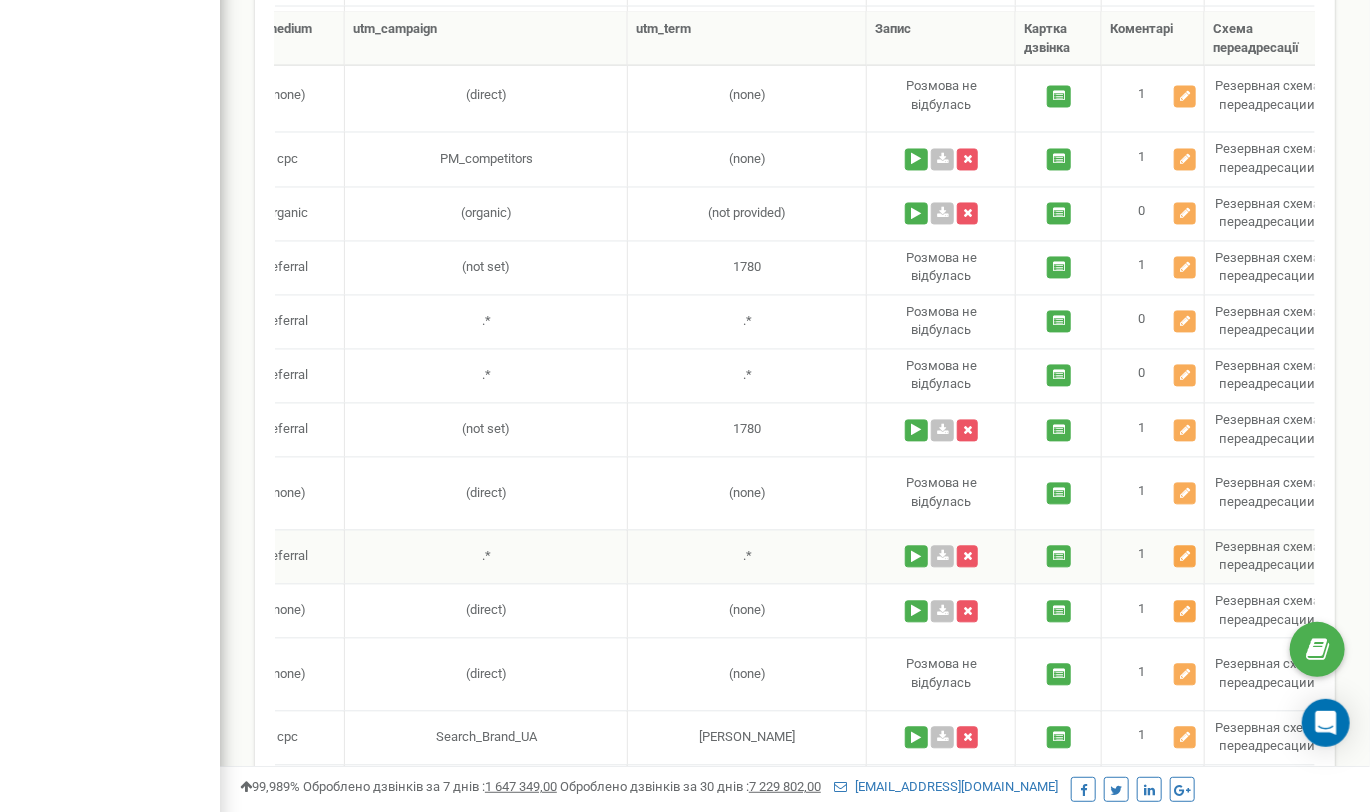 click at bounding box center [1185, 612] 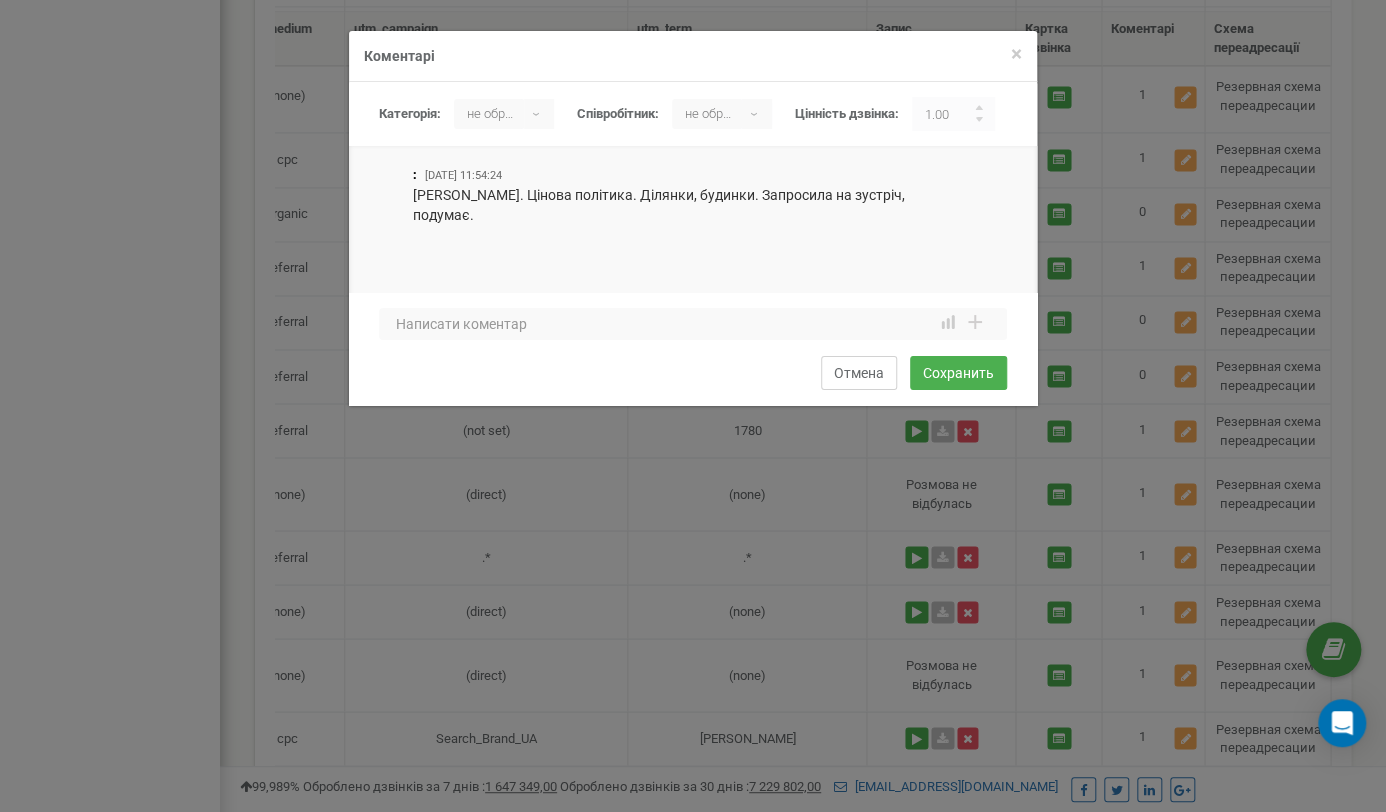 click on "Отмена" at bounding box center [859, 373] 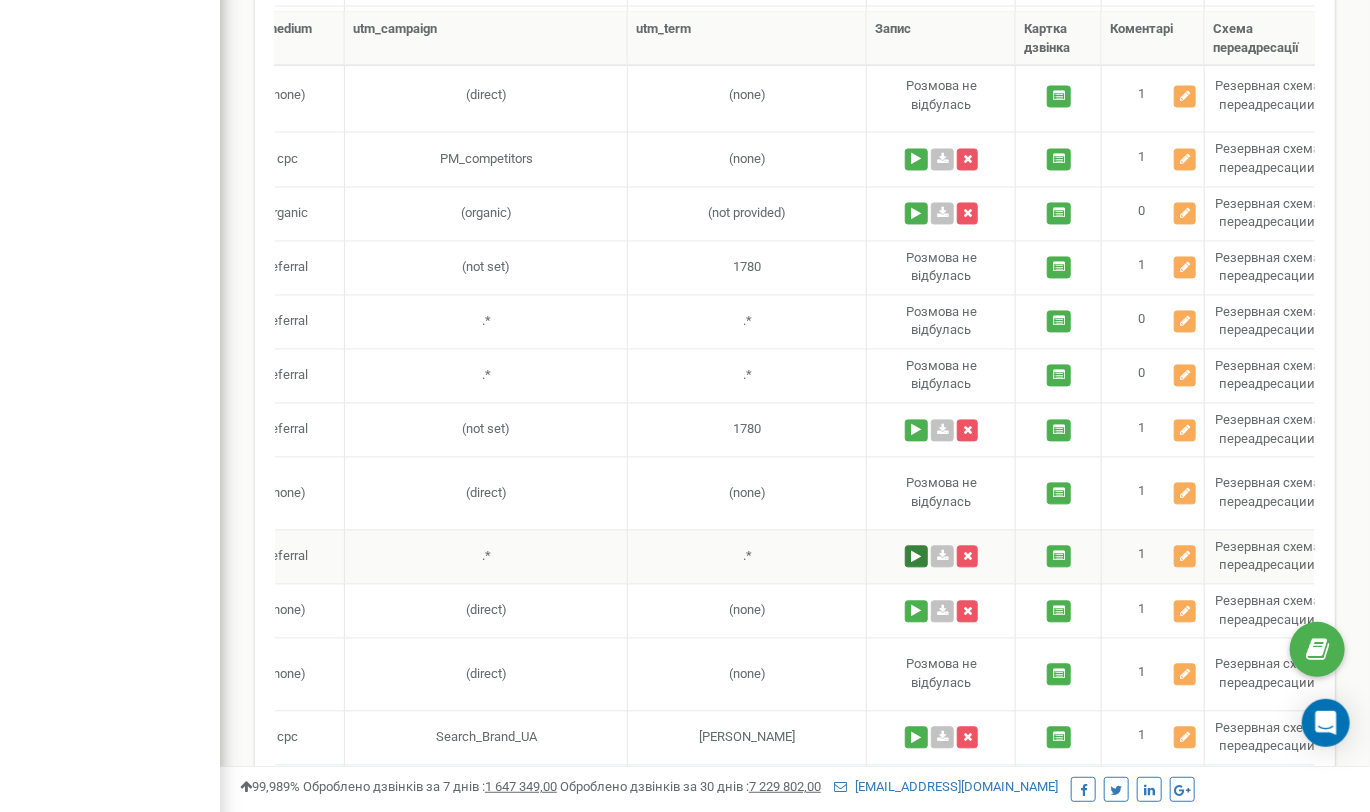 click at bounding box center [916, 557] 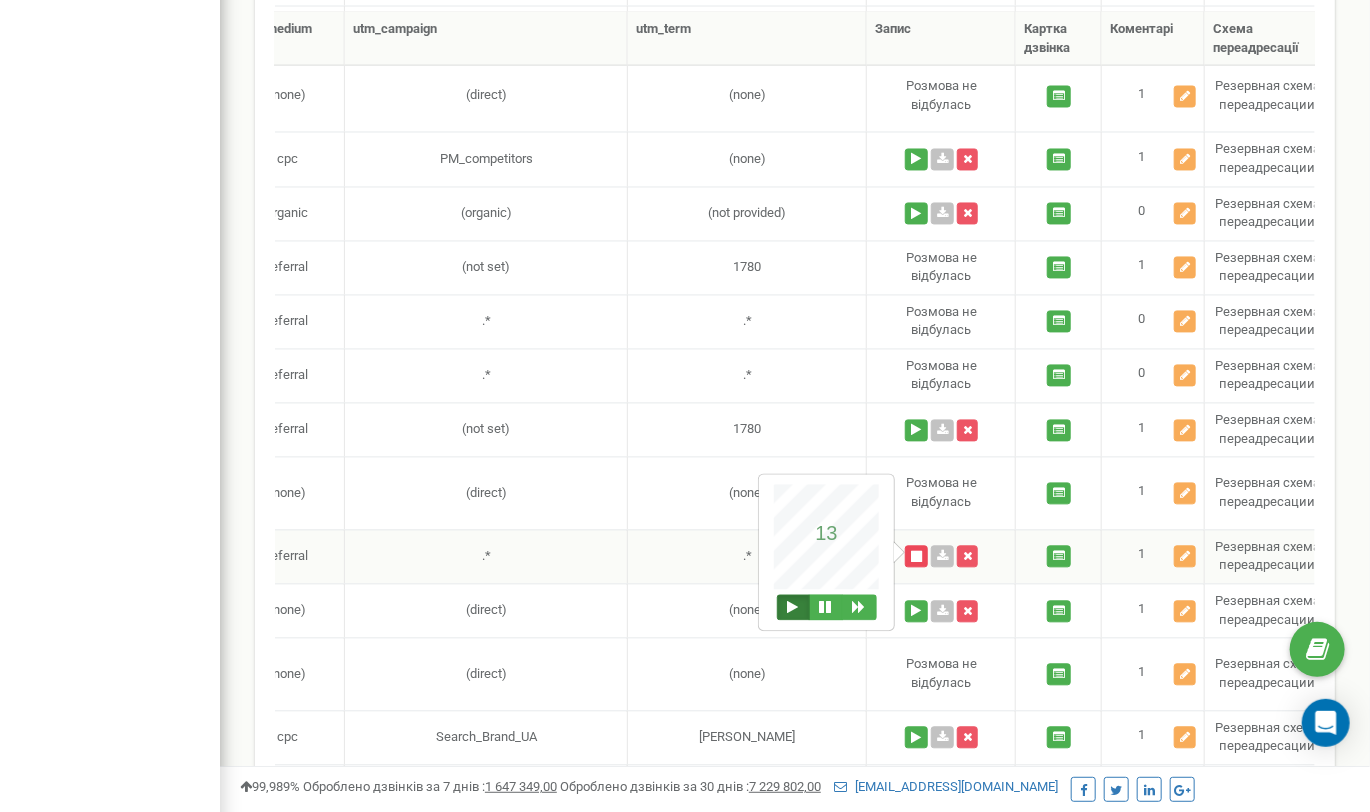 type 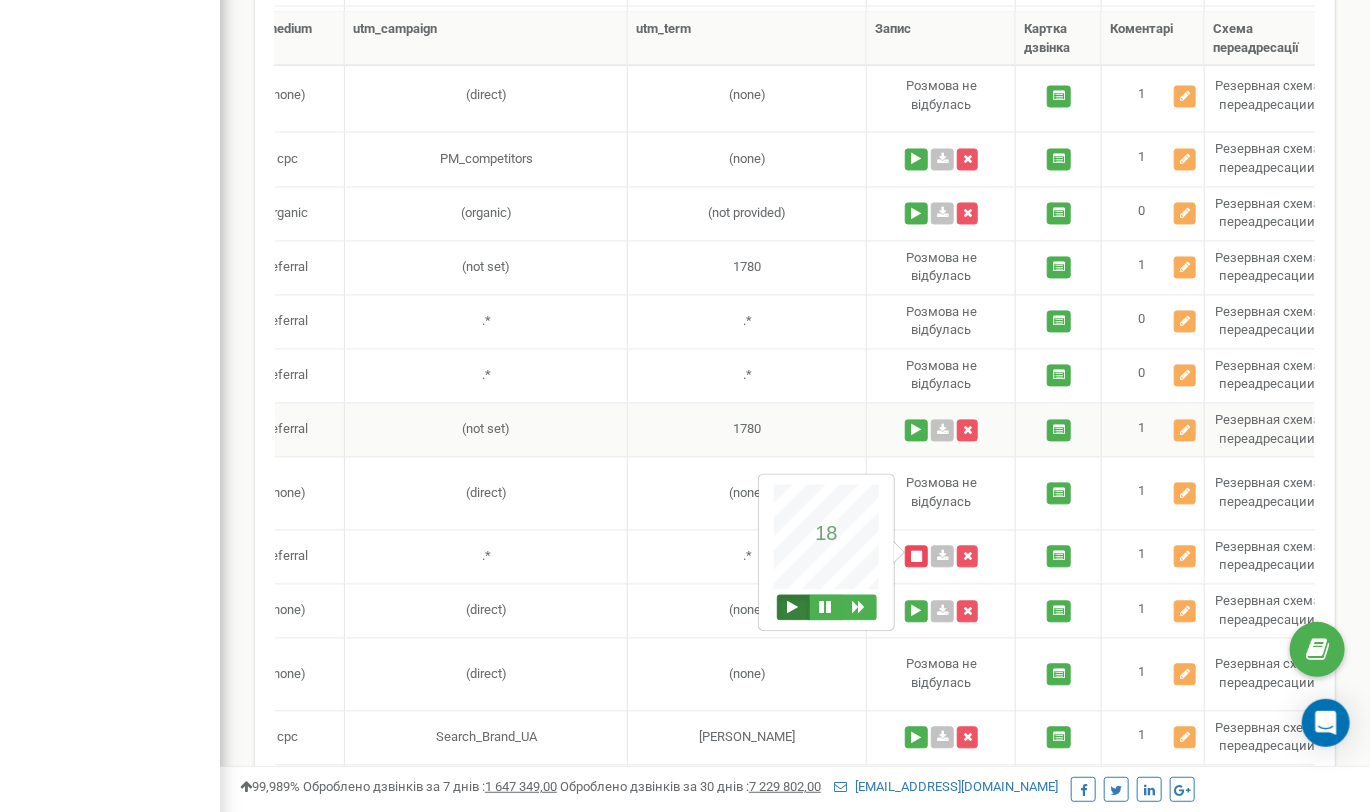 scroll, scrollTop: 0, scrollLeft: 938, axis: horizontal 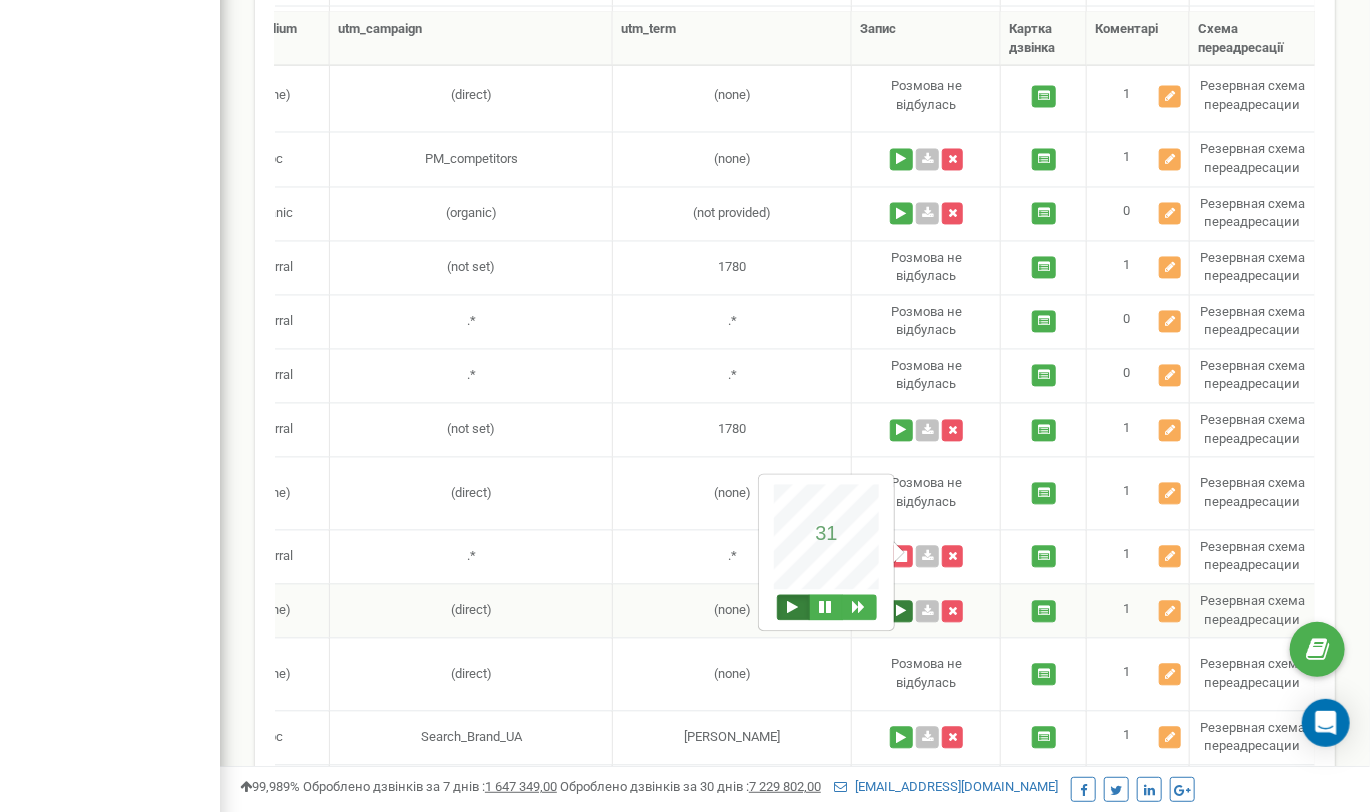 click at bounding box center (901, 612) 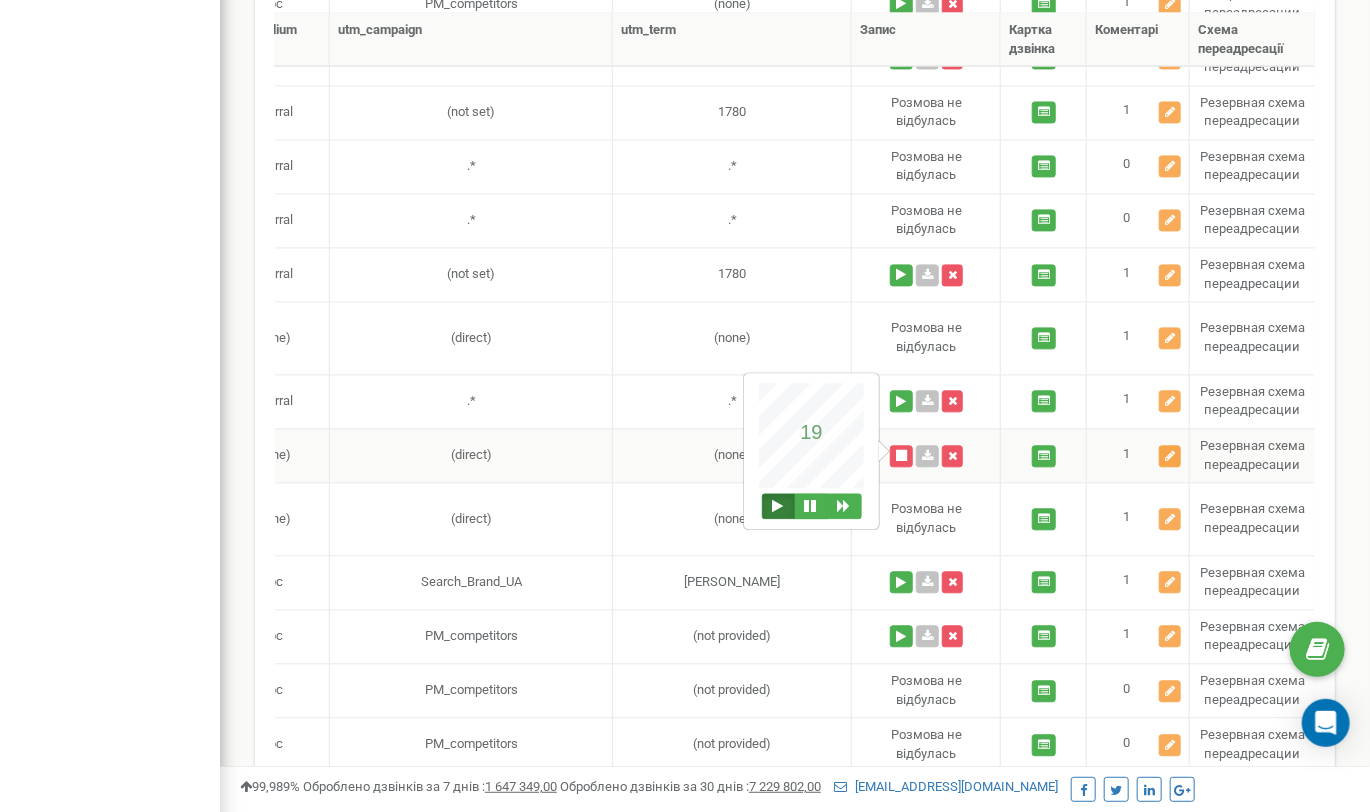 click at bounding box center (1170, 456) 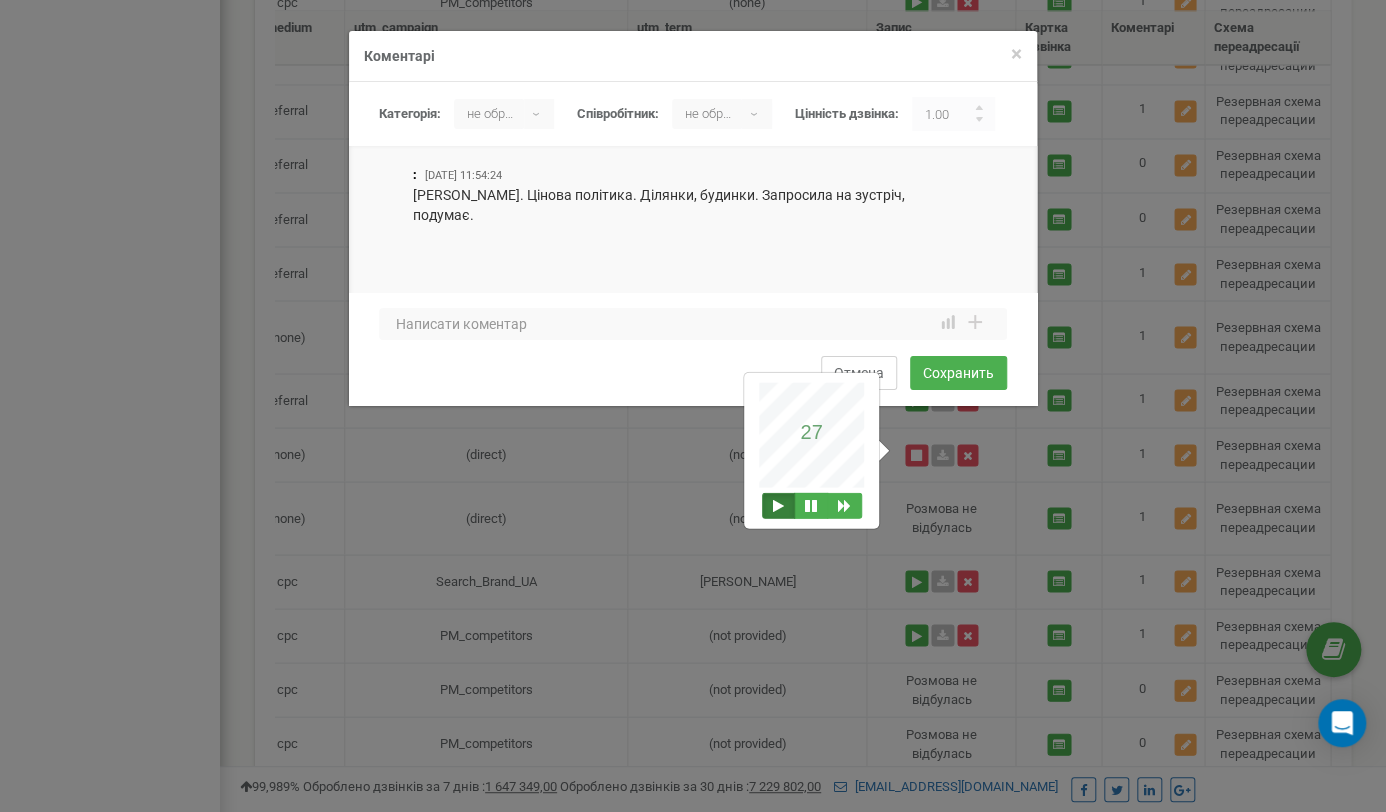 click on "Отмена" at bounding box center [859, 373] 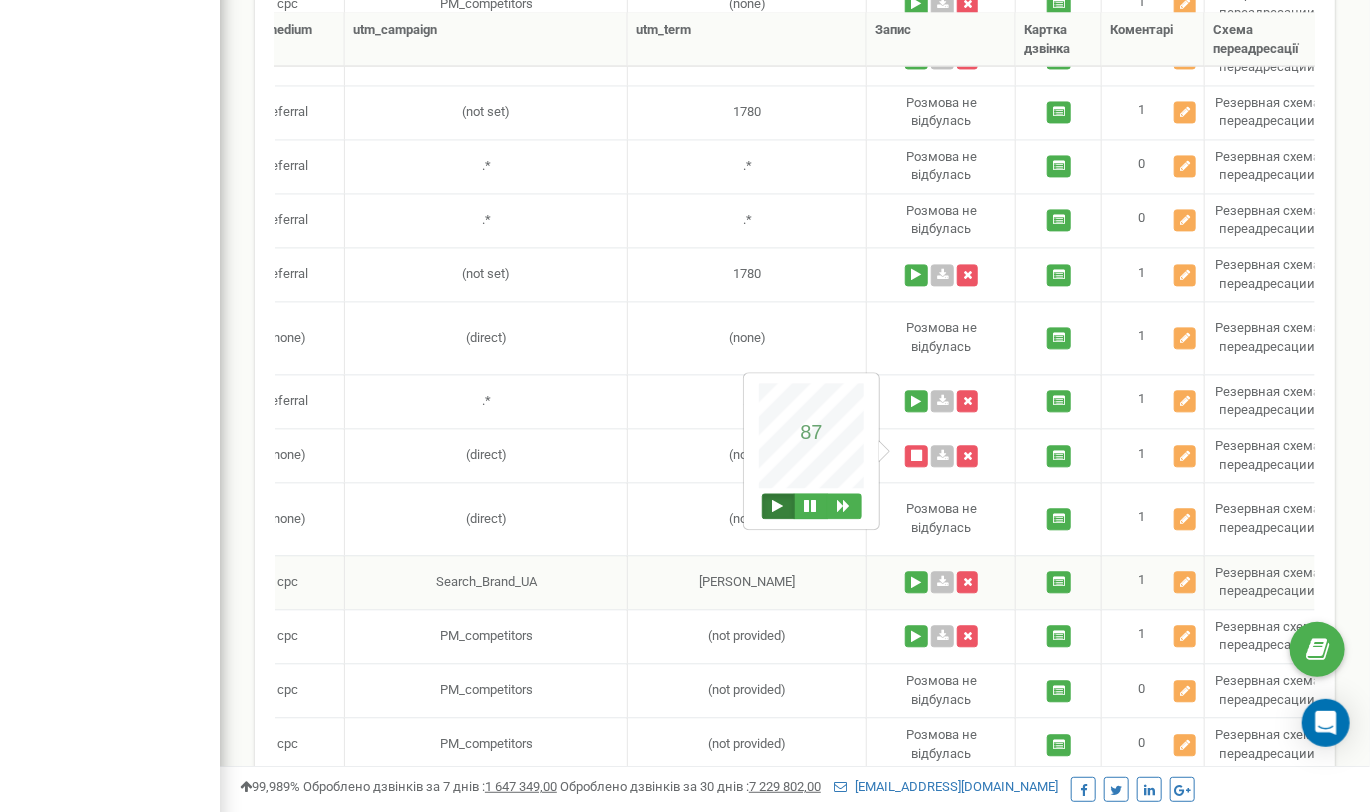 scroll, scrollTop: 0, scrollLeft: 1024, axis: horizontal 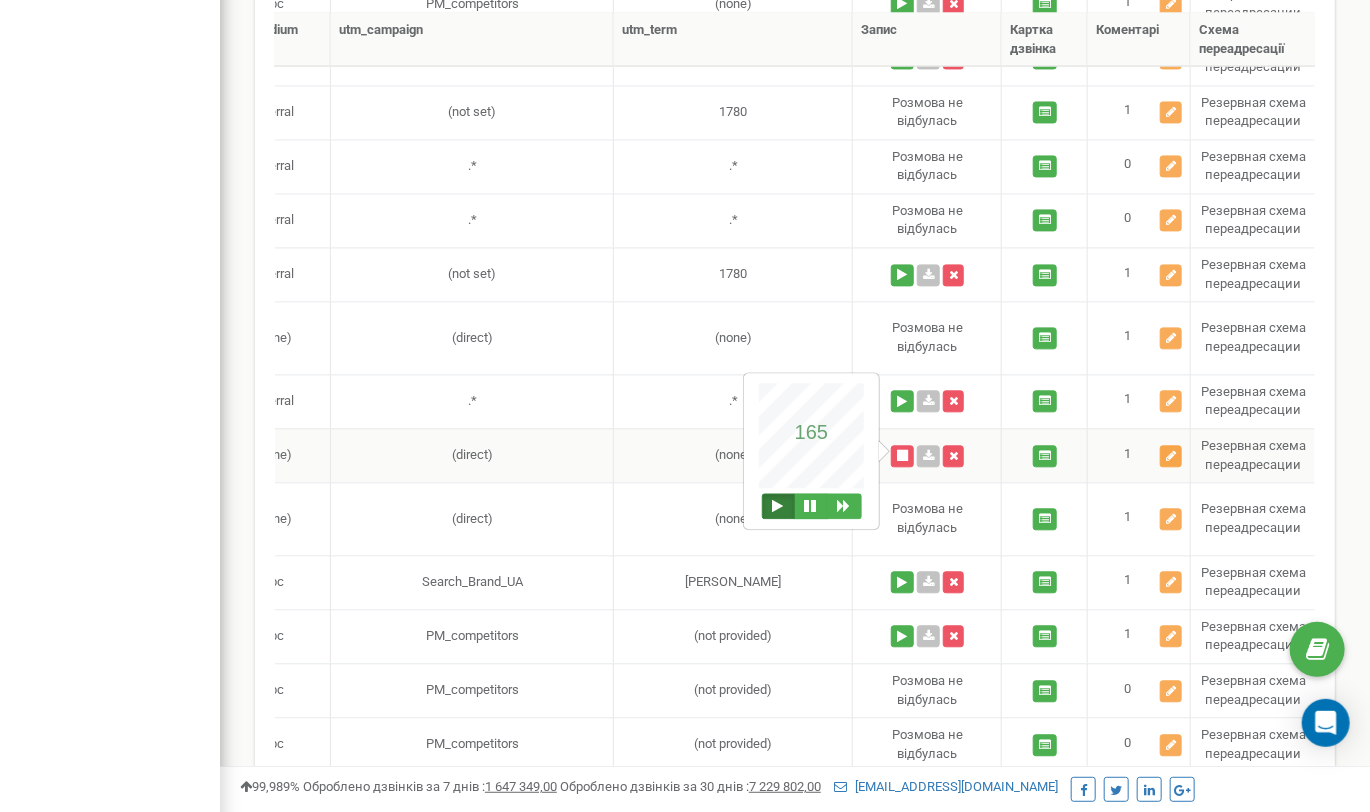 click at bounding box center [1171, 456] 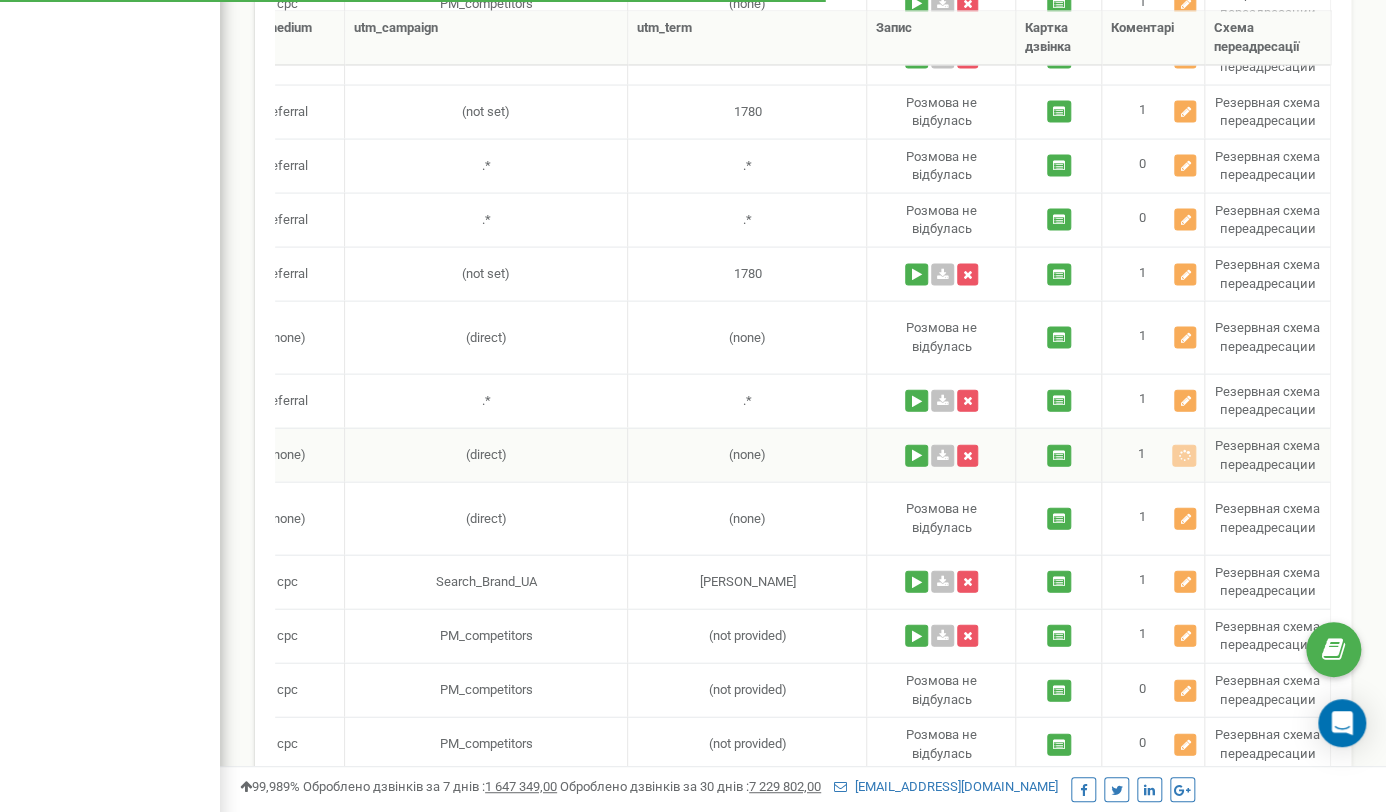 scroll, scrollTop: 0, scrollLeft: 1012, axis: horizontal 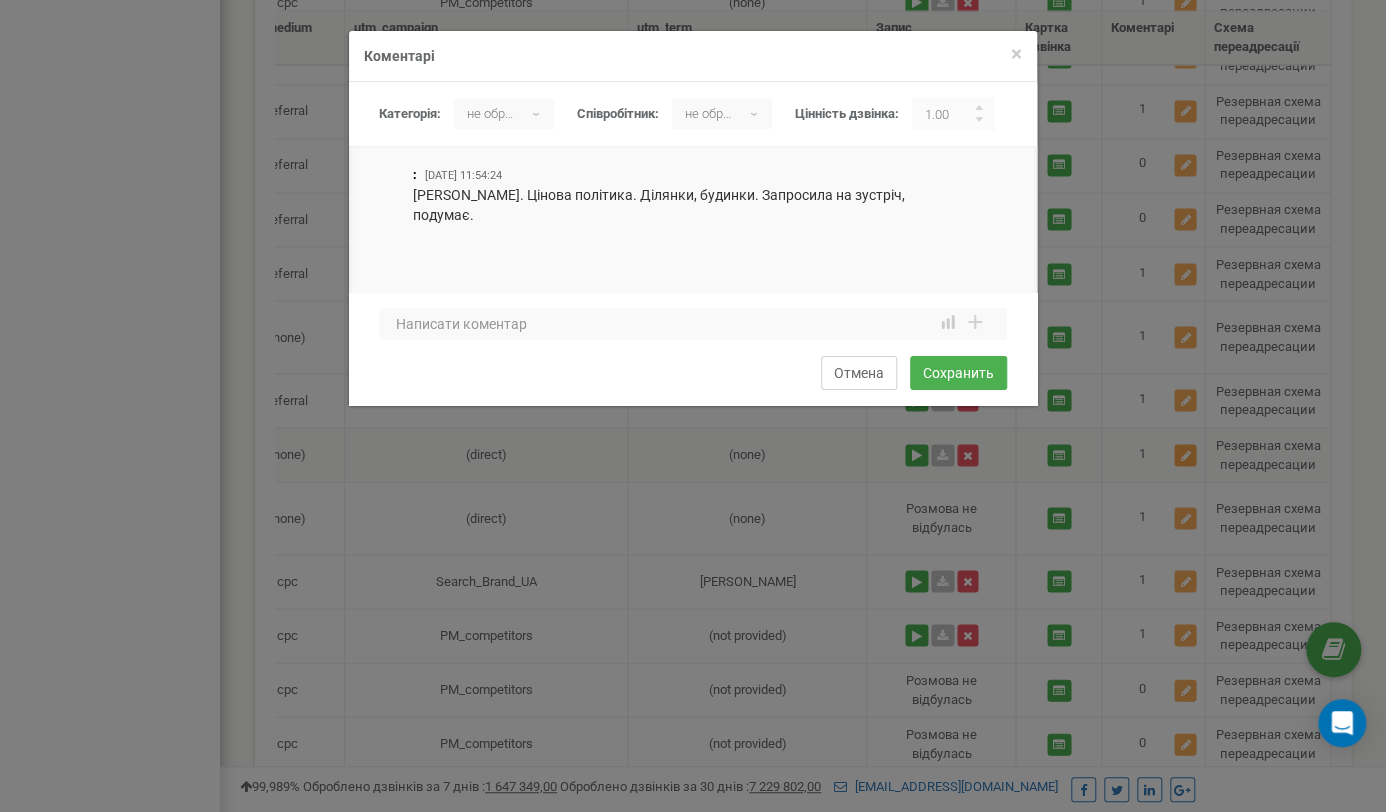 click on "Отмена" at bounding box center [859, 373] 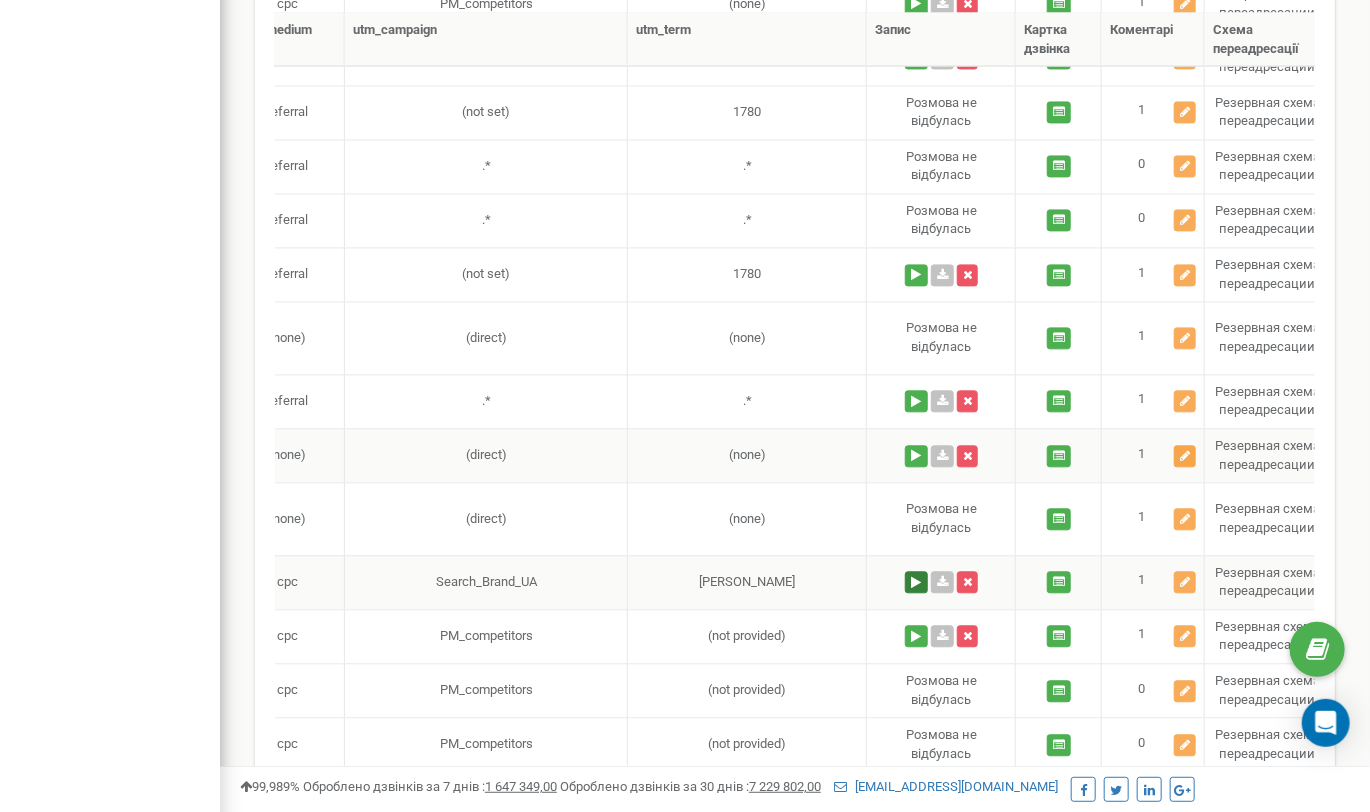 click at bounding box center [916, 582] 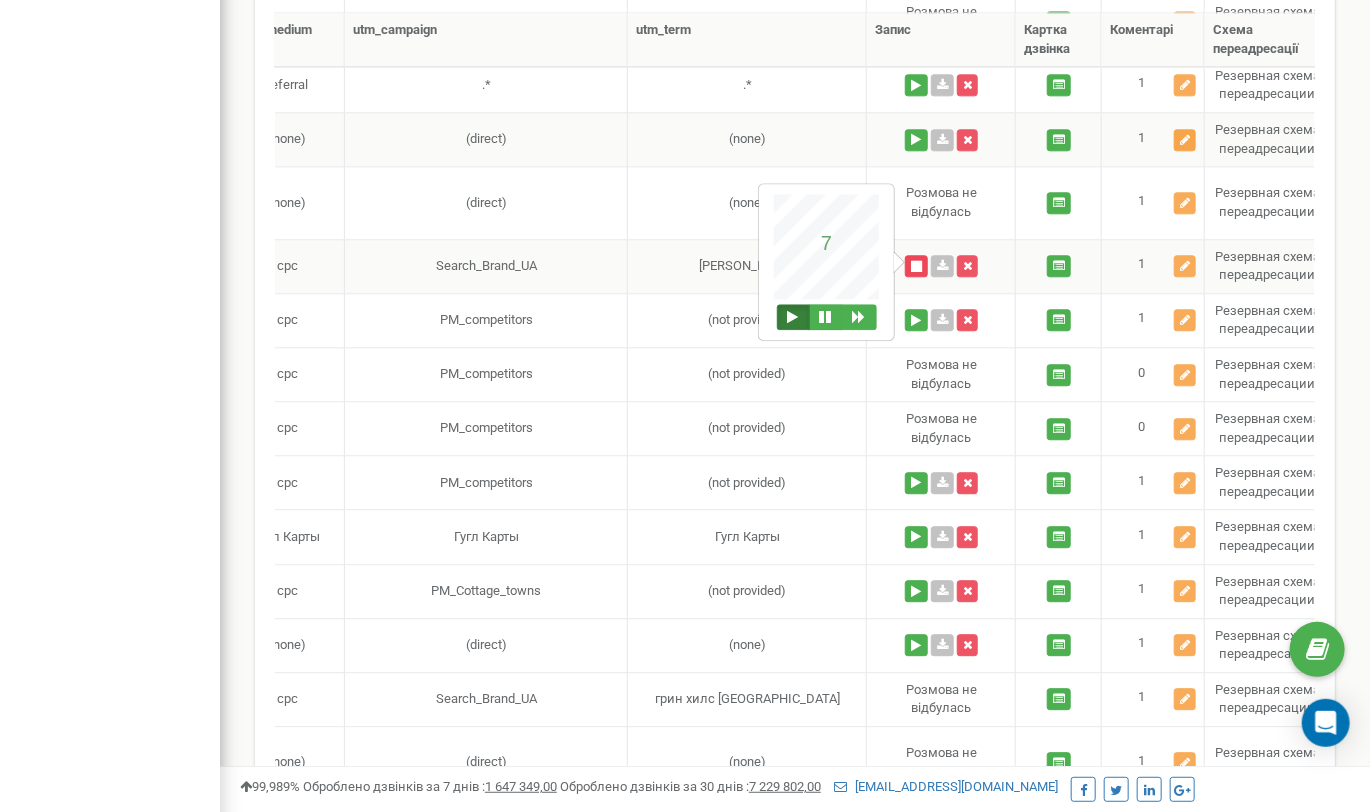 scroll, scrollTop: 2151, scrollLeft: 0, axis: vertical 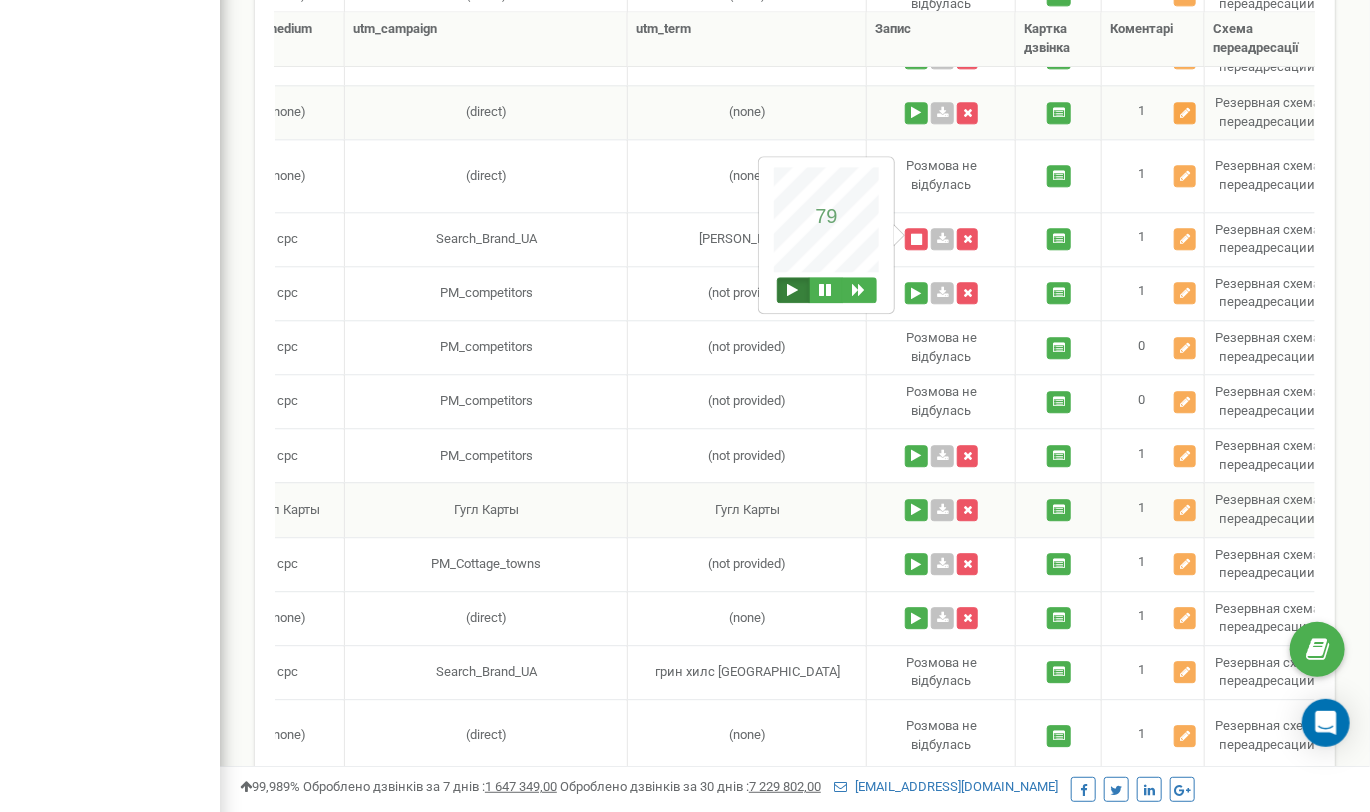 click at bounding box center (1059, 509) 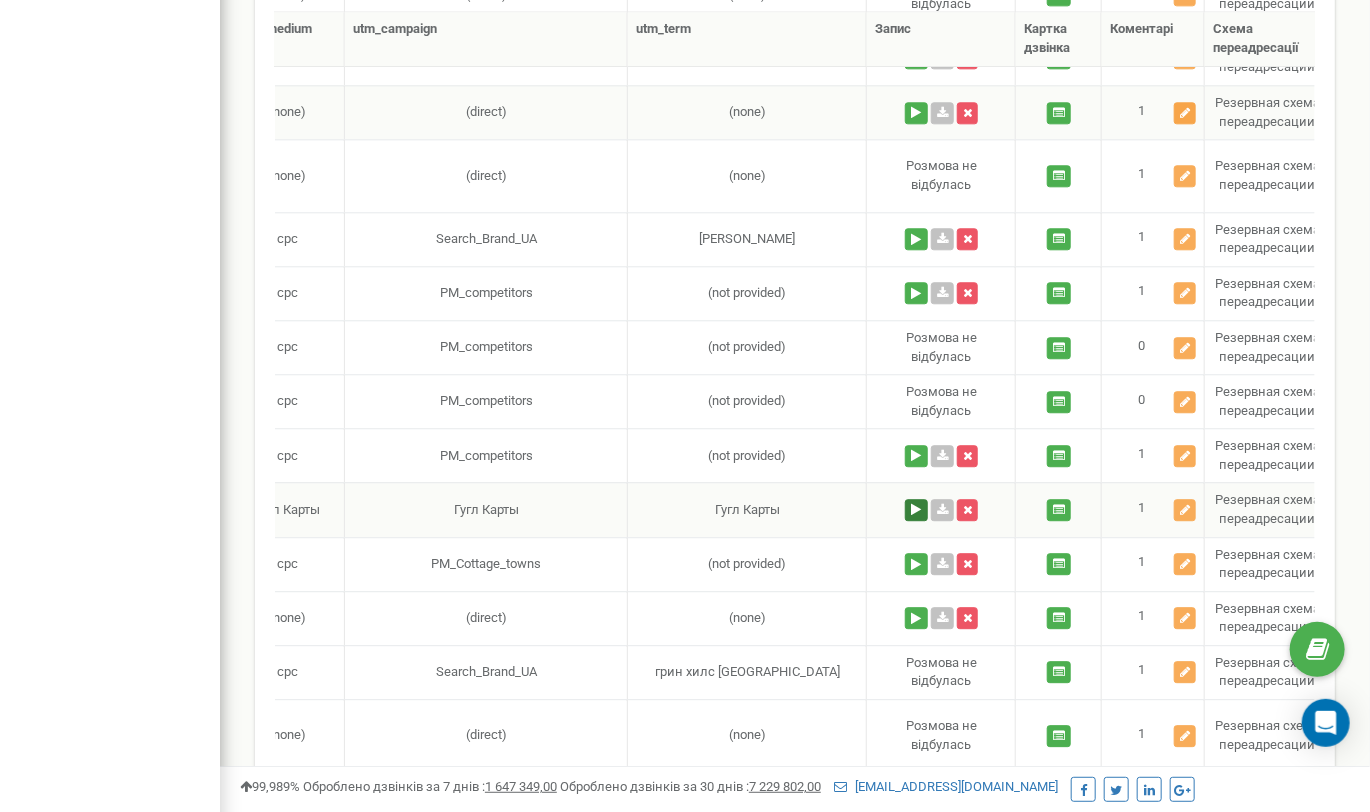 click at bounding box center [916, 510] 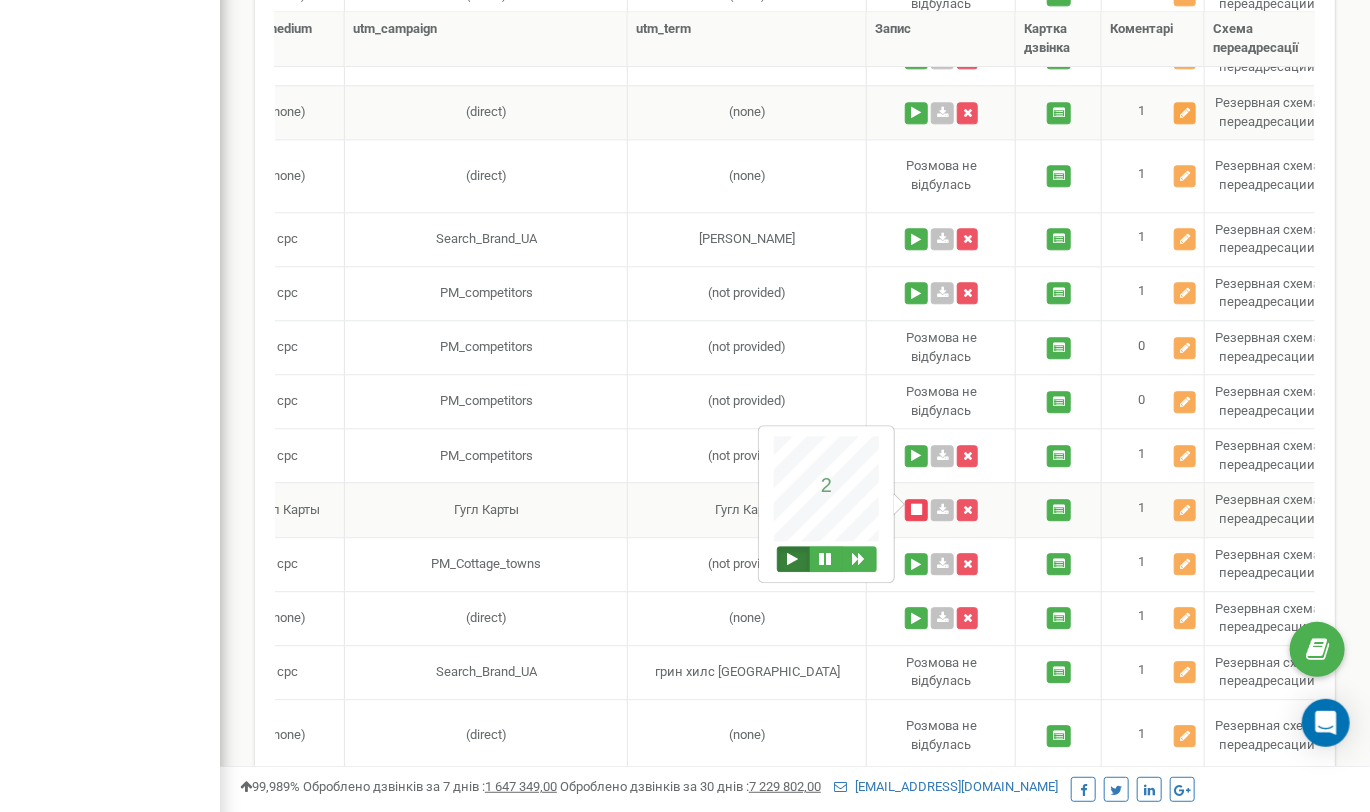 click at bounding box center (916, 510) 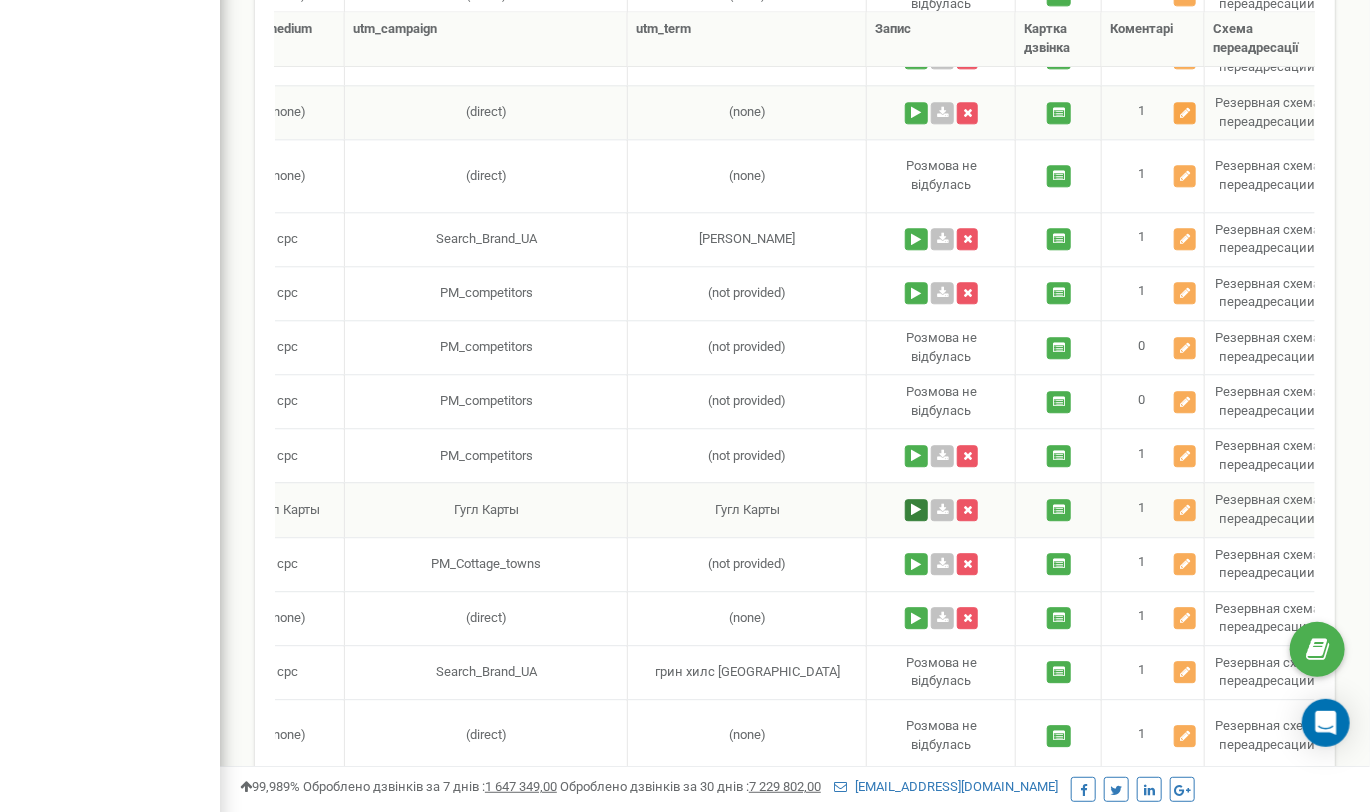 click at bounding box center (916, 510) 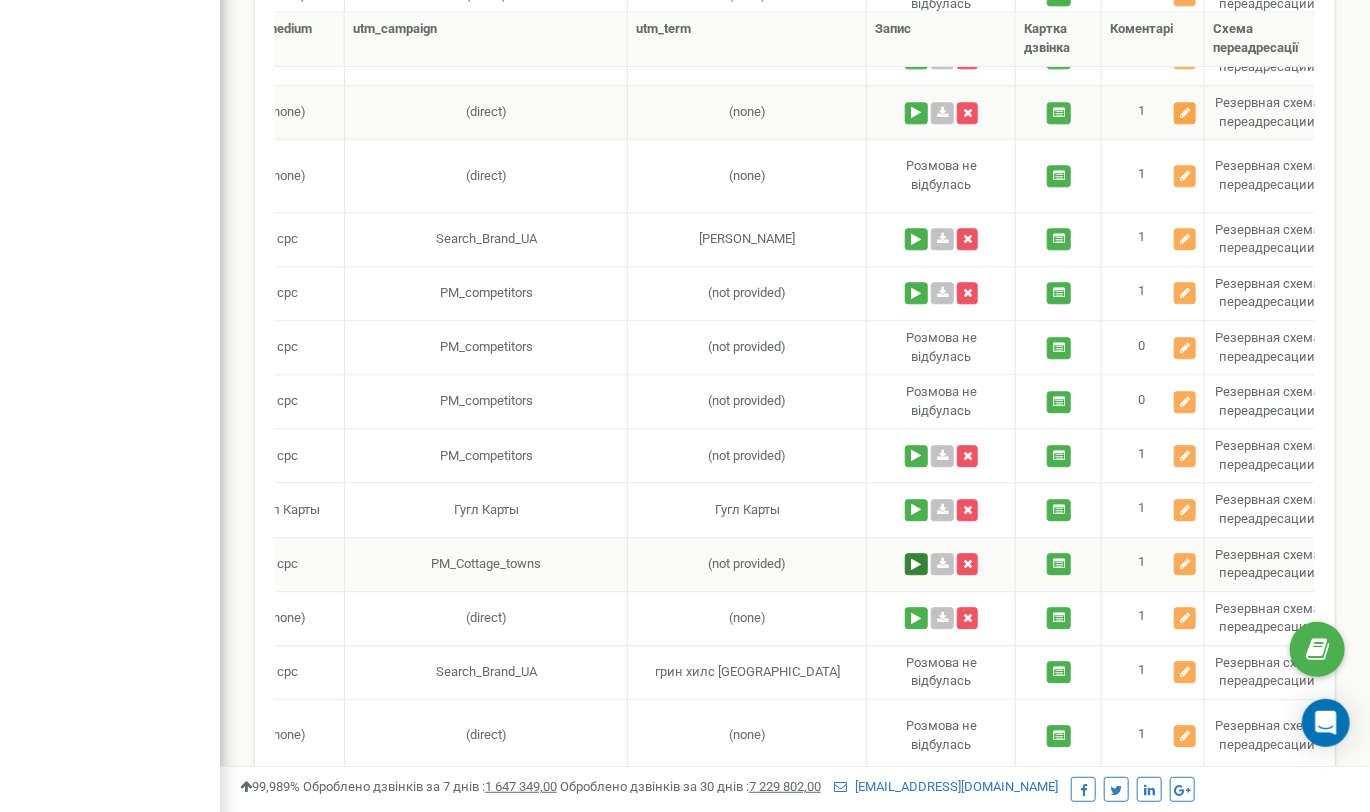 click at bounding box center [916, 564] 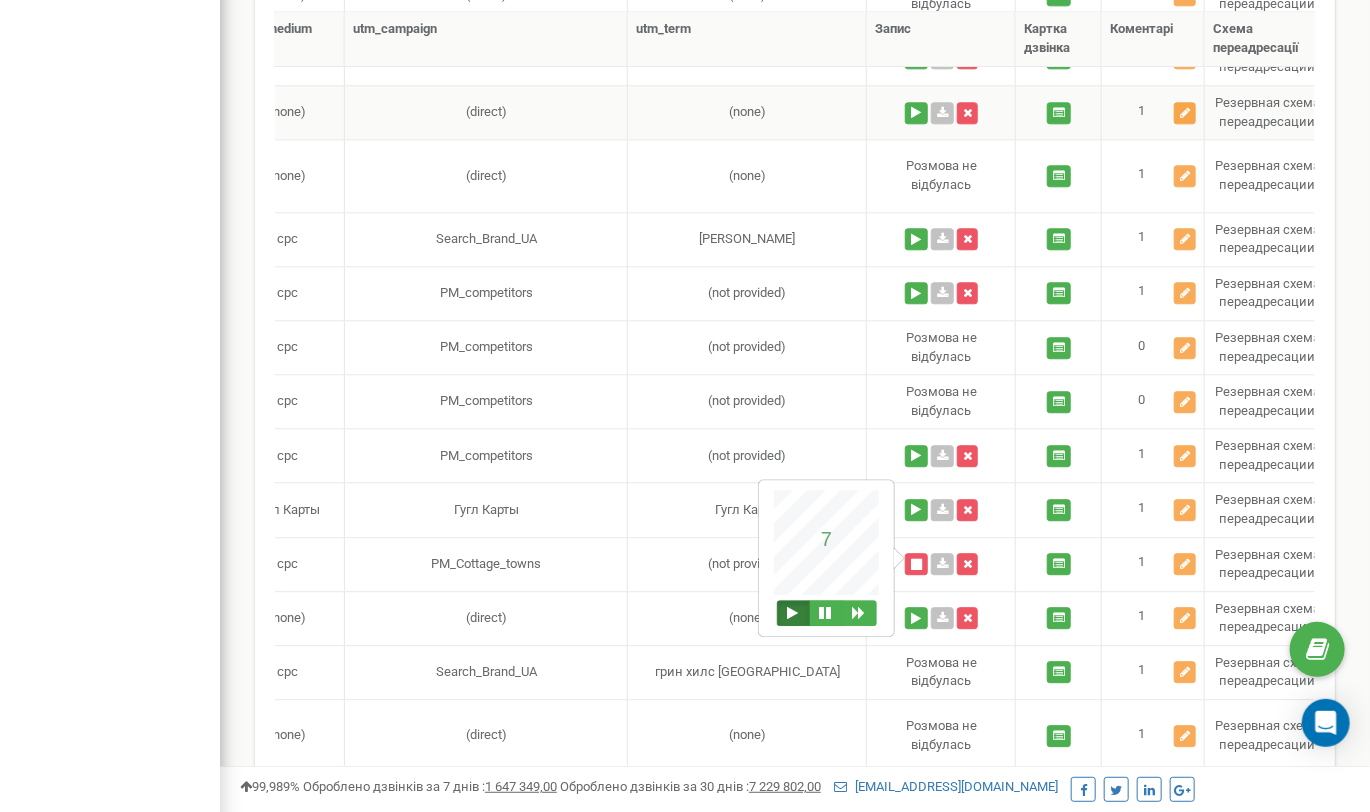 click at bounding box center [793, 613] 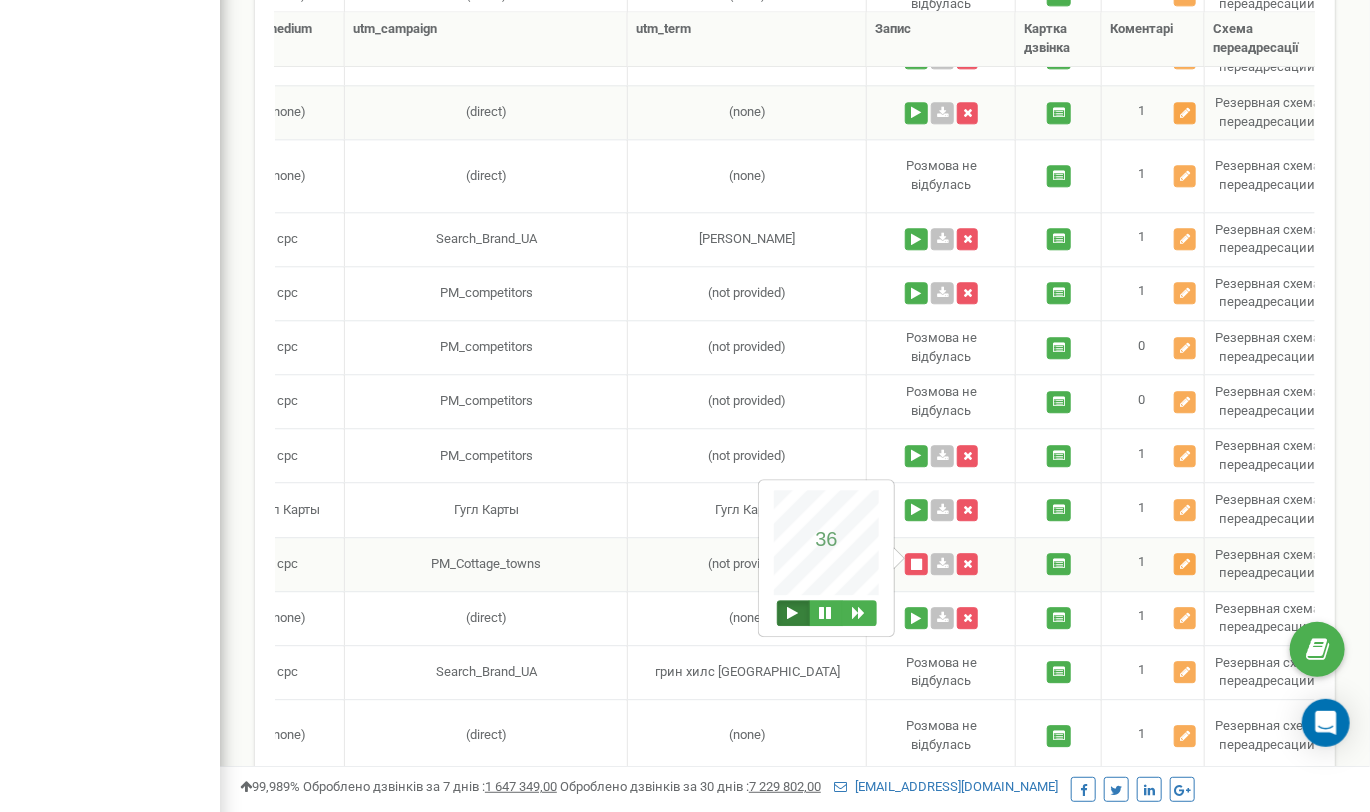click at bounding box center [1185, 564] 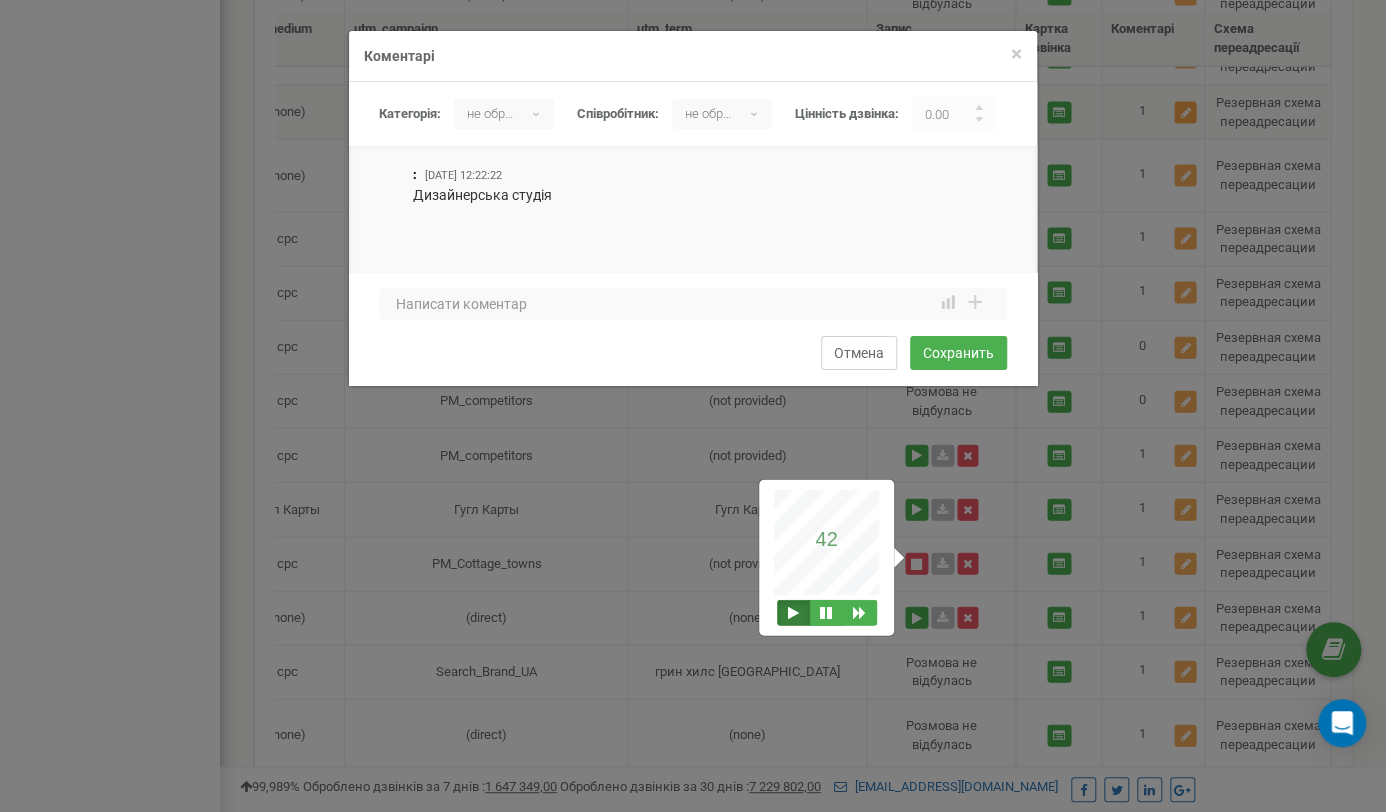 click on "Отмена" at bounding box center (859, 353) 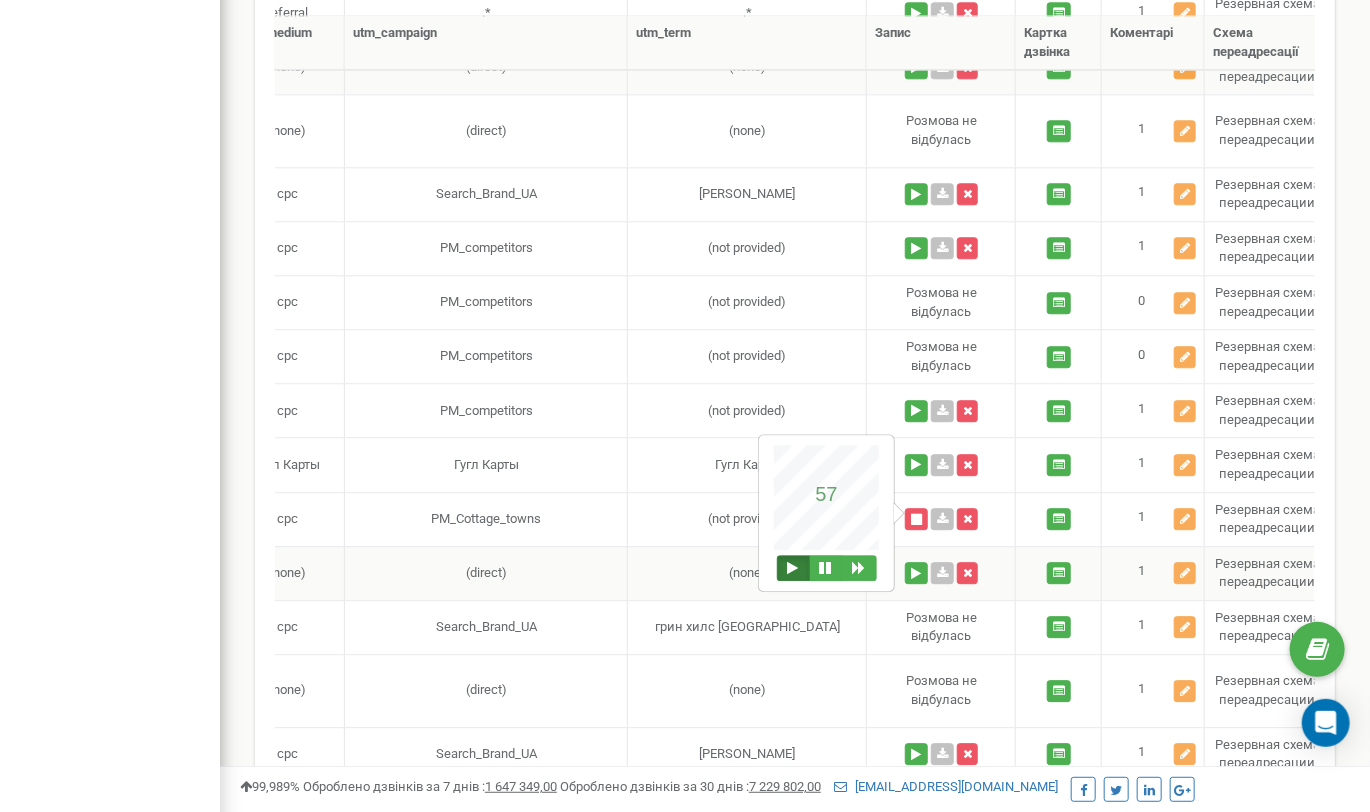 scroll, scrollTop: 2207, scrollLeft: 0, axis: vertical 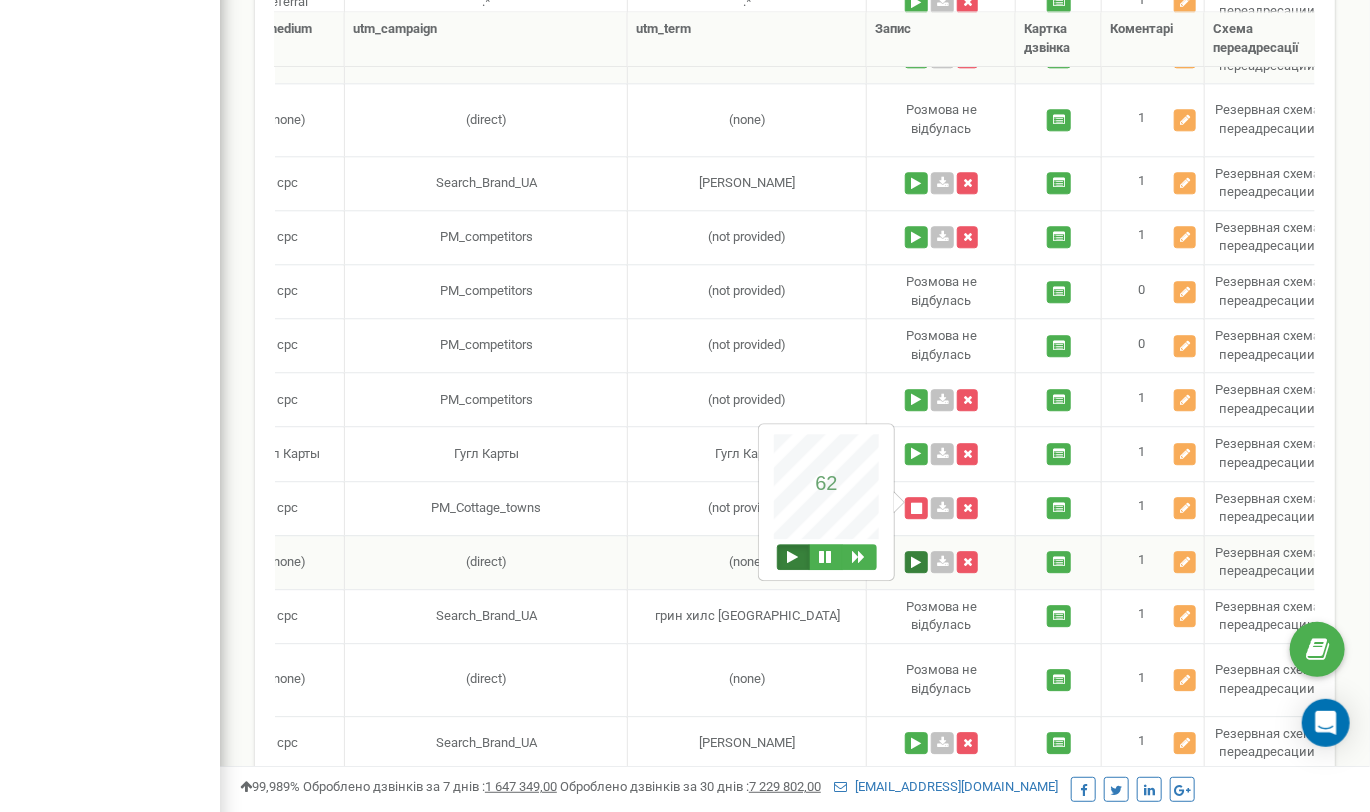 click at bounding box center (916, 562) 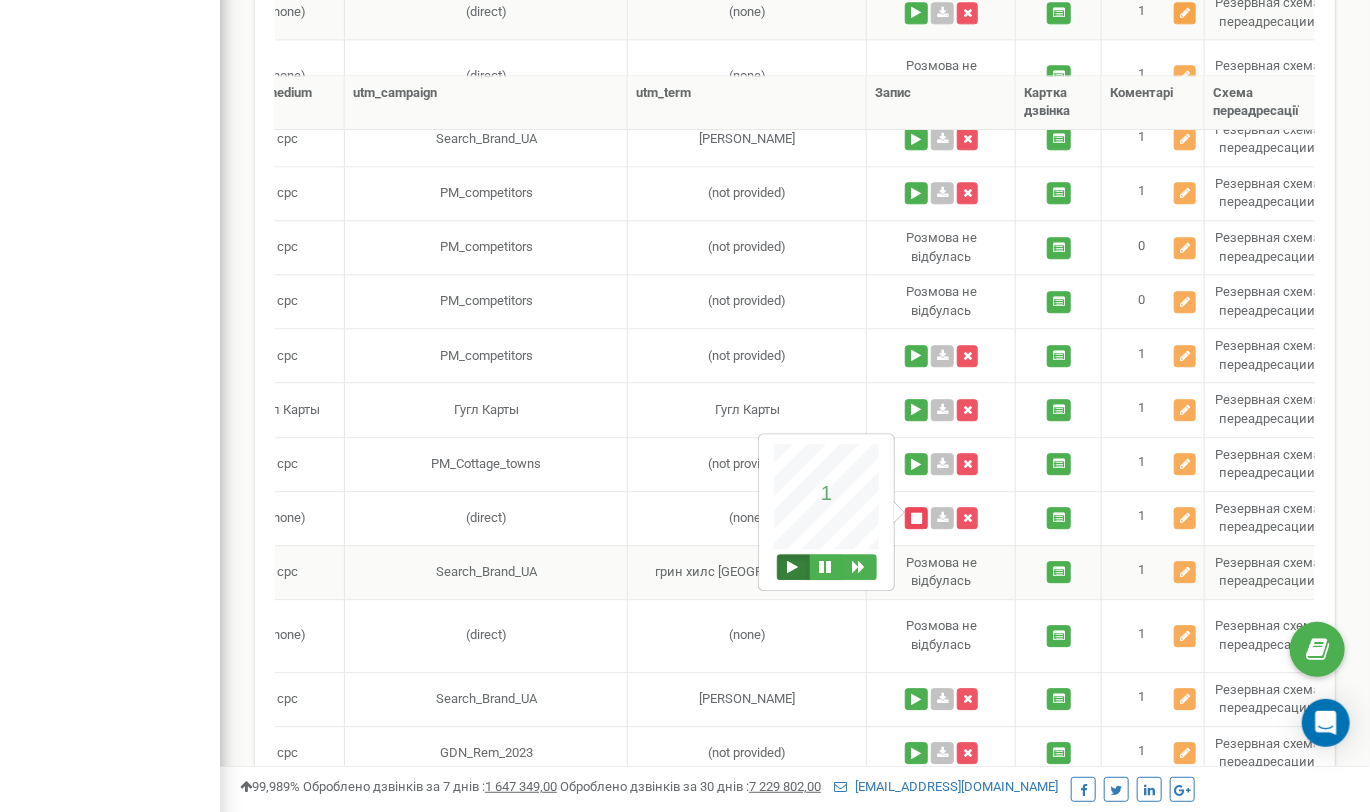 scroll, scrollTop: 2316, scrollLeft: 0, axis: vertical 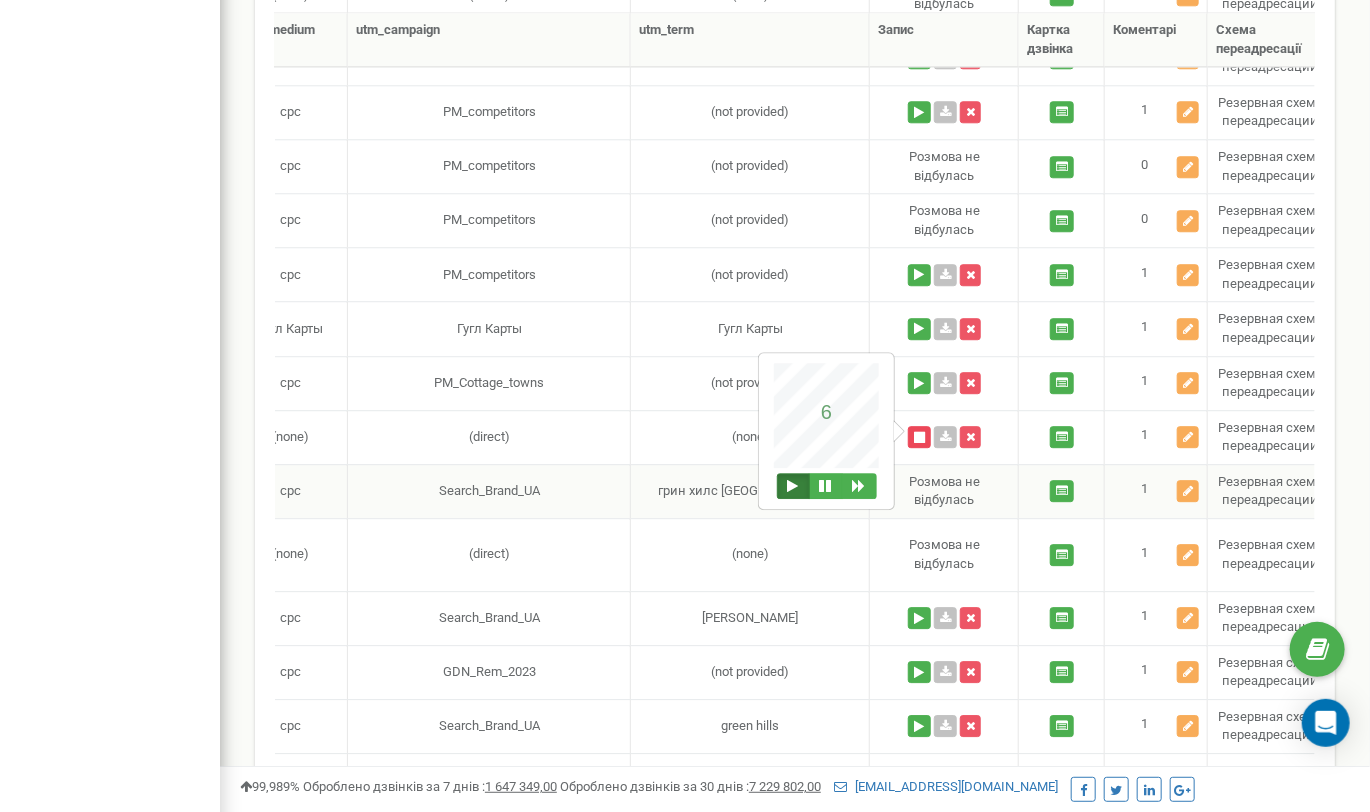 type 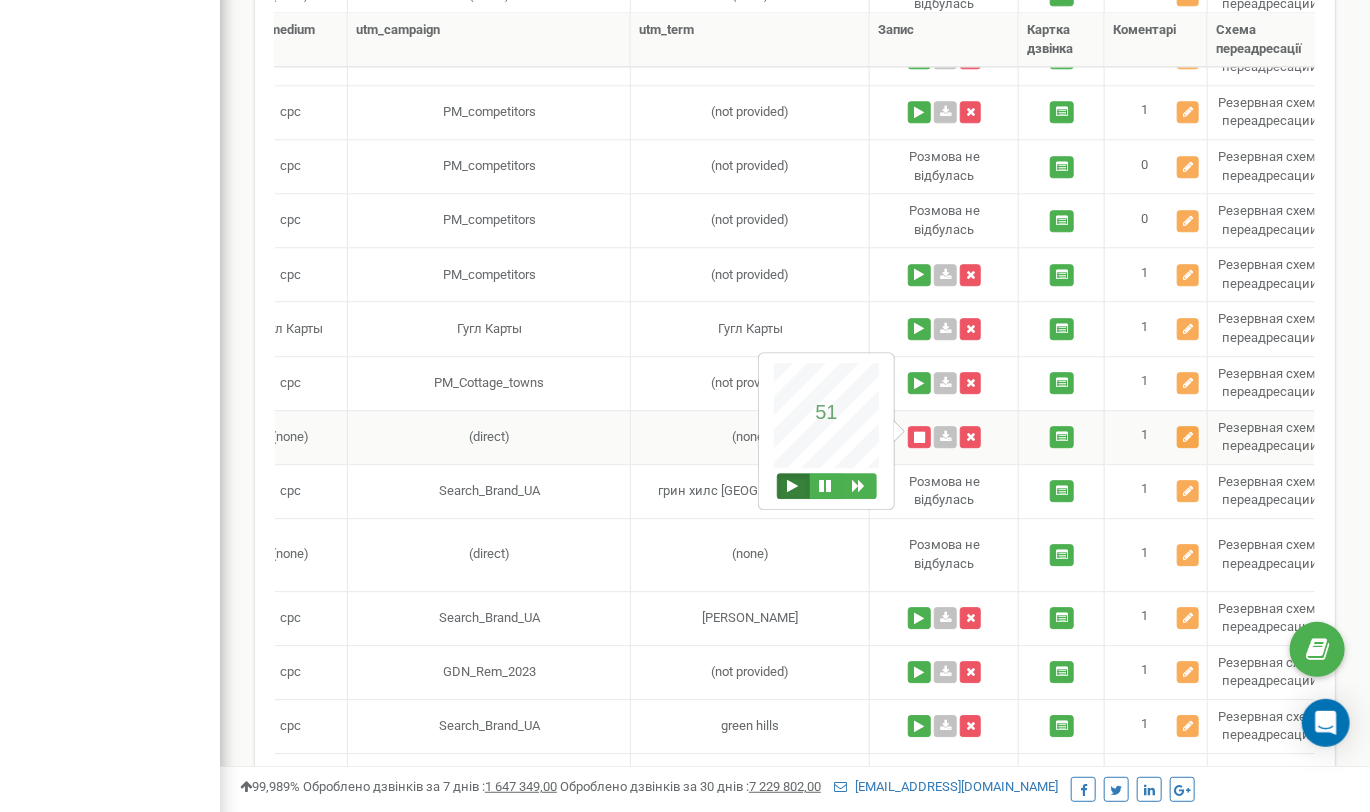 click at bounding box center (1188, 437) 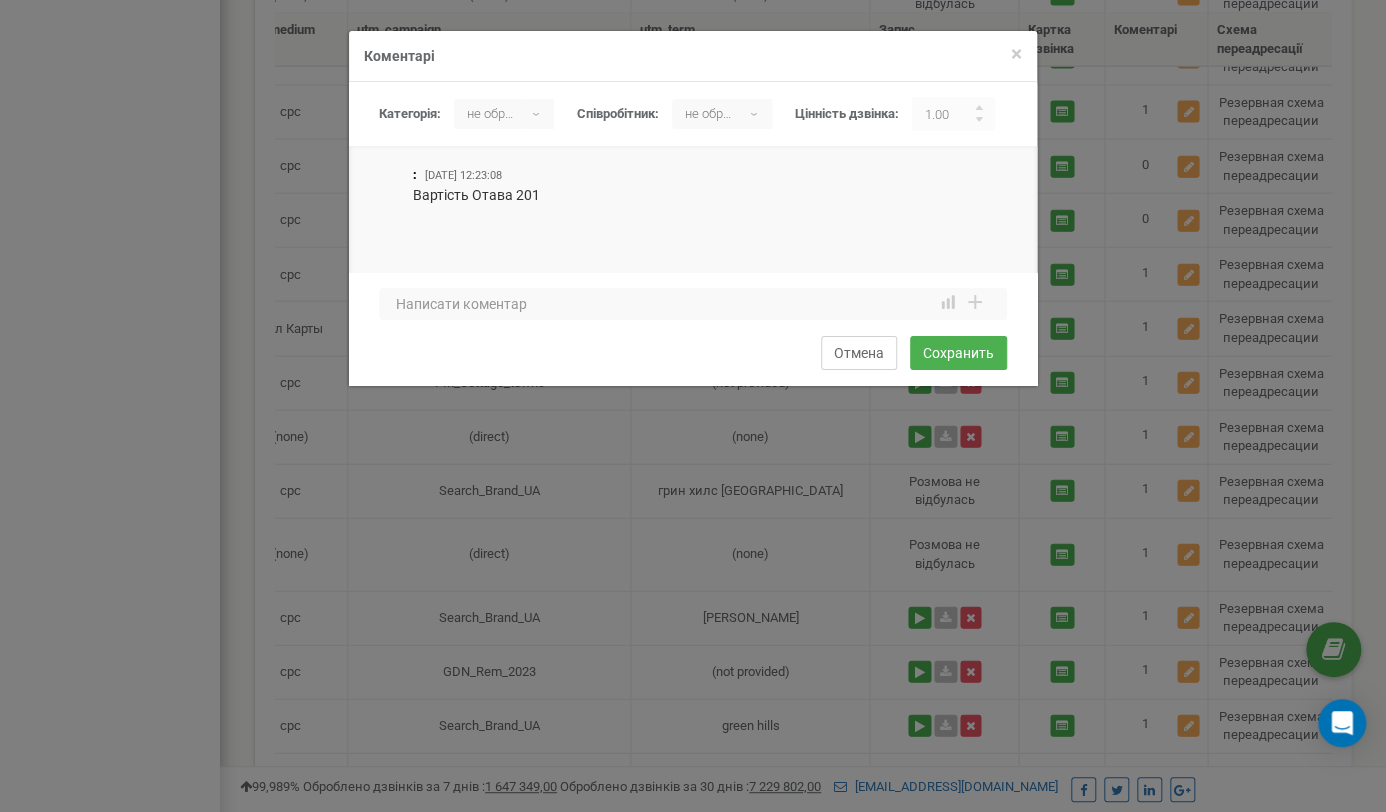 click on "Отмена" at bounding box center (859, 353) 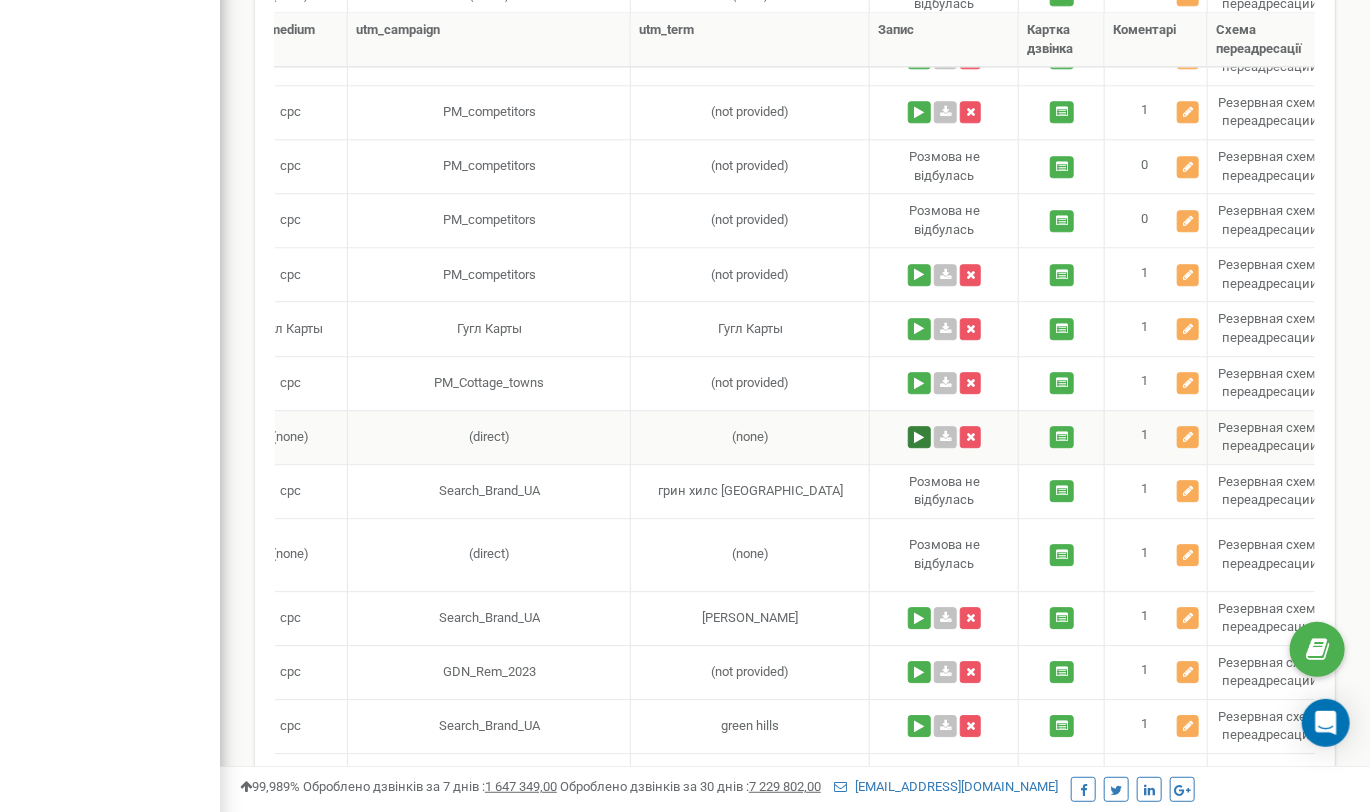 click at bounding box center (919, 437) 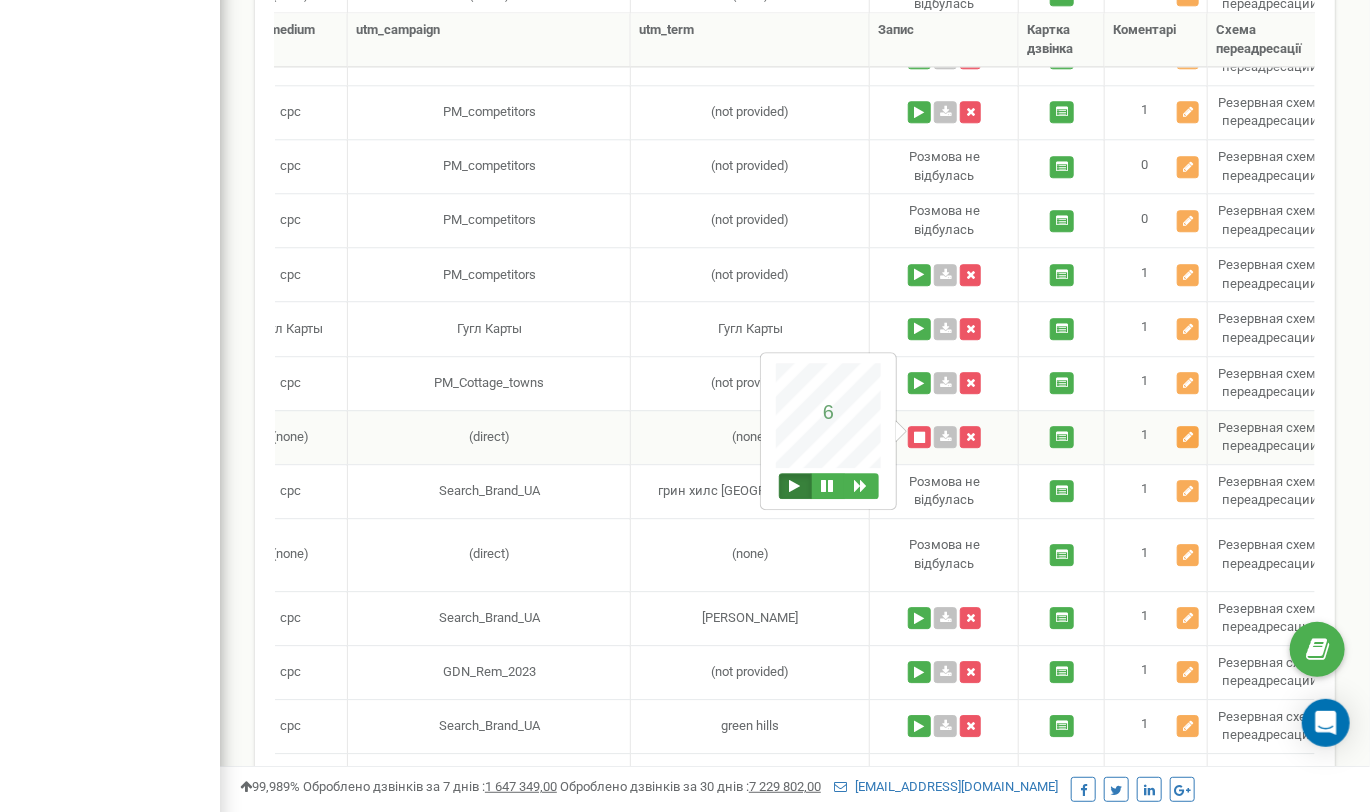 click at bounding box center (1188, 437) 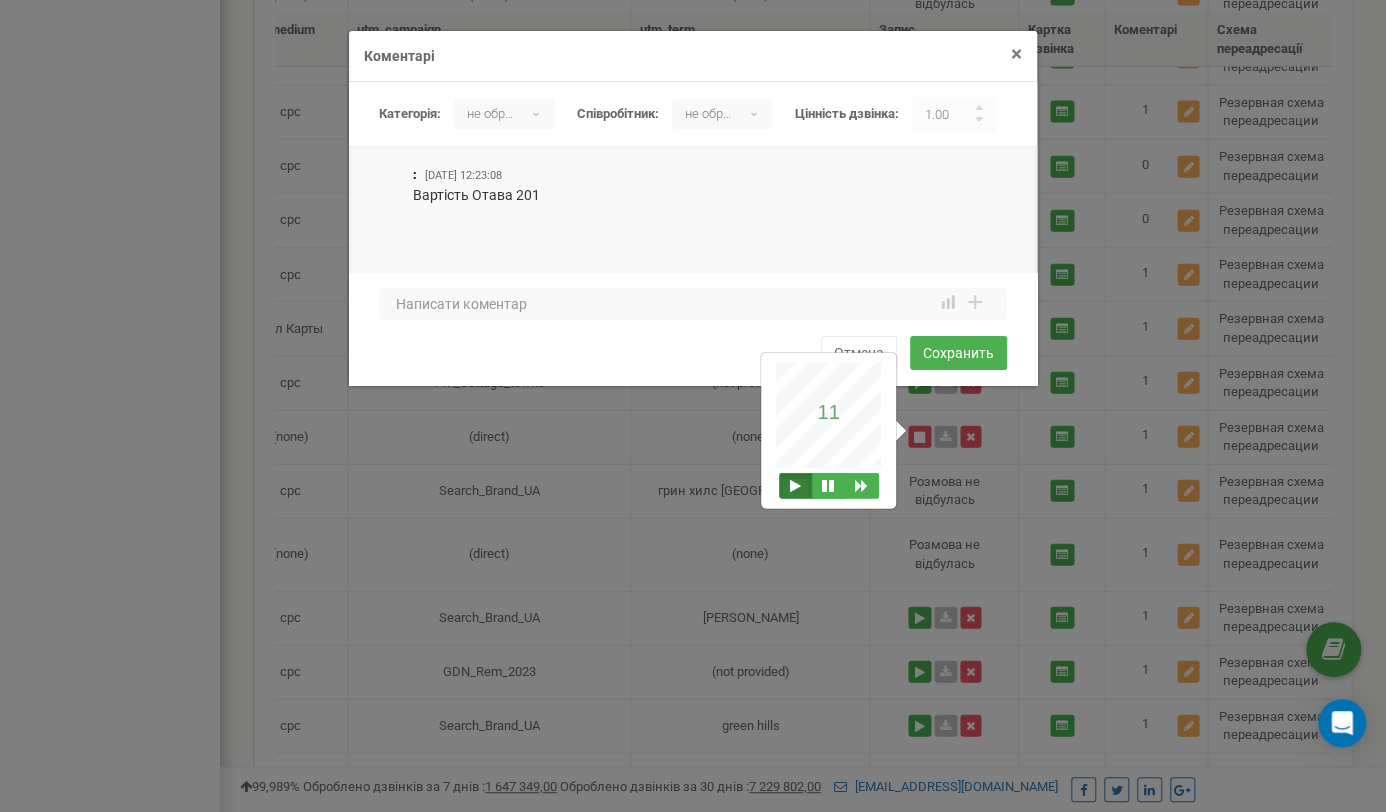 click on "×" at bounding box center (1016, 54) 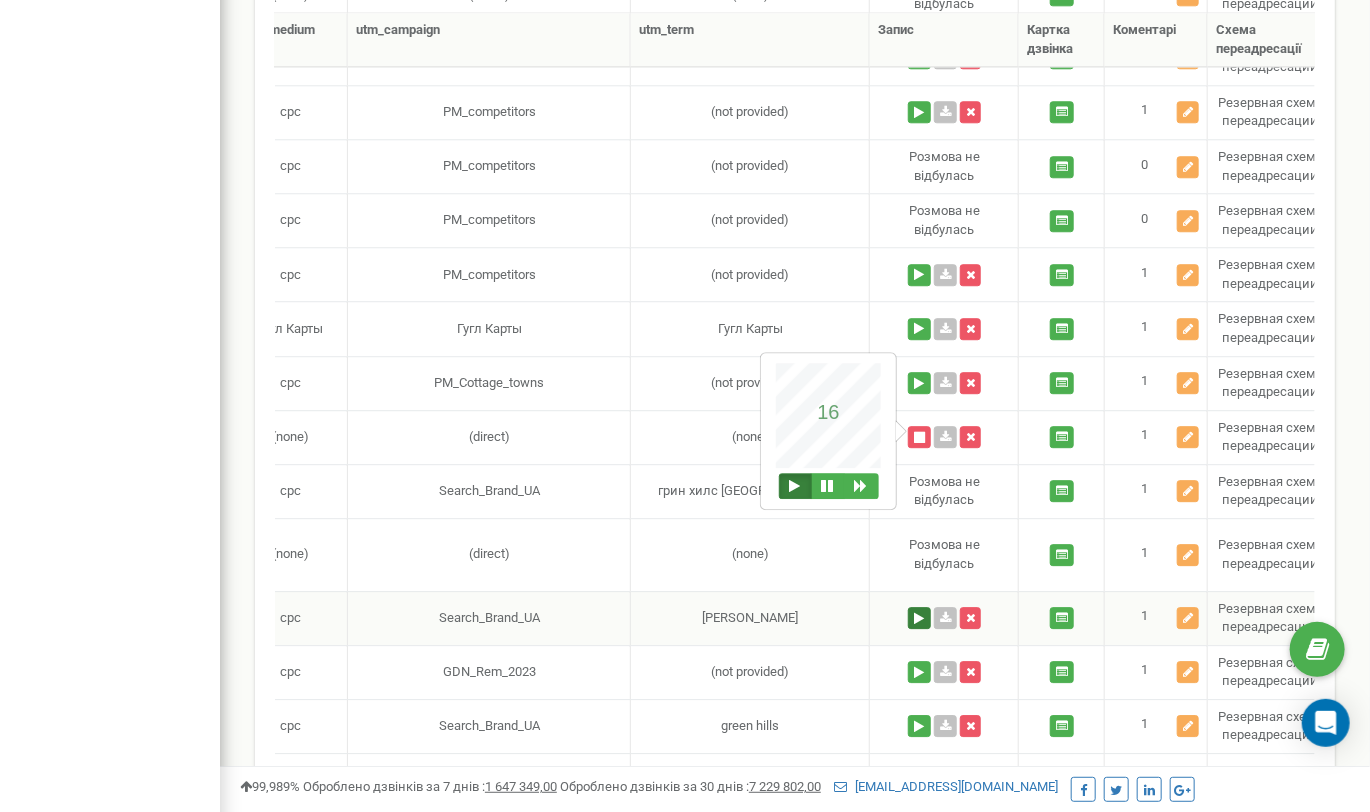 click at bounding box center [919, 618] 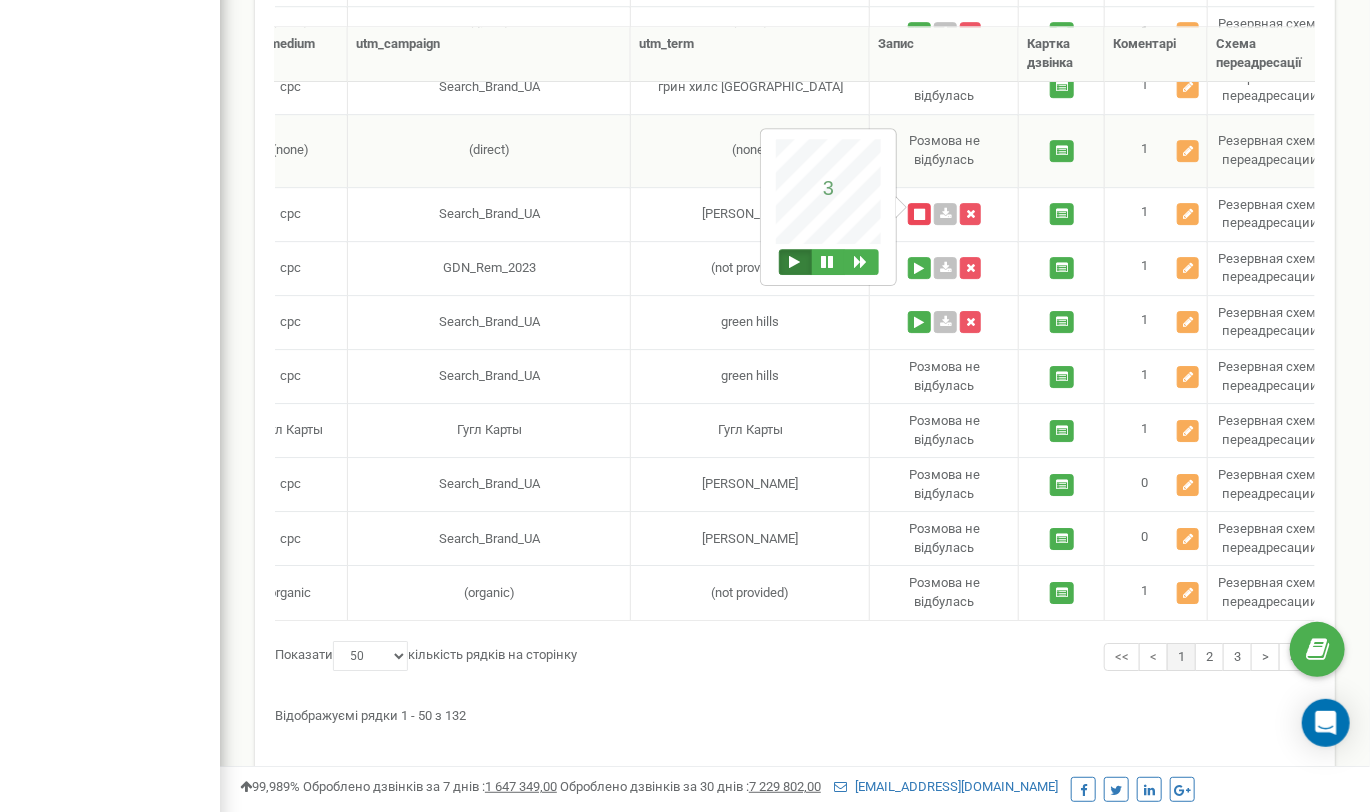 scroll, scrollTop: 2751, scrollLeft: 0, axis: vertical 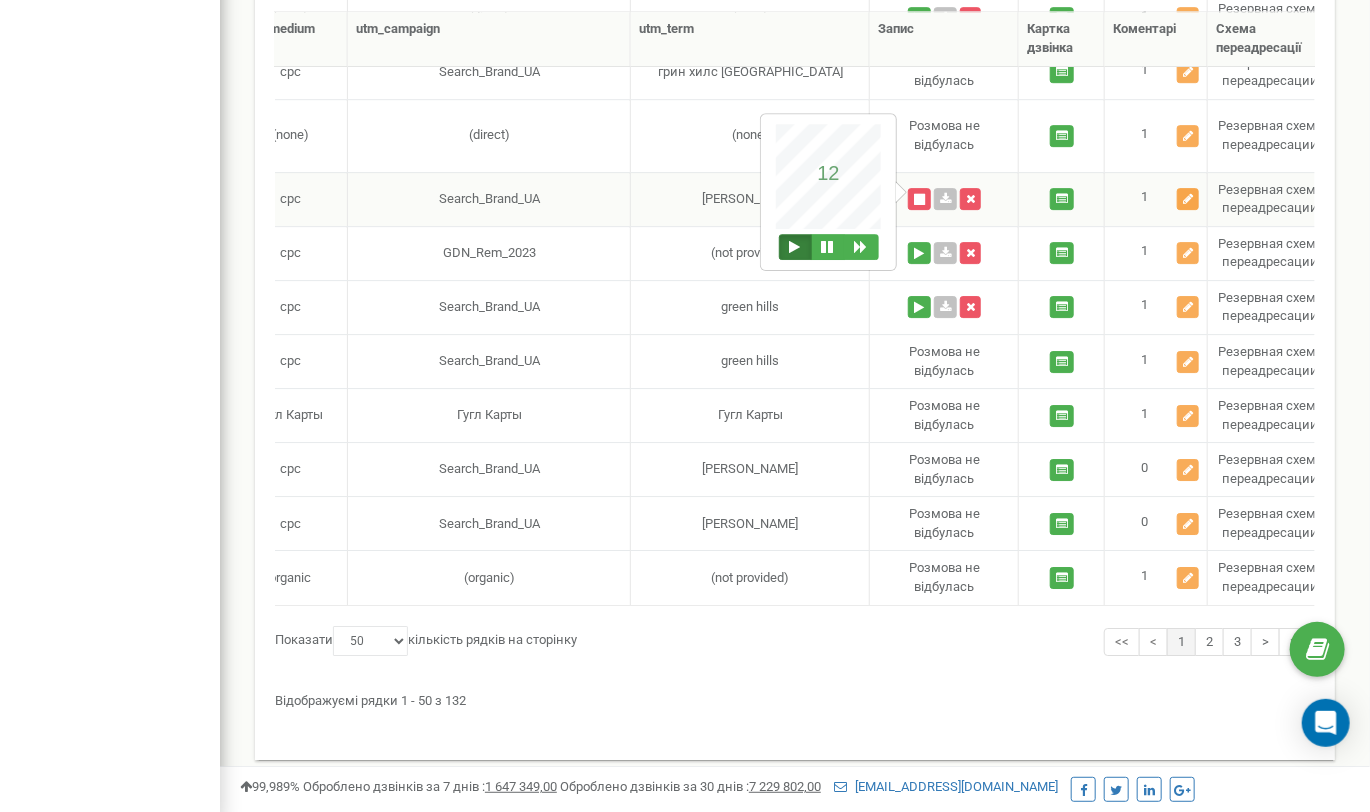 click at bounding box center [1188, 199] 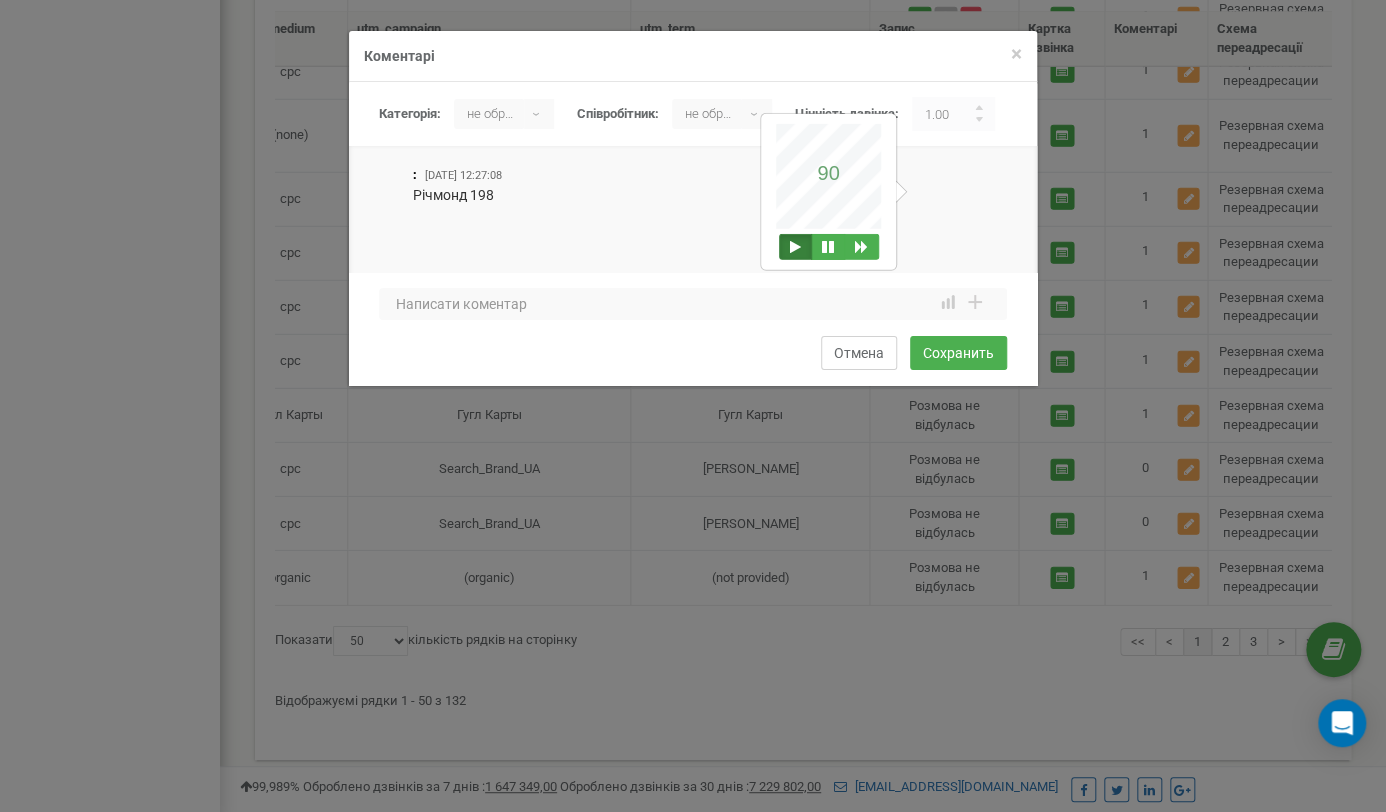 click on "Отмена" at bounding box center (859, 353) 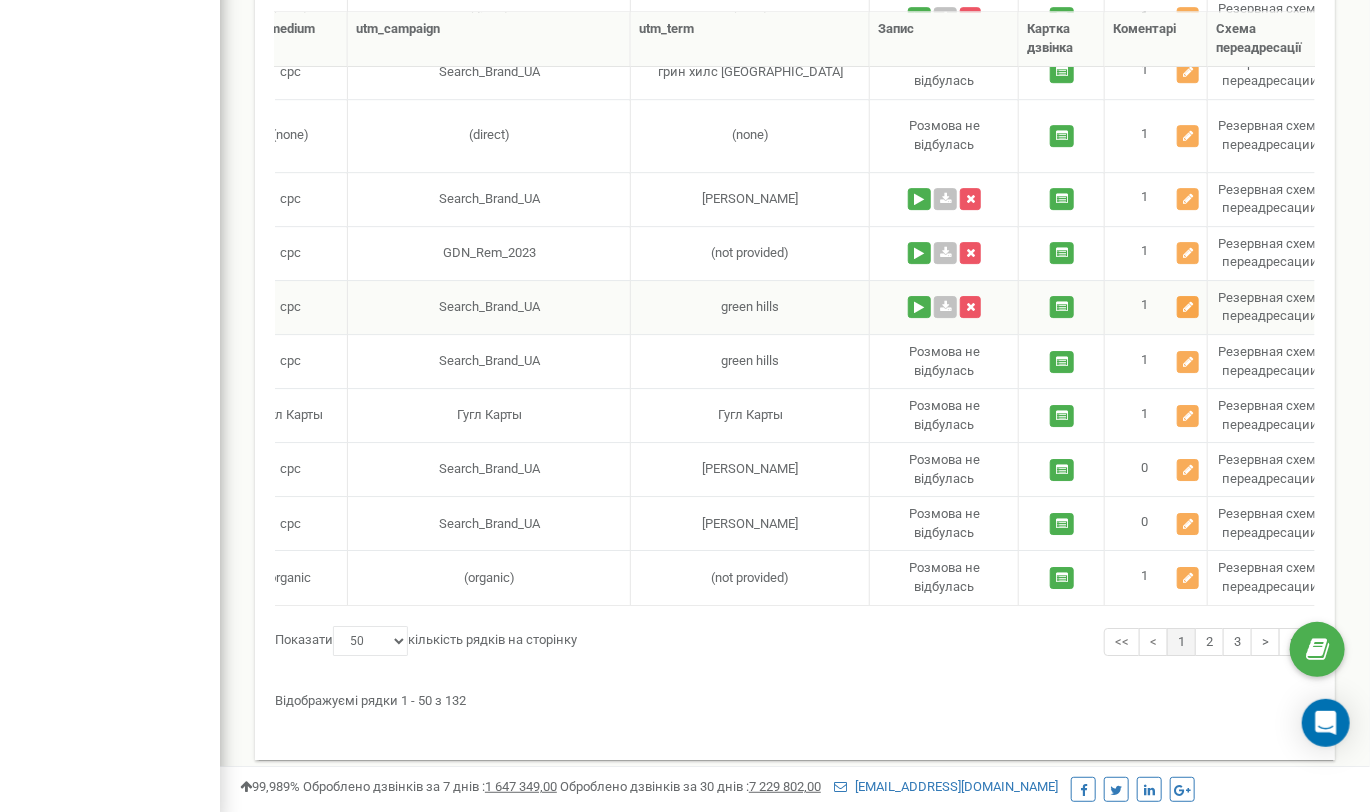 click at bounding box center [1188, 307] 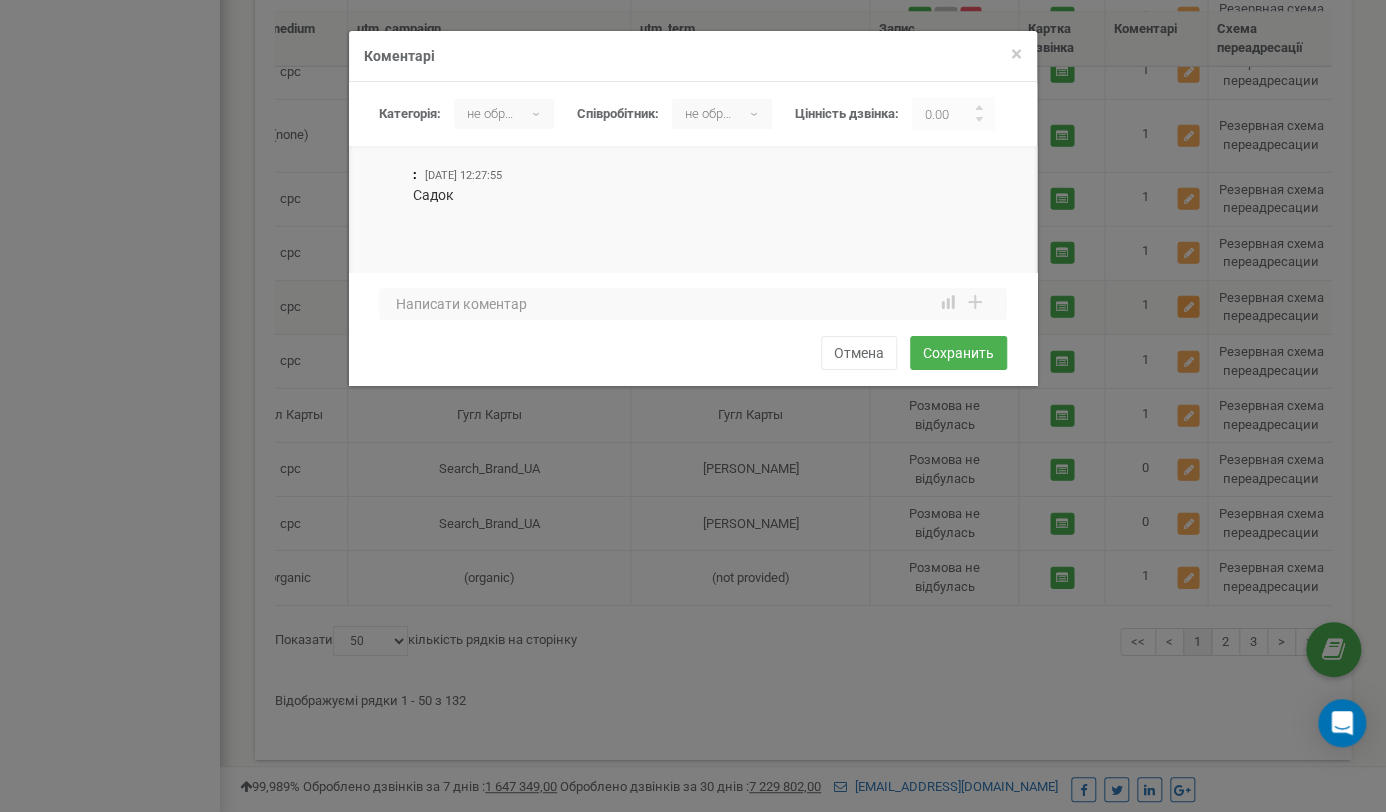 click on "× Закрити
Коментарі
Категорія:
не обрано
Нецелевой
Целевой
не обрано  ▾  не обрано  Нецелевой Целевой
Співробітник:
не обрано  ▾ 0.00 1 2 3 4 5" at bounding box center [693, 406] 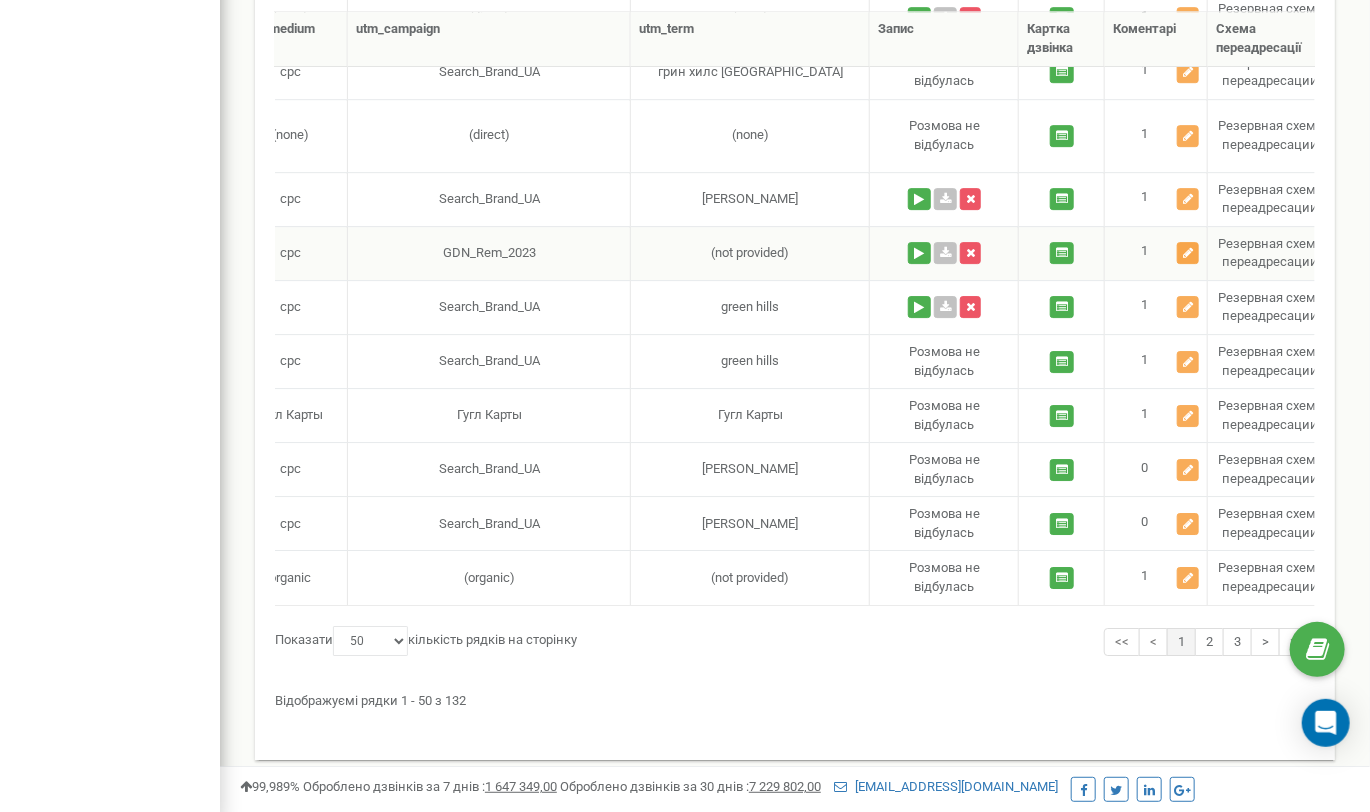 click at bounding box center (1188, 253) 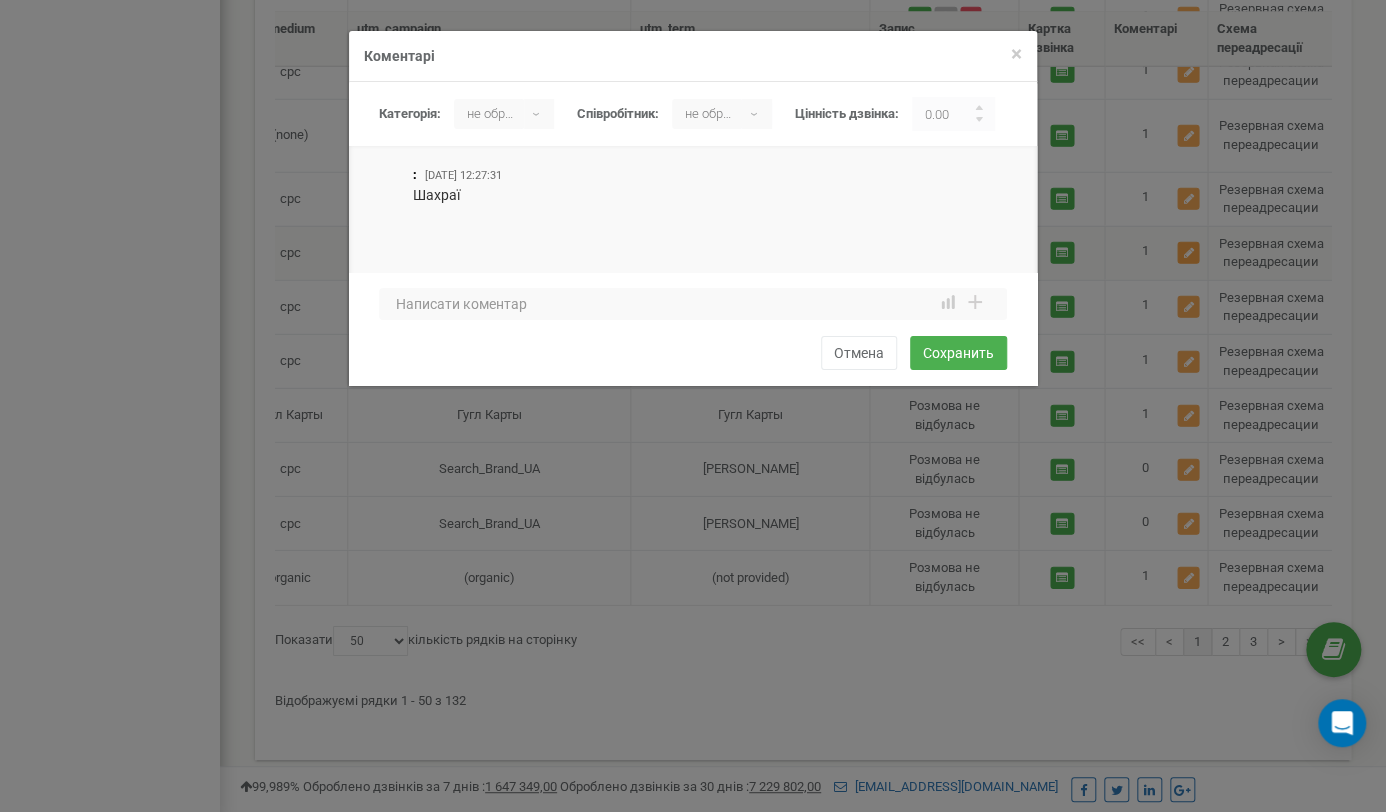 click on "× Закрити
Коментарі
Категорія:
не обрано
Нецелевой
Целевой
не обрано  ▾  не обрано  Нецелевой Целевой
Співробітник:
не обрано  ▾ 0.00 1 2 3 4 5" at bounding box center [693, 406] 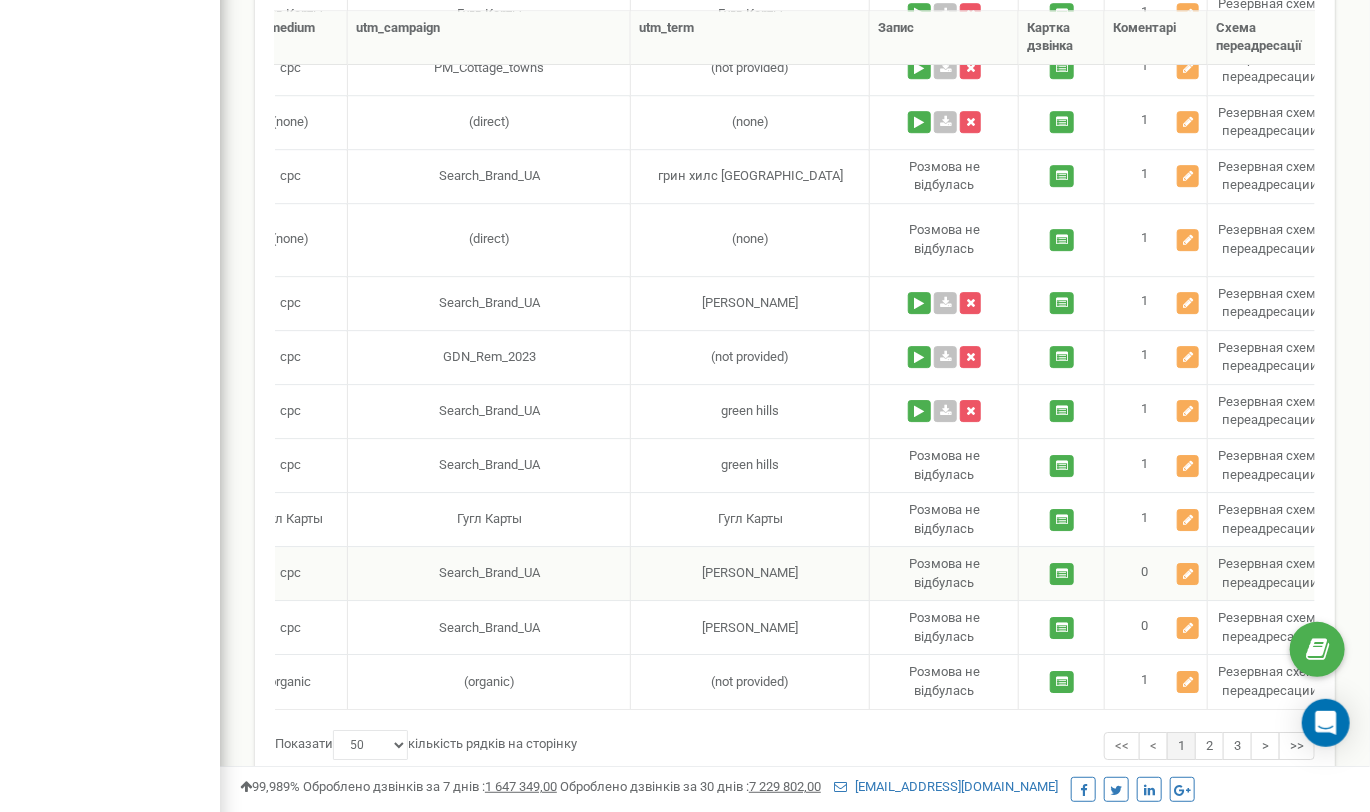scroll, scrollTop: 2645, scrollLeft: 0, axis: vertical 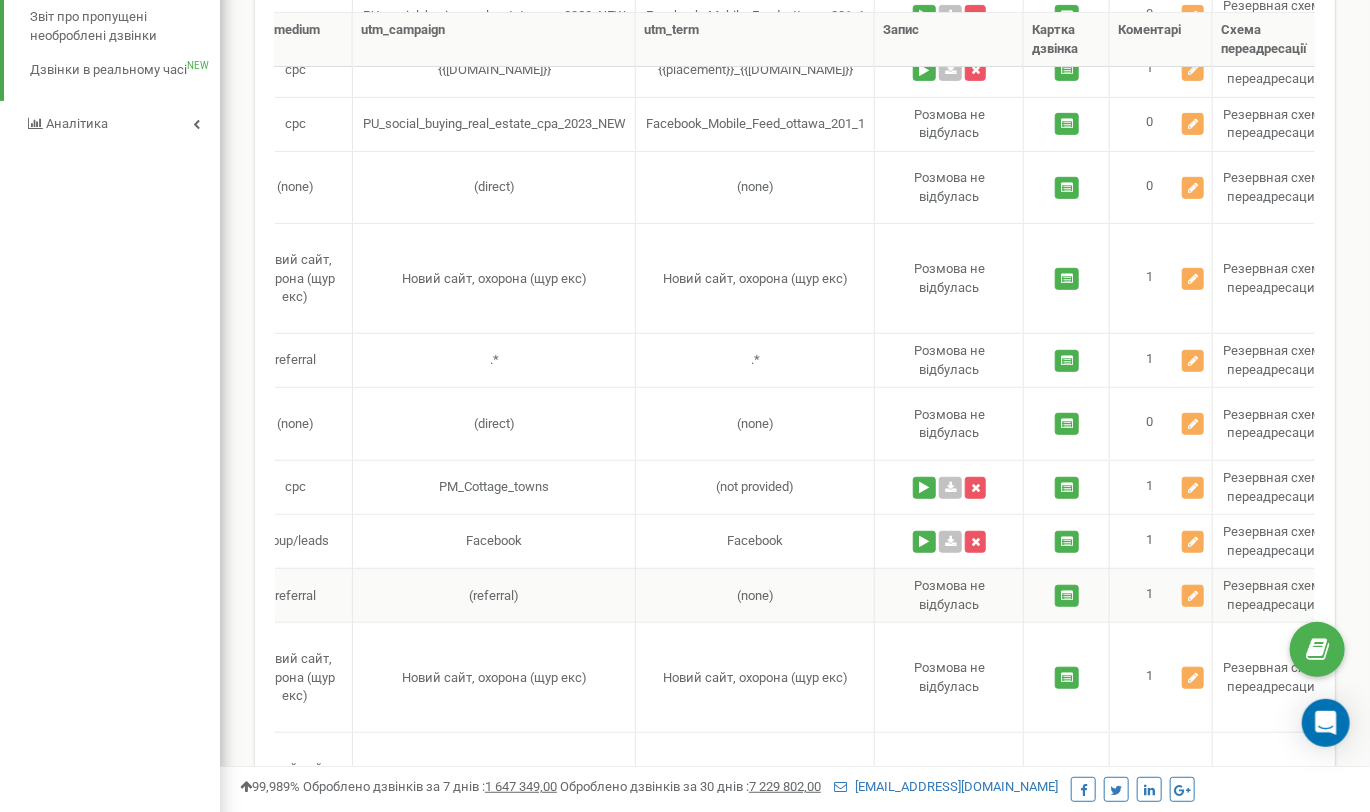 click on "(referral)" at bounding box center [494, 595] 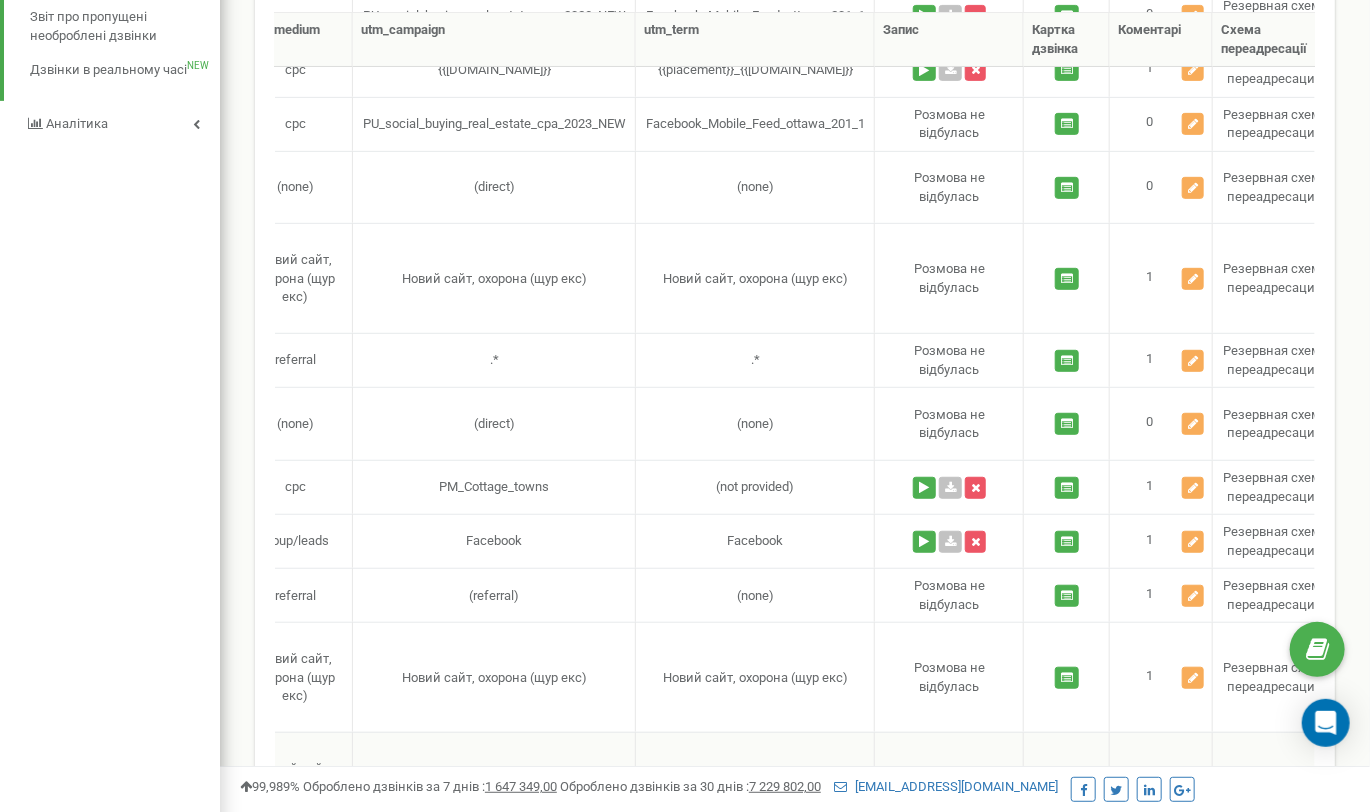 click on "0" at bounding box center (1161, 787) 